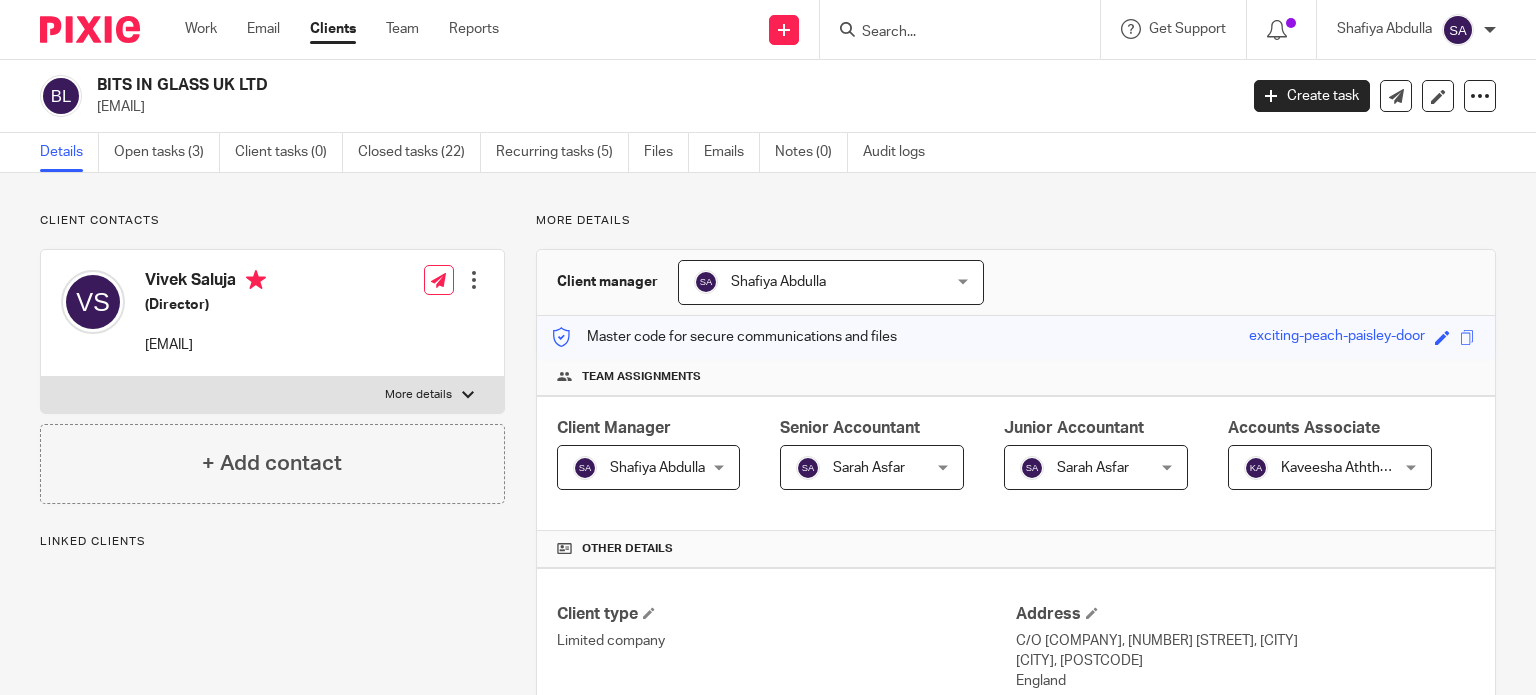 scroll, scrollTop: 0, scrollLeft: 0, axis: both 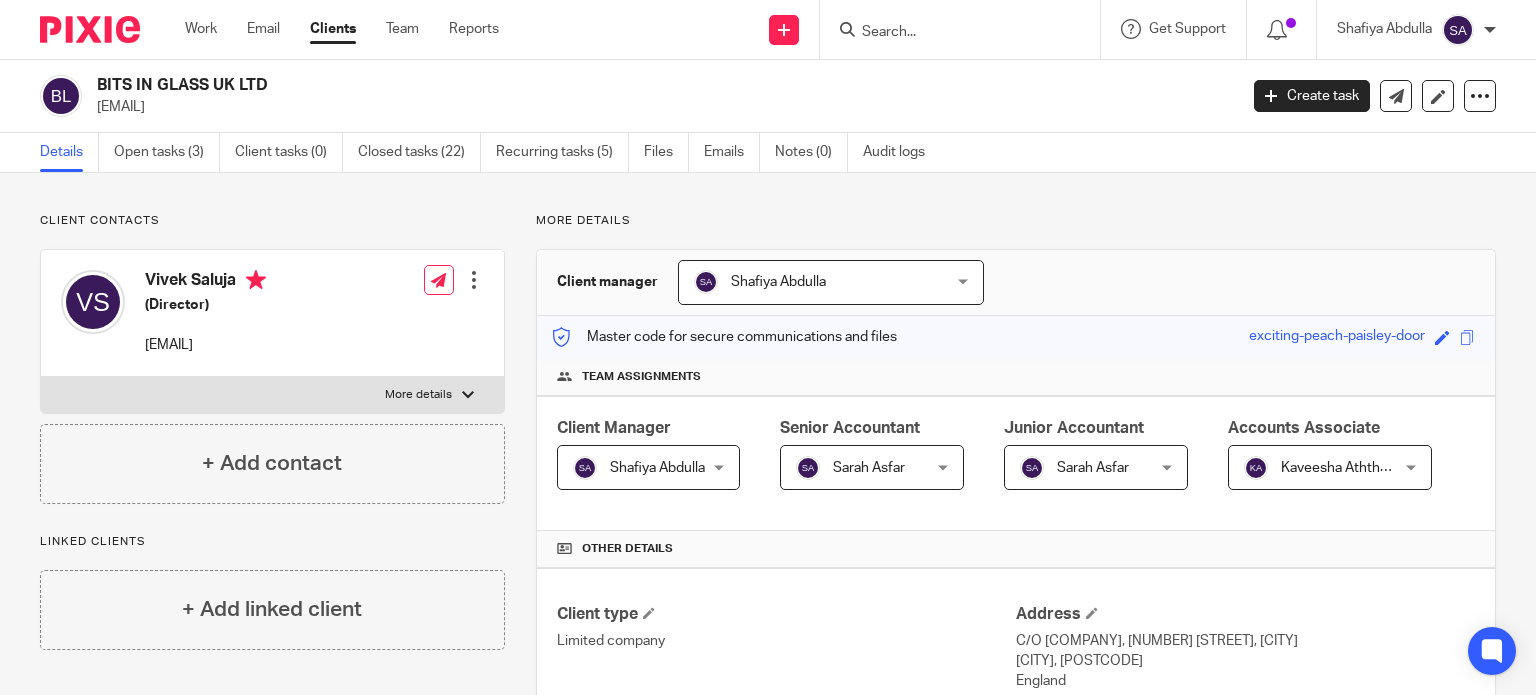 click at bounding box center [950, 33] 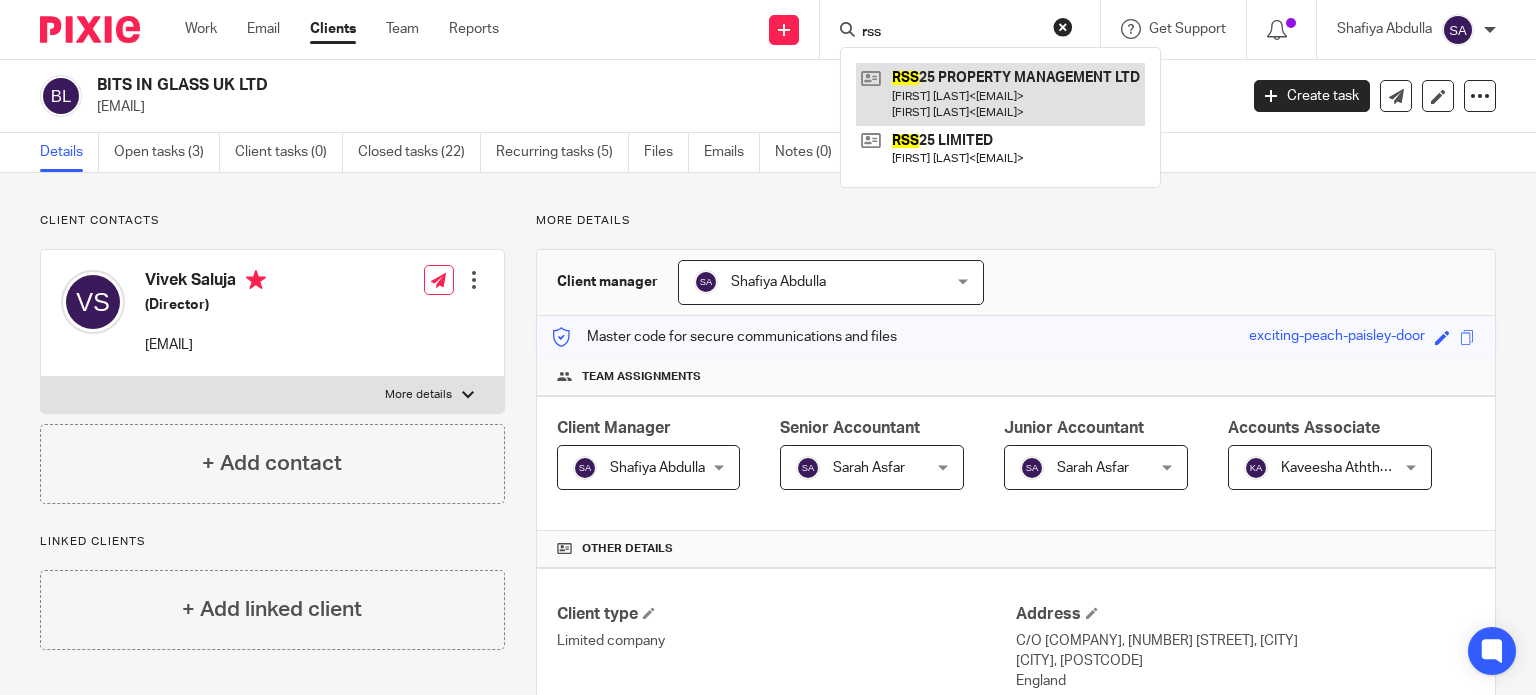 type on "rss" 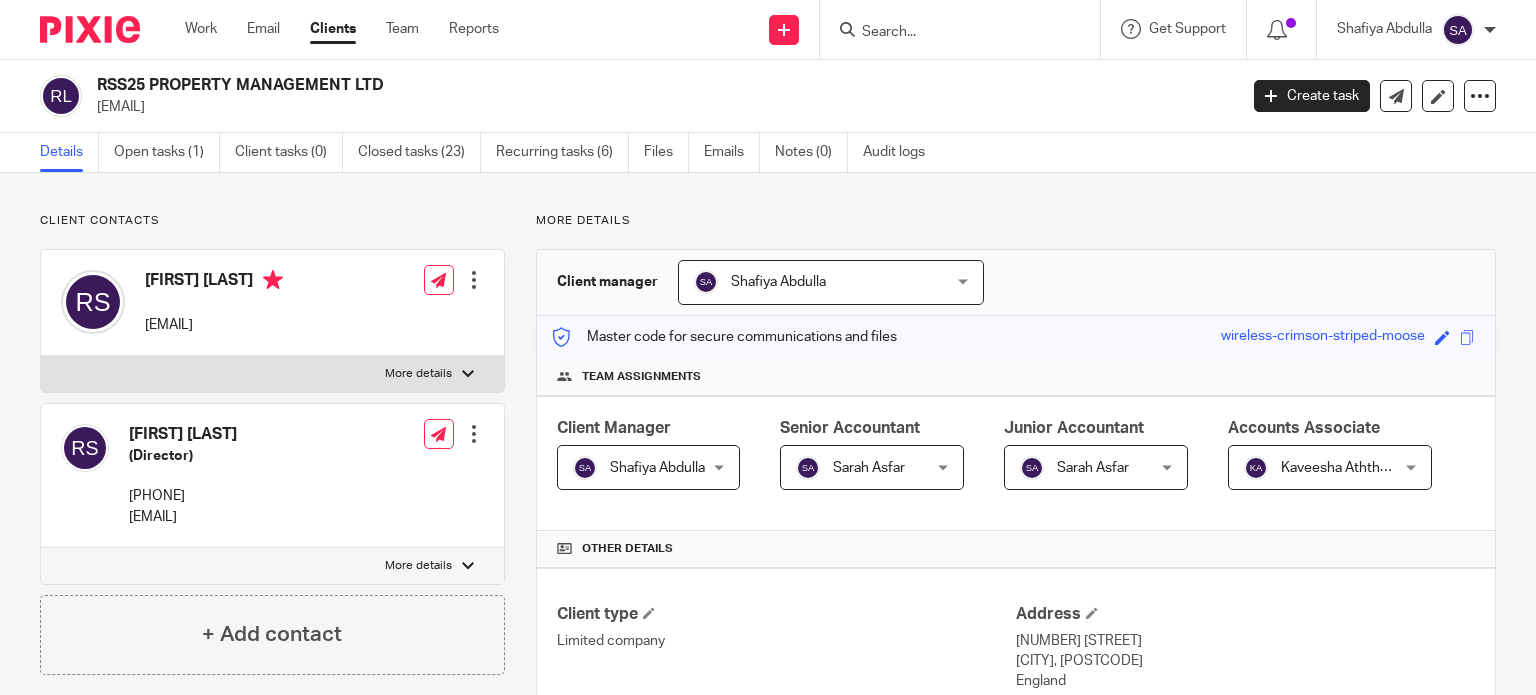 scroll, scrollTop: 0, scrollLeft: 0, axis: both 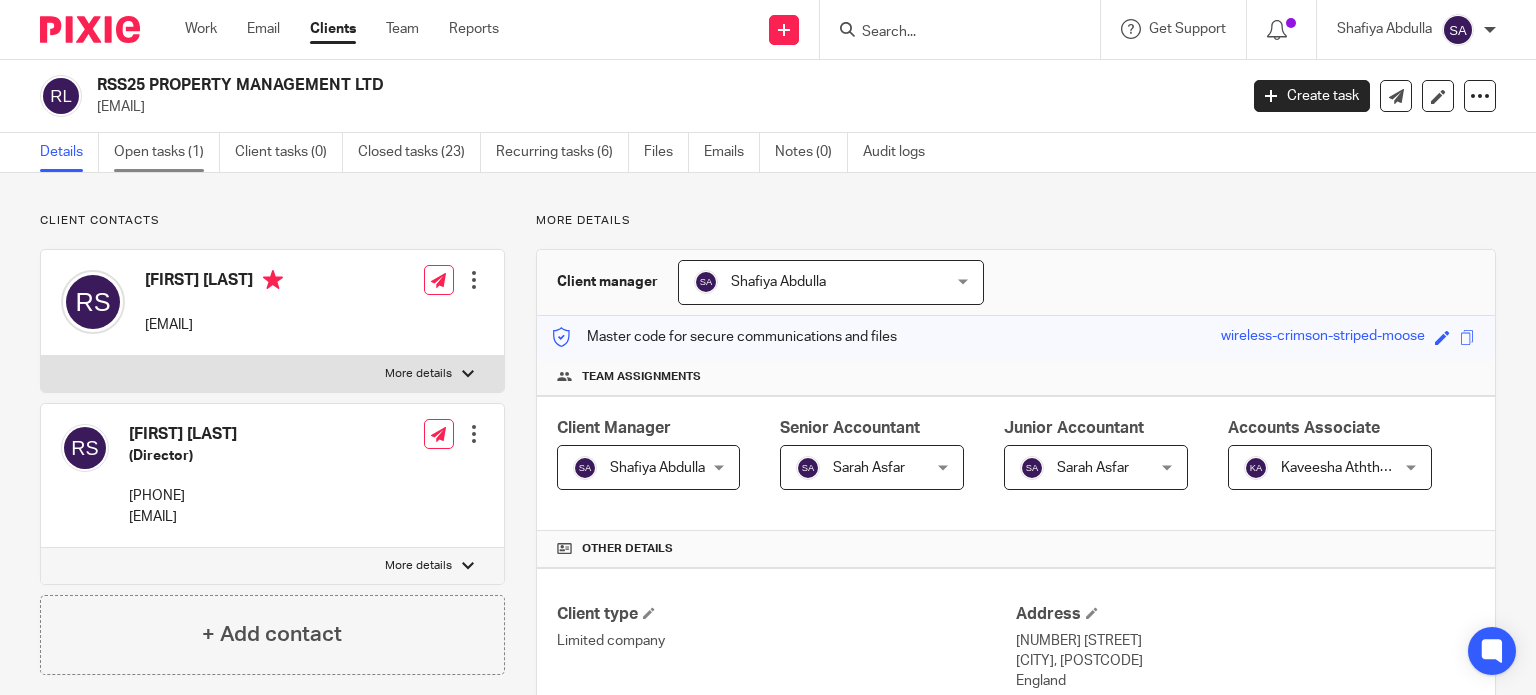 click on "Open tasks (1)" at bounding box center [167, 152] 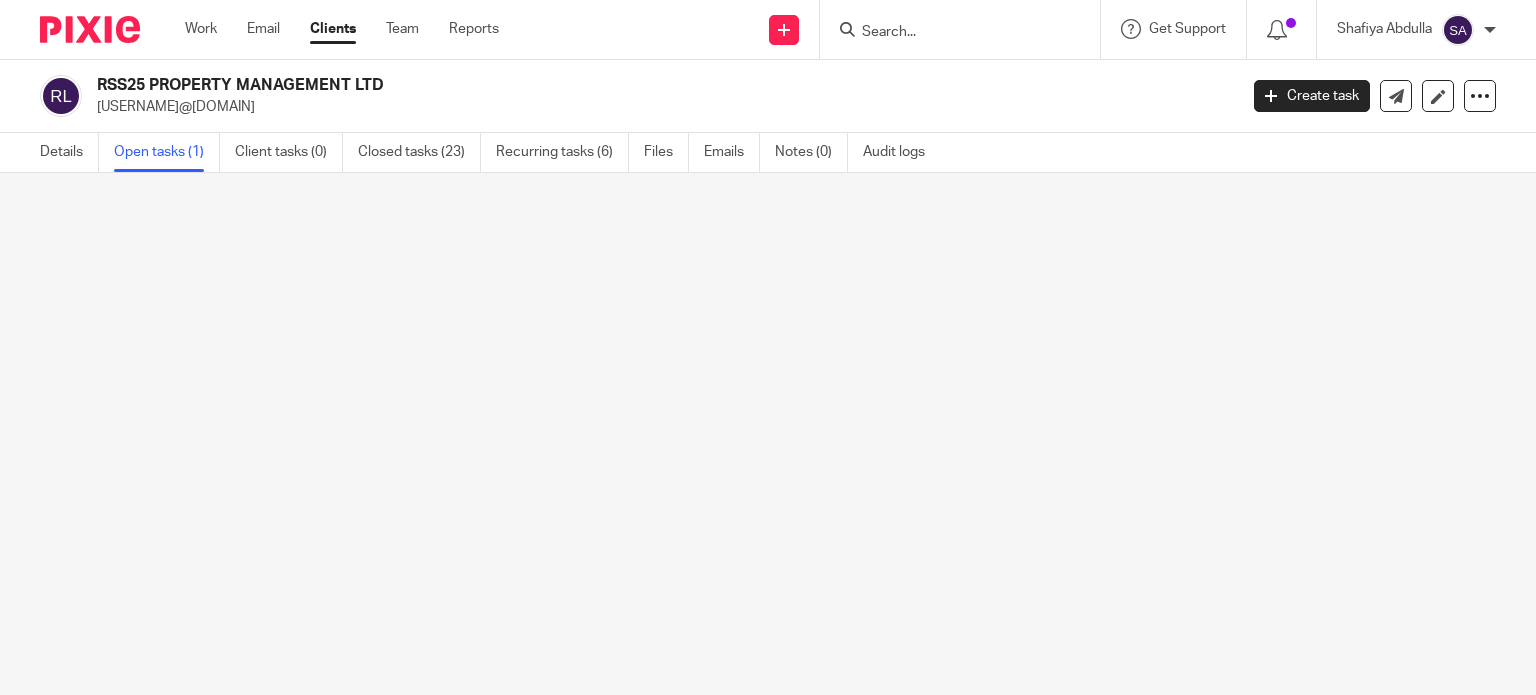 scroll, scrollTop: 0, scrollLeft: 0, axis: both 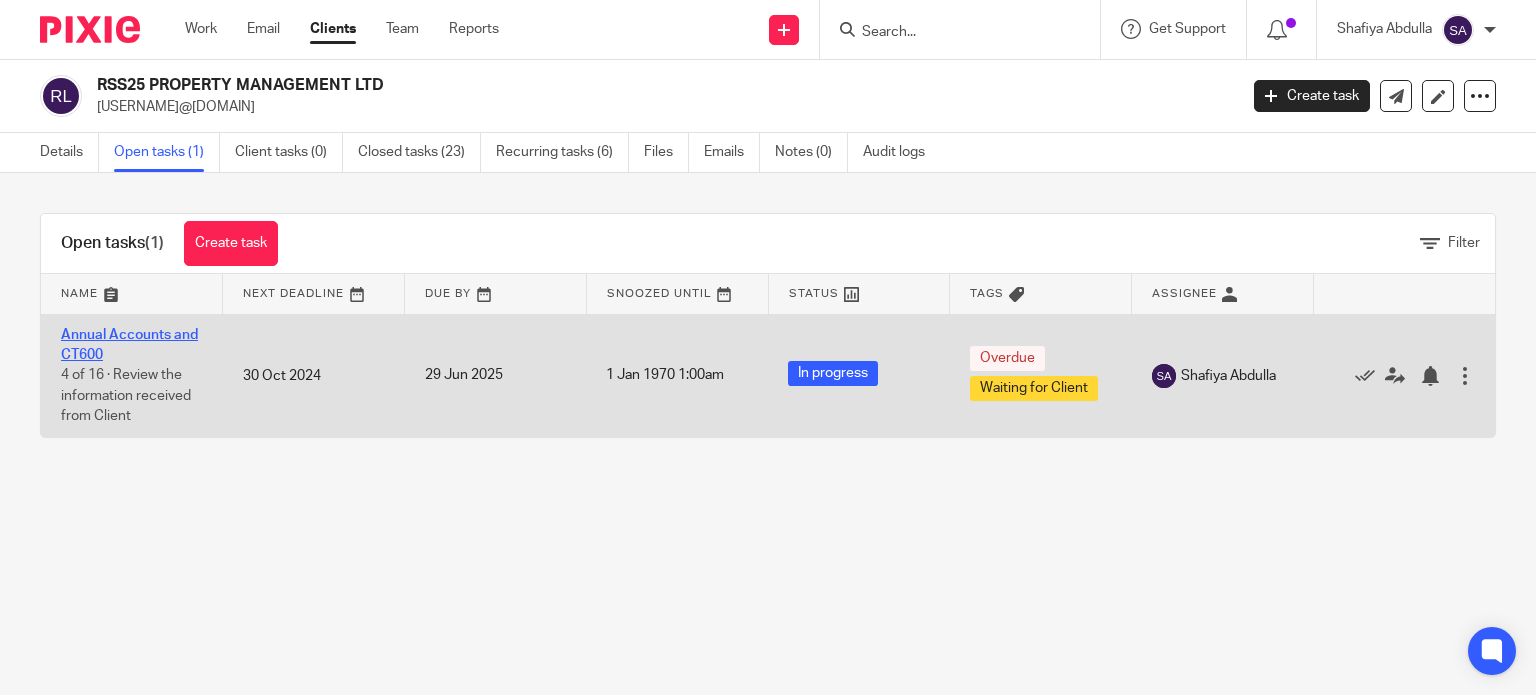 click on "Annual Accounts and CT600" at bounding box center [129, 345] 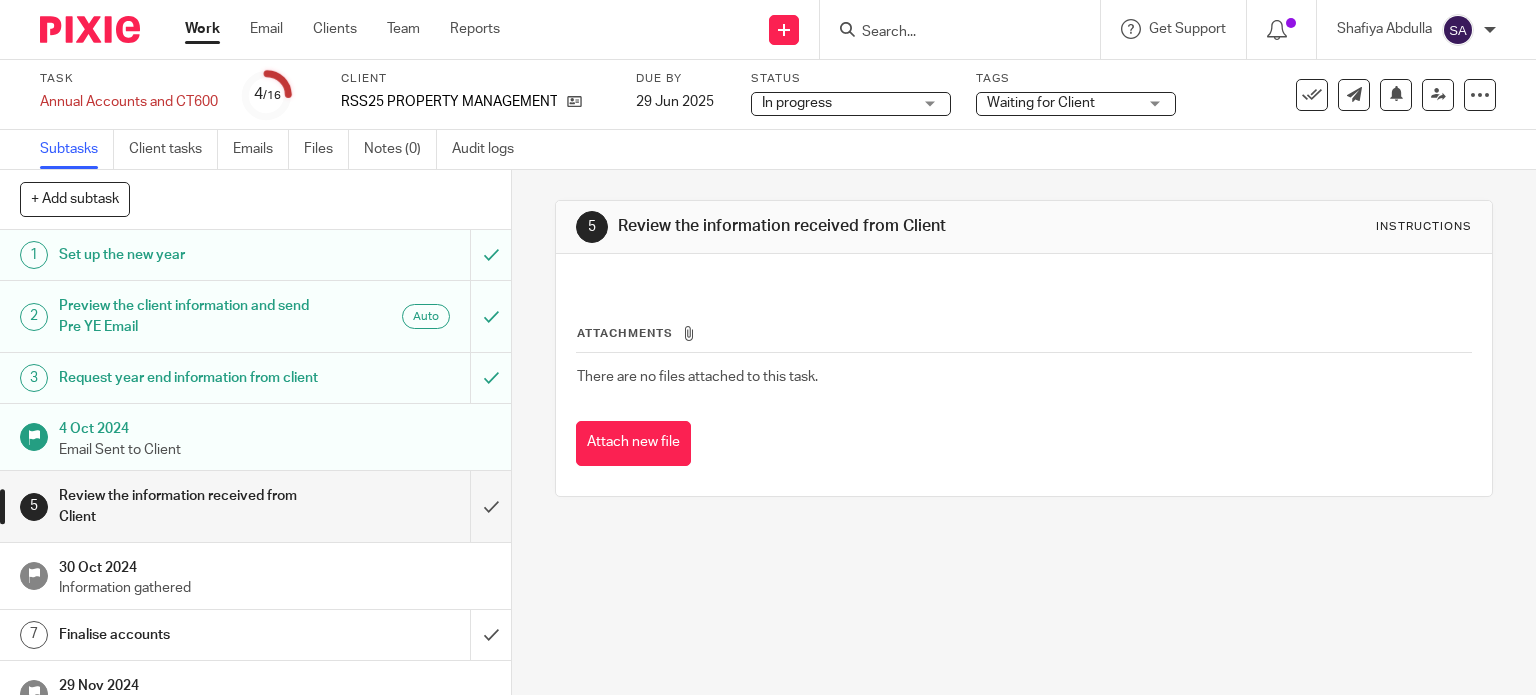 scroll, scrollTop: 0, scrollLeft: 0, axis: both 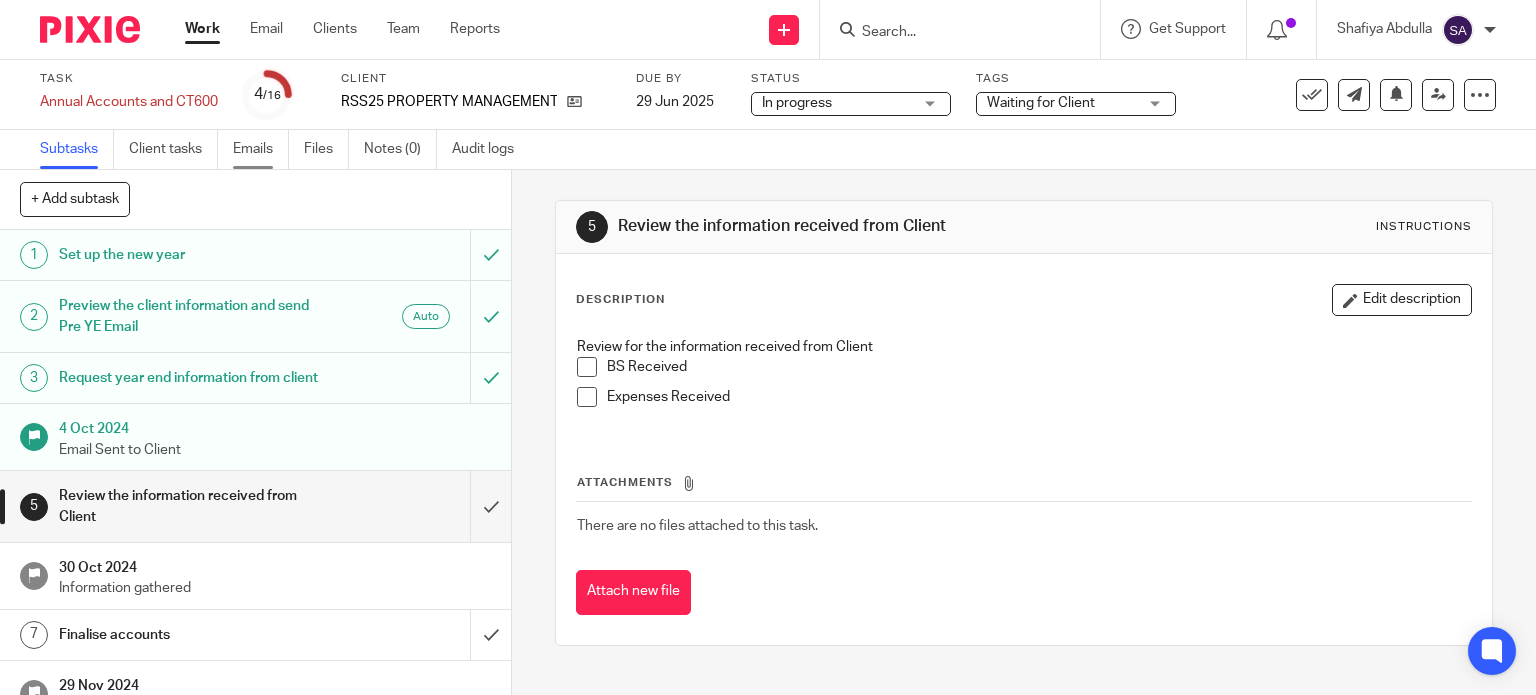 click on "Emails" at bounding box center [261, 149] 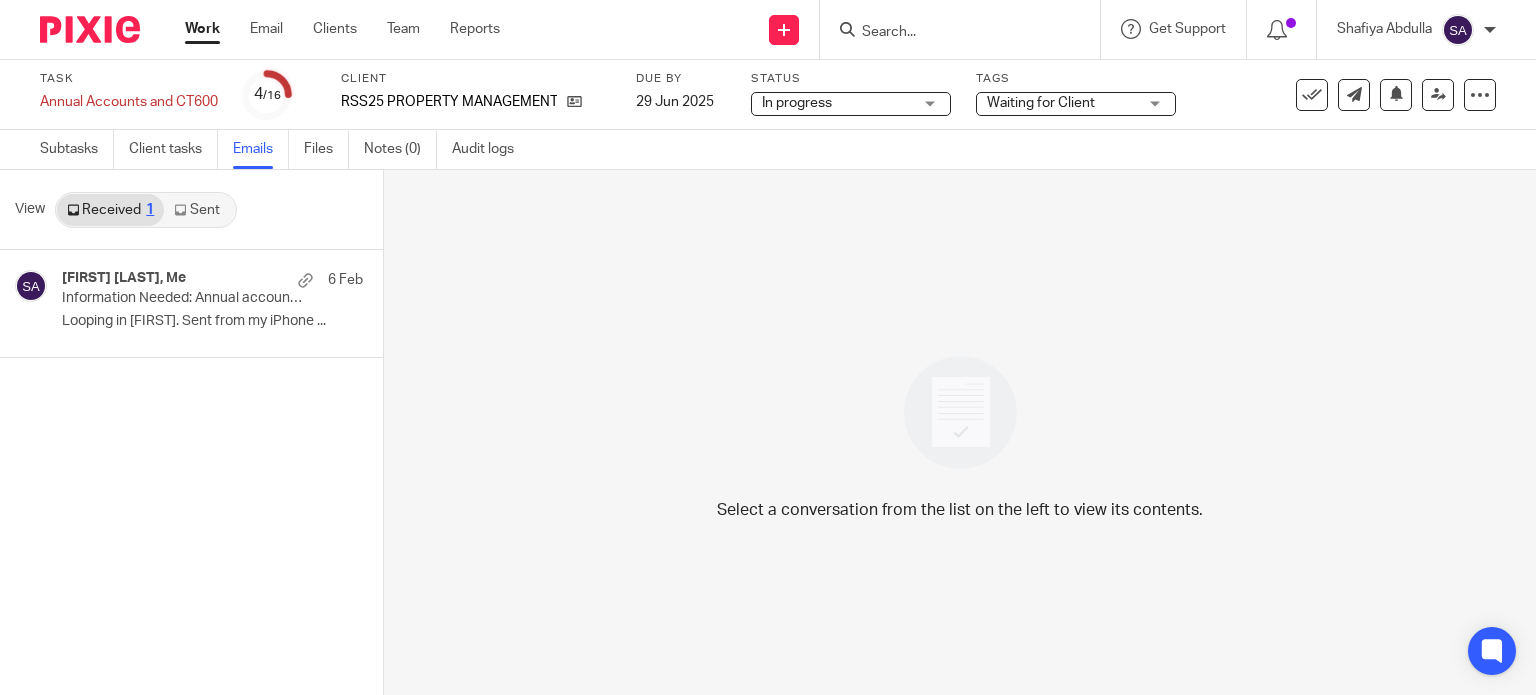 scroll, scrollTop: 0, scrollLeft: 0, axis: both 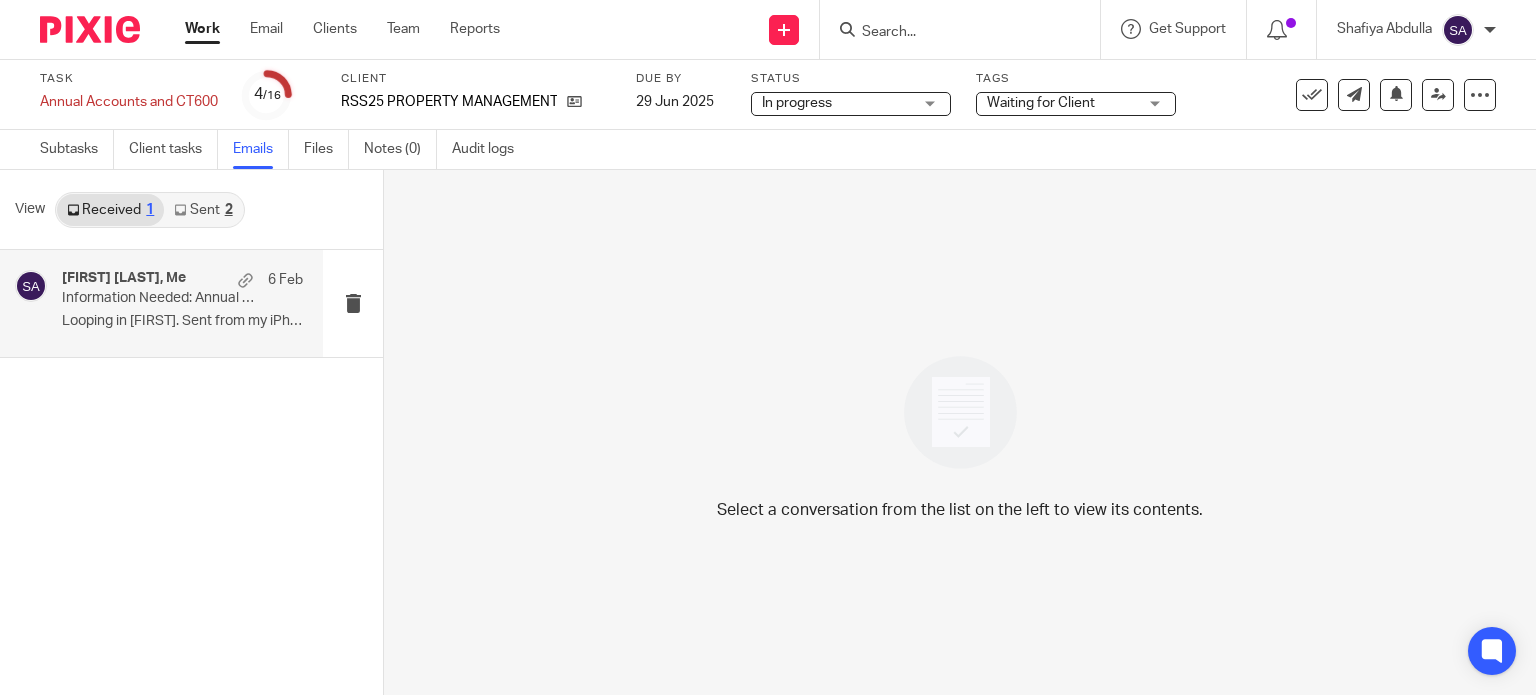 click on "[FIRST] [LAST], Me [DAY] [MONTH] Information Needed: Annual accounts FYE [DAY] [MONTH] [YEAR] - RSS25 PROPERTY MANAGEMENT LTD Looping in [FIRST]. Sent from my iPhone ..." at bounding box center (182, 303) 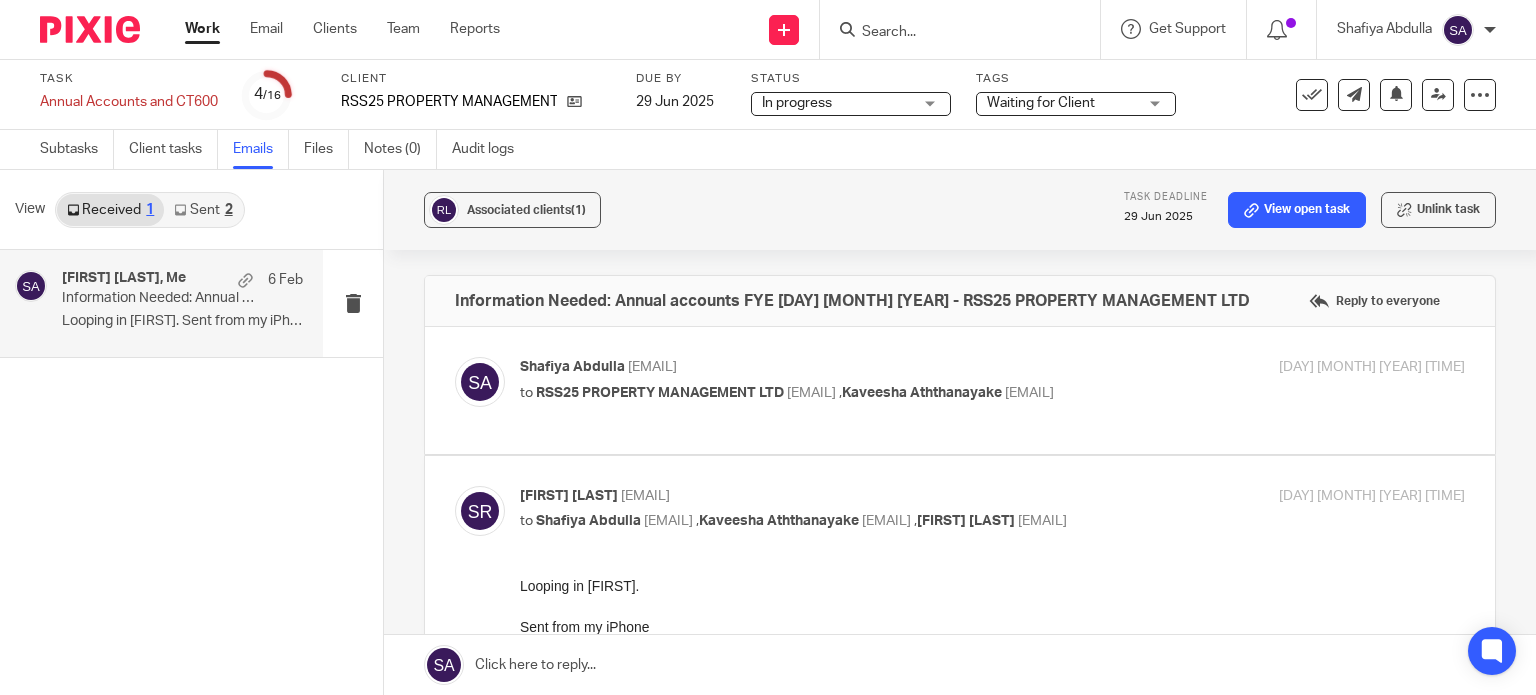 scroll, scrollTop: 0, scrollLeft: 0, axis: both 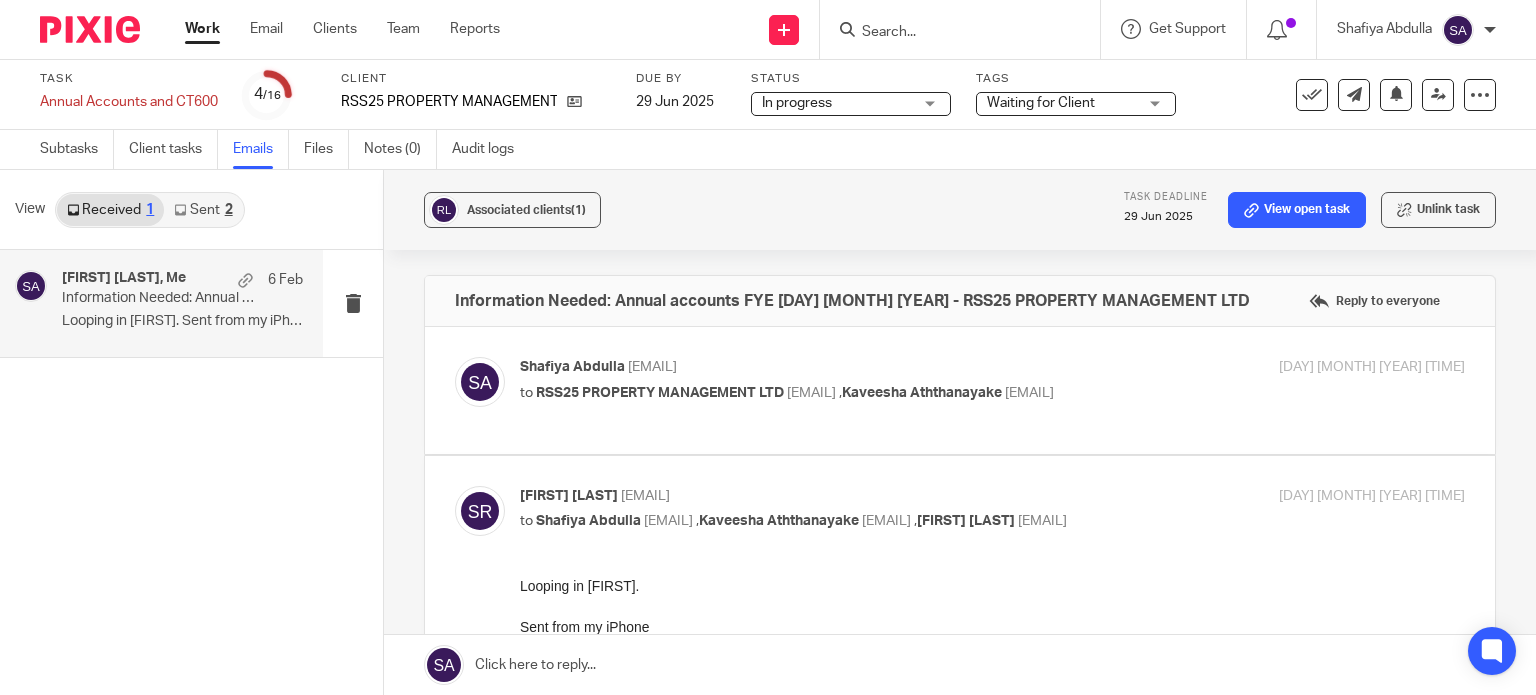 click on "Shona Ranatunga
<shona_r25@yahoo.com>" at bounding box center (835, 496) 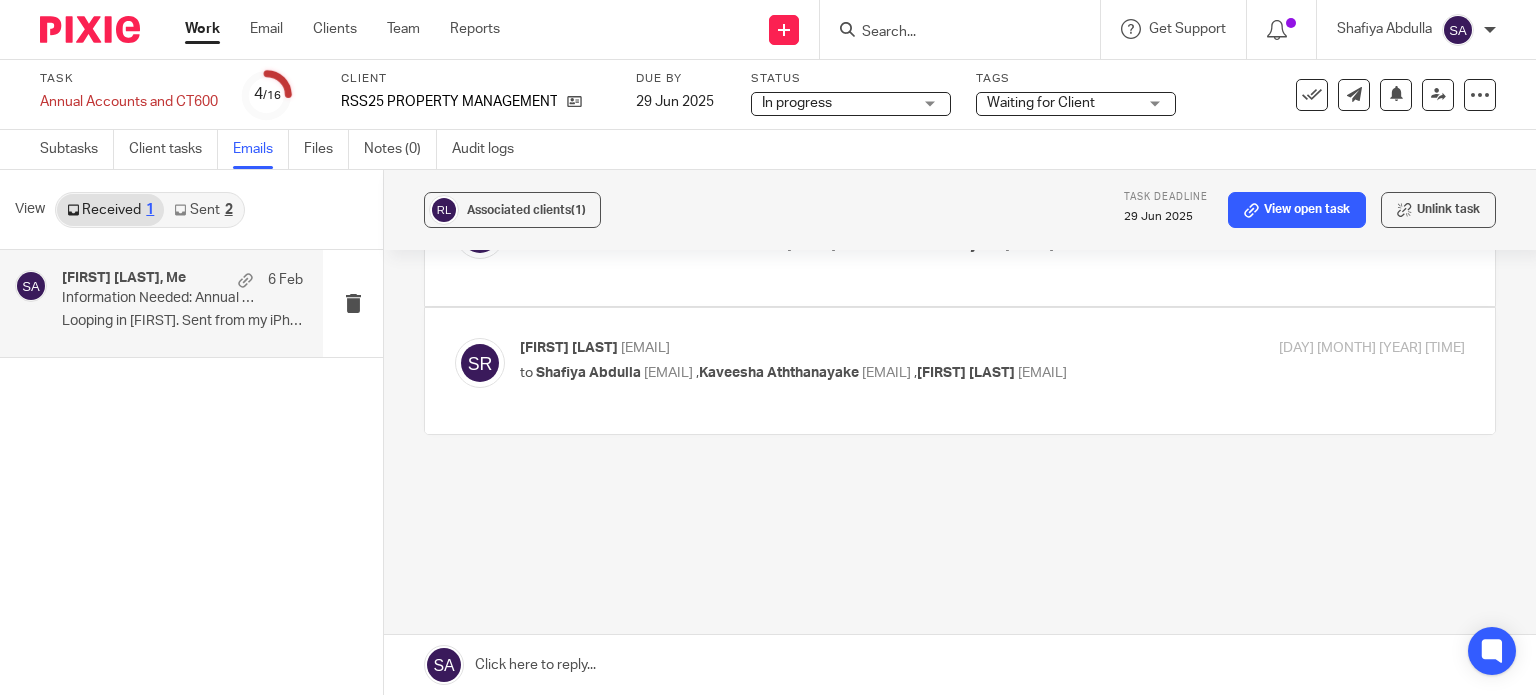 scroll, scrollTop: 0, scrollLeft: 0, axis: both 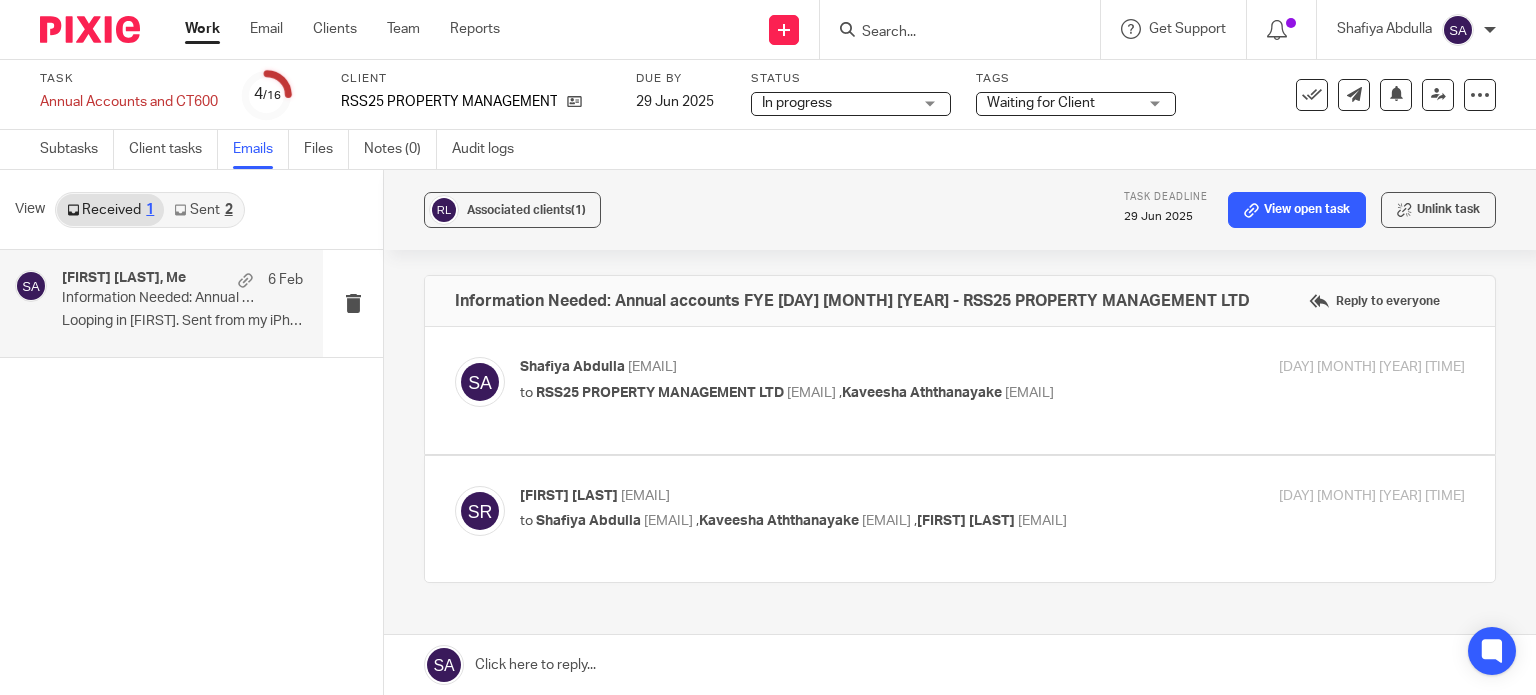 click on "8 Jan 2025 12:06pm" at bounding box center (1307, 367) 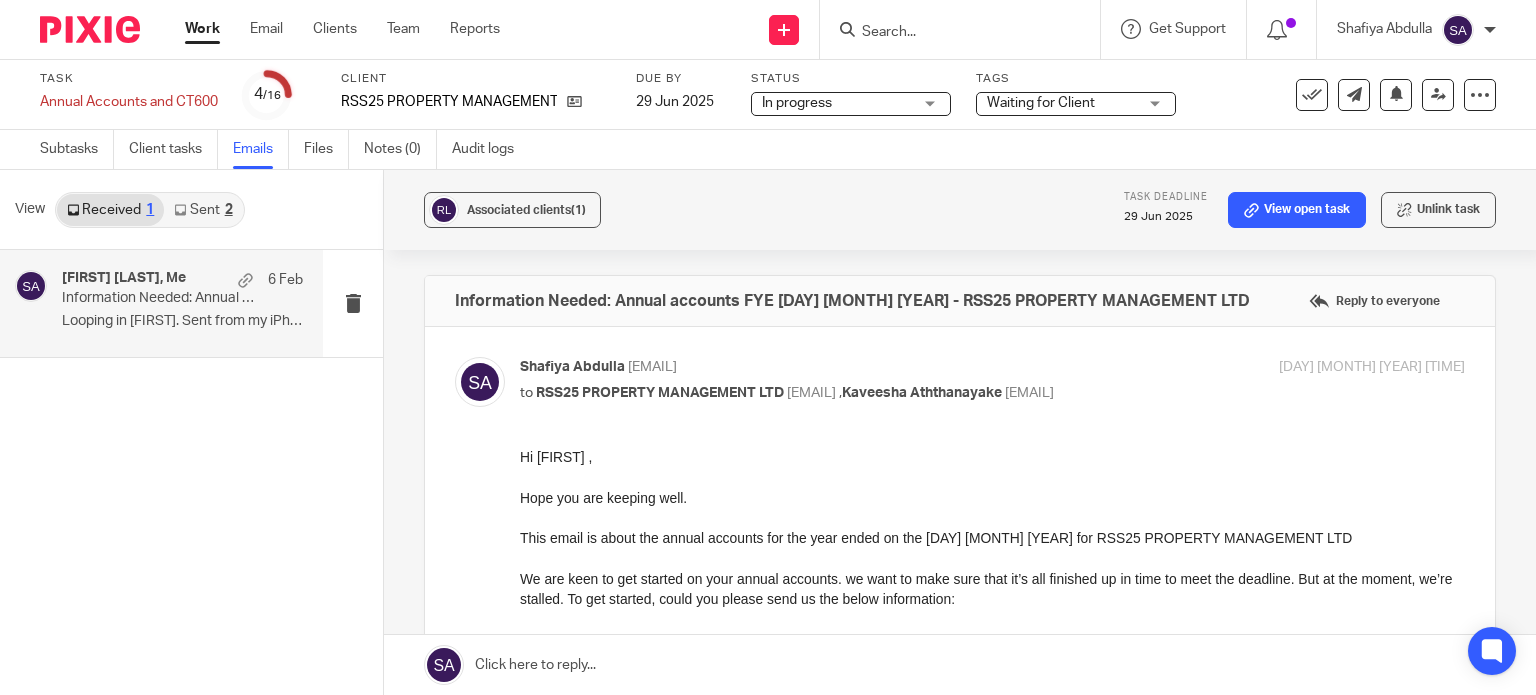 scroll, scrollTop: 0, scrollLeft: 0, axis: both 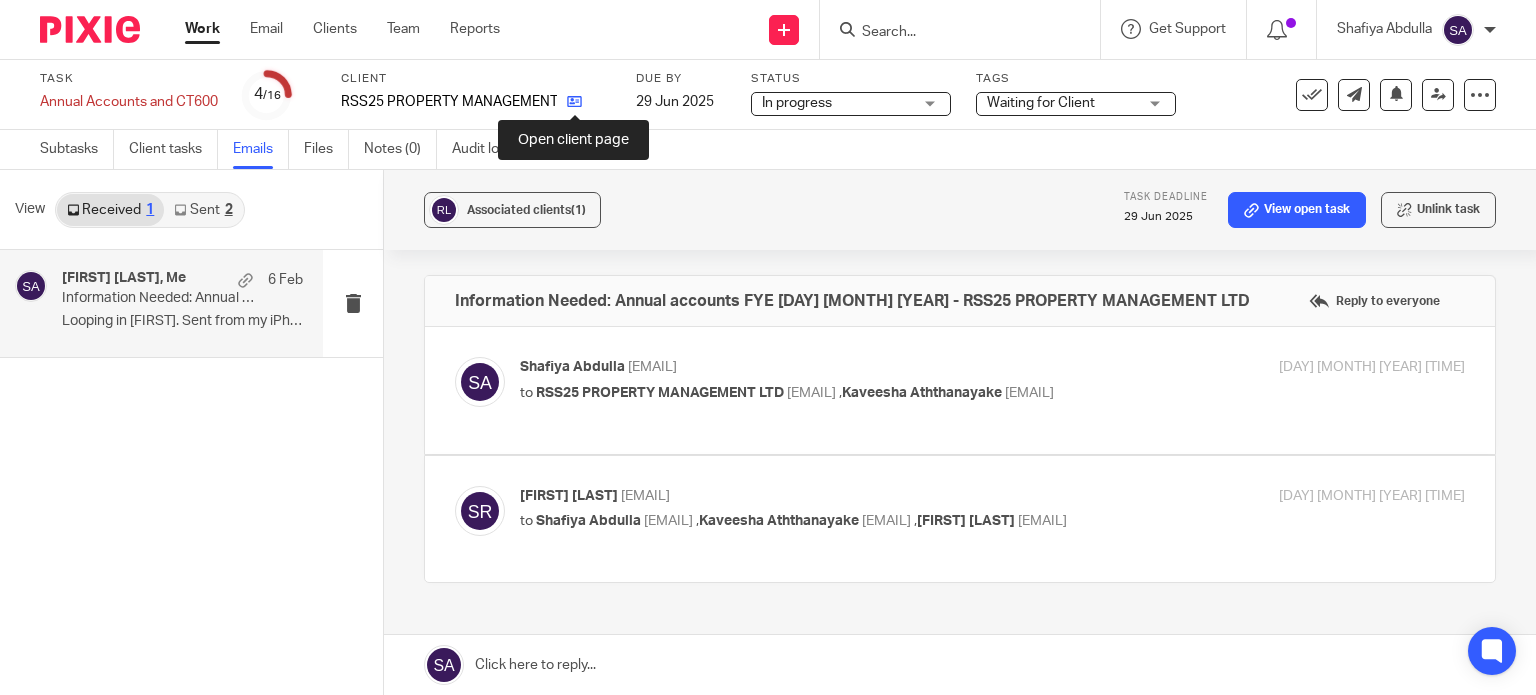 click at bounding box center [574, 101] 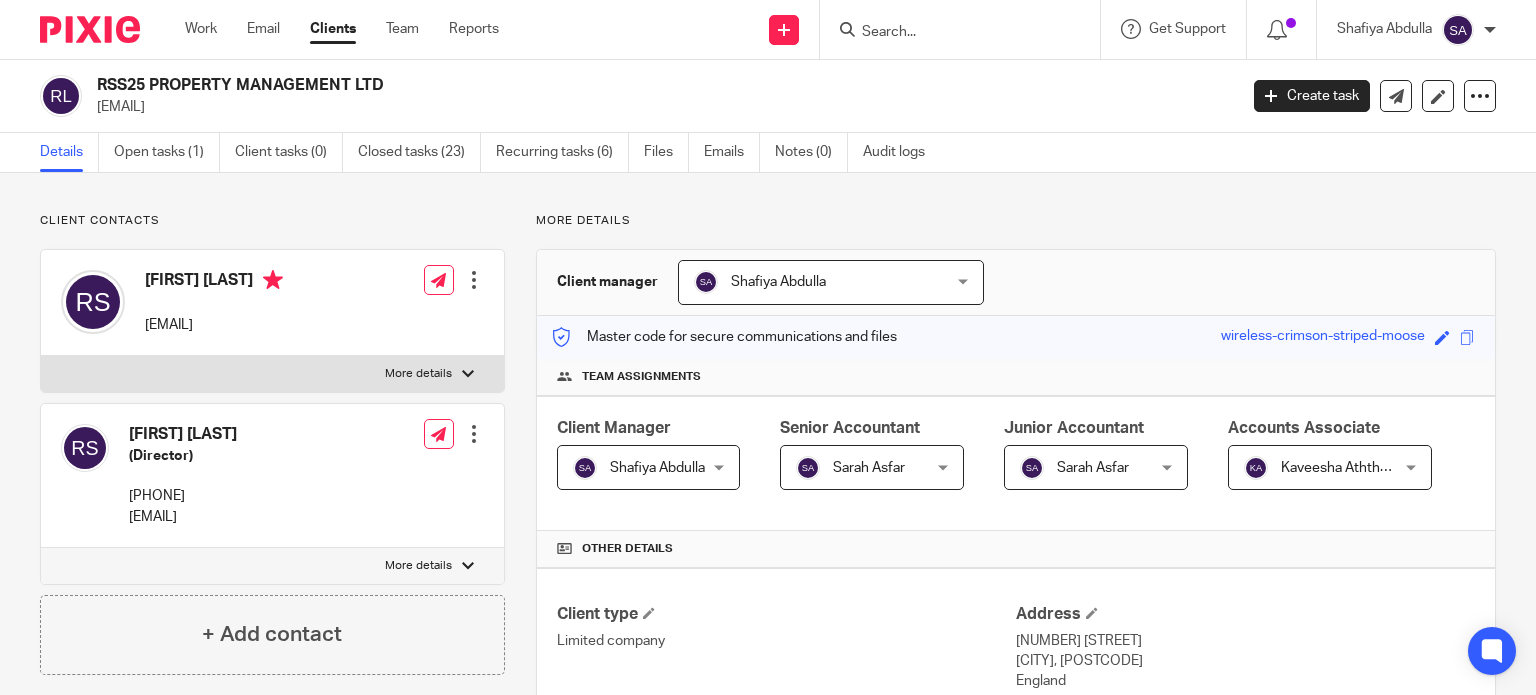 scroll, scrollTop: 0, scrollLeft: 0, axis: both 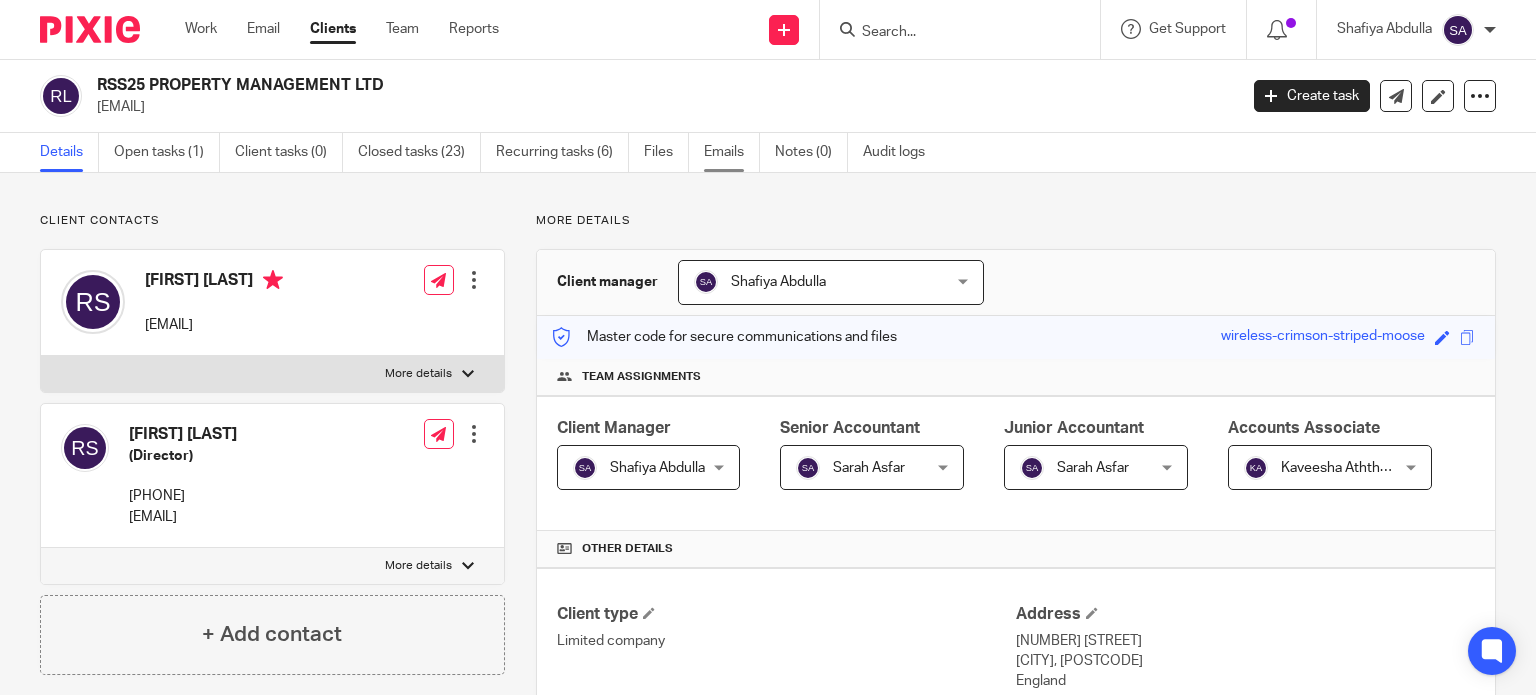 click on "Emails" at bounding box center [732, 152] 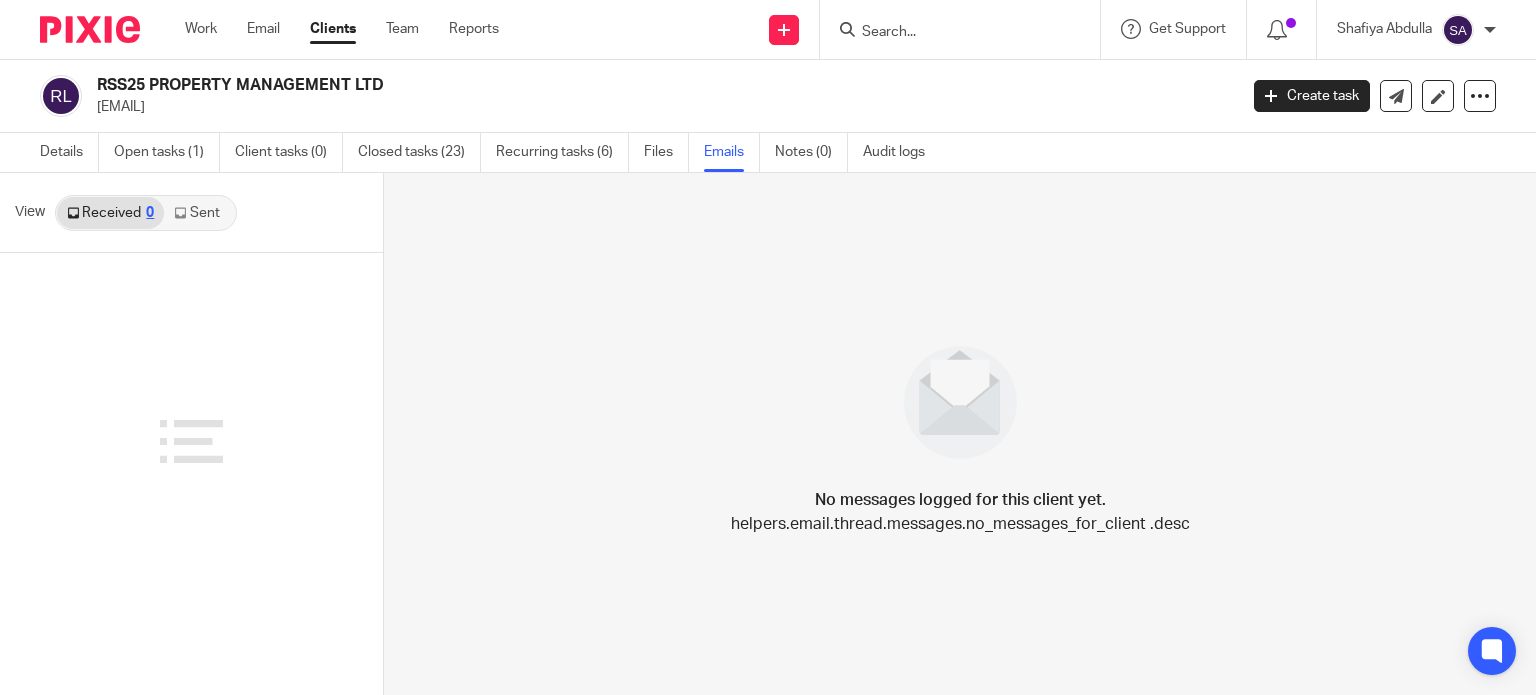scroll, scrollTop: 0, scrollLeft: 0, axis: both 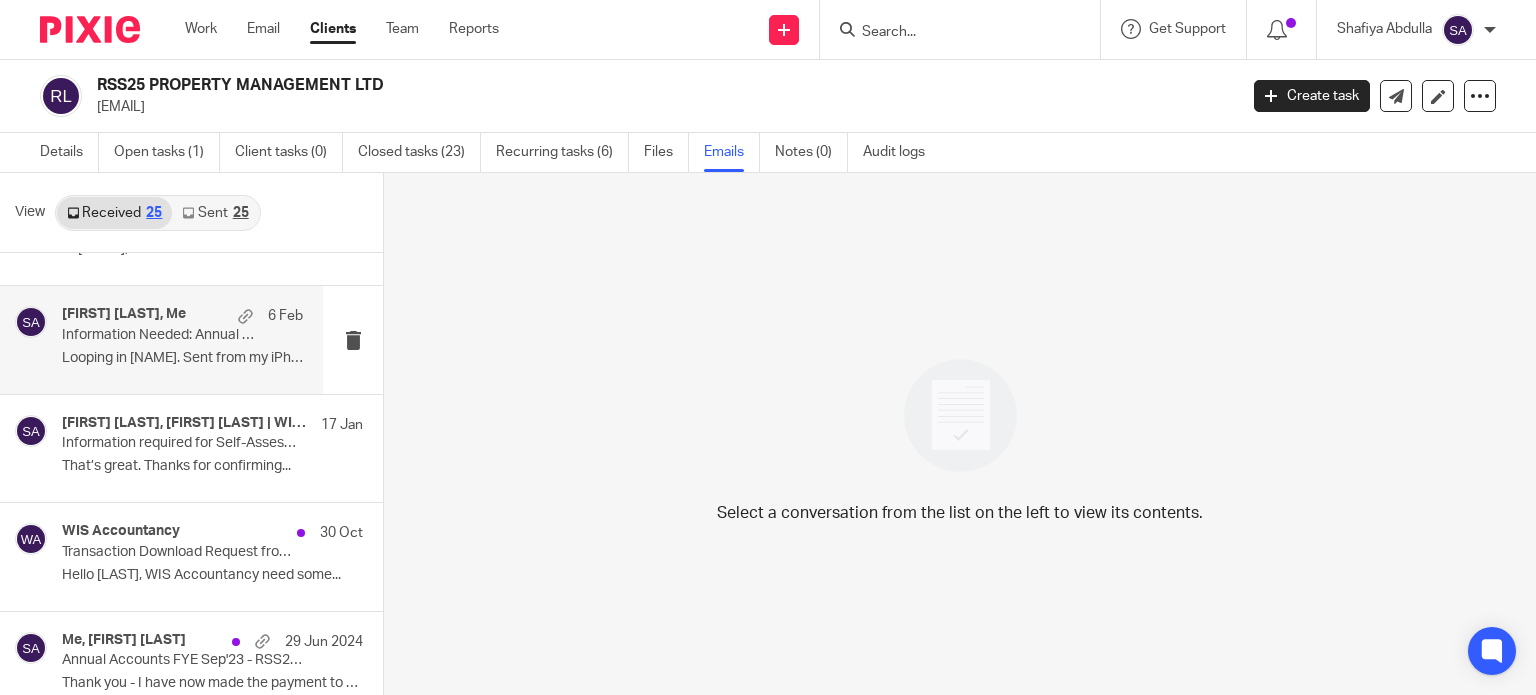 click on "Looping in Reshan.    Sent from my iPhone ..." at bounding box center (182, 358) 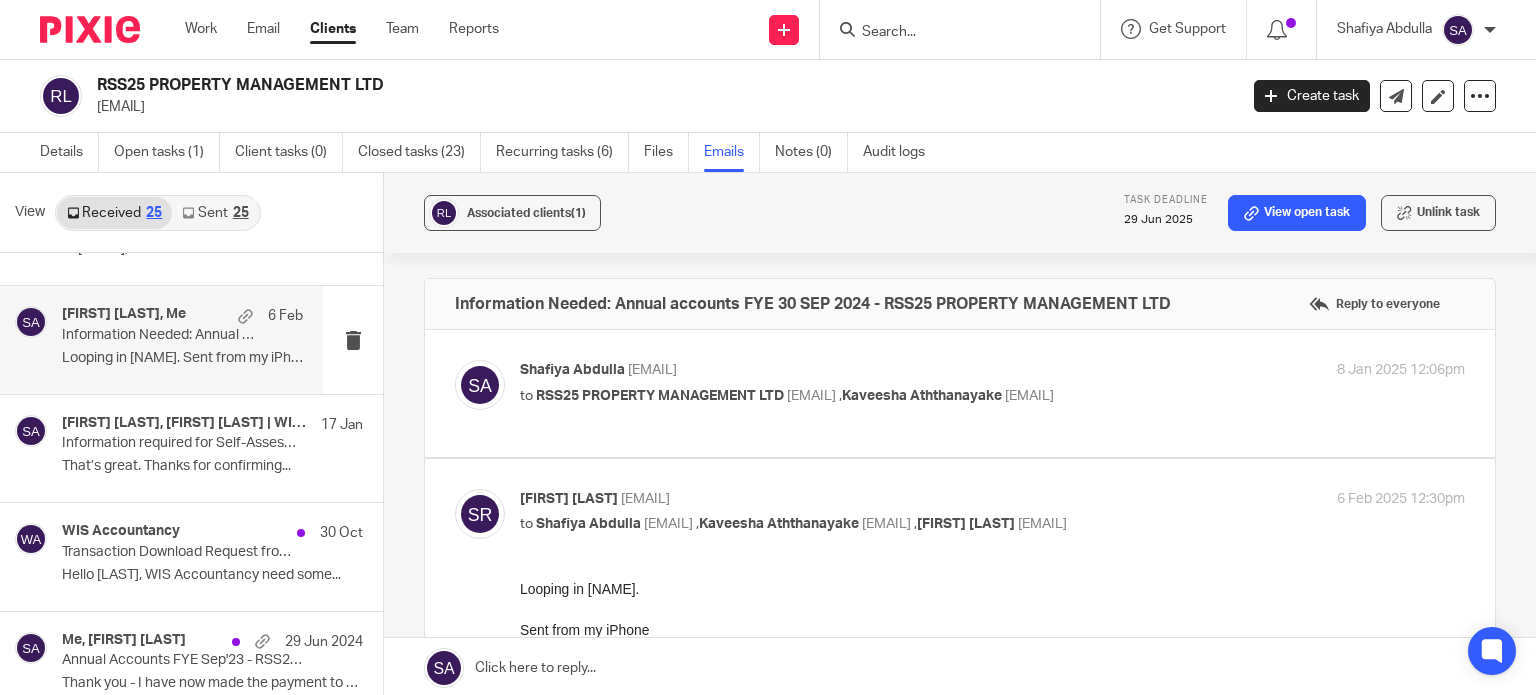 scroll, scrollTop: 0, scrollLeft: 0, axis: both 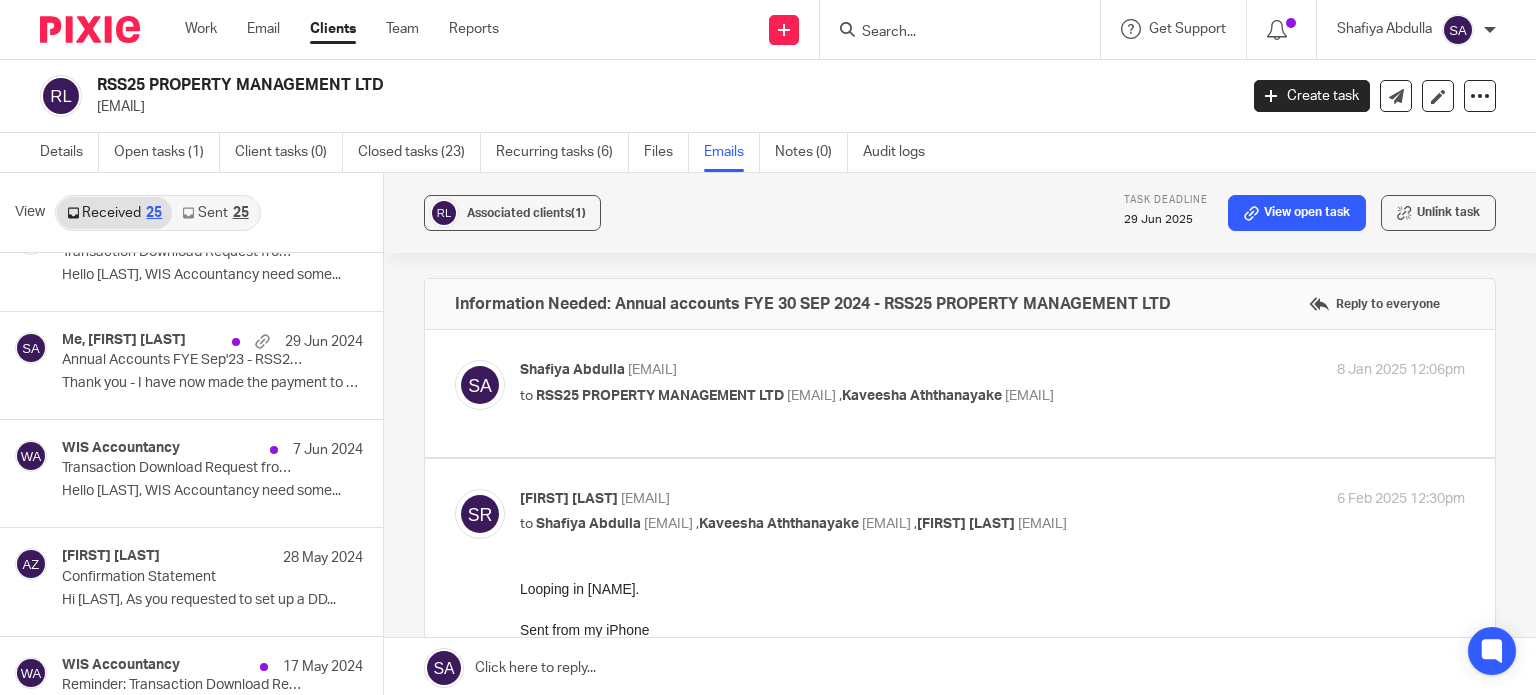 click at bounding box center [966, 29] 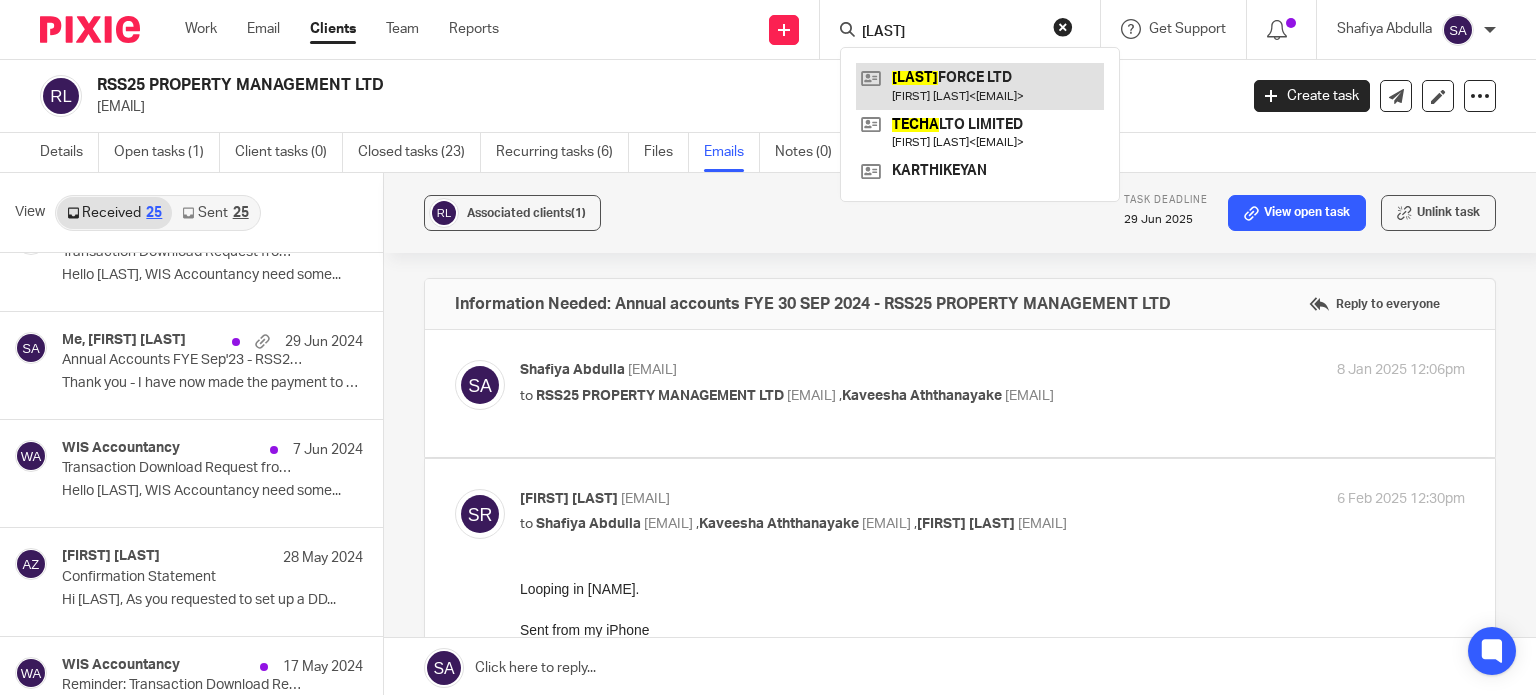 type on "tecla" 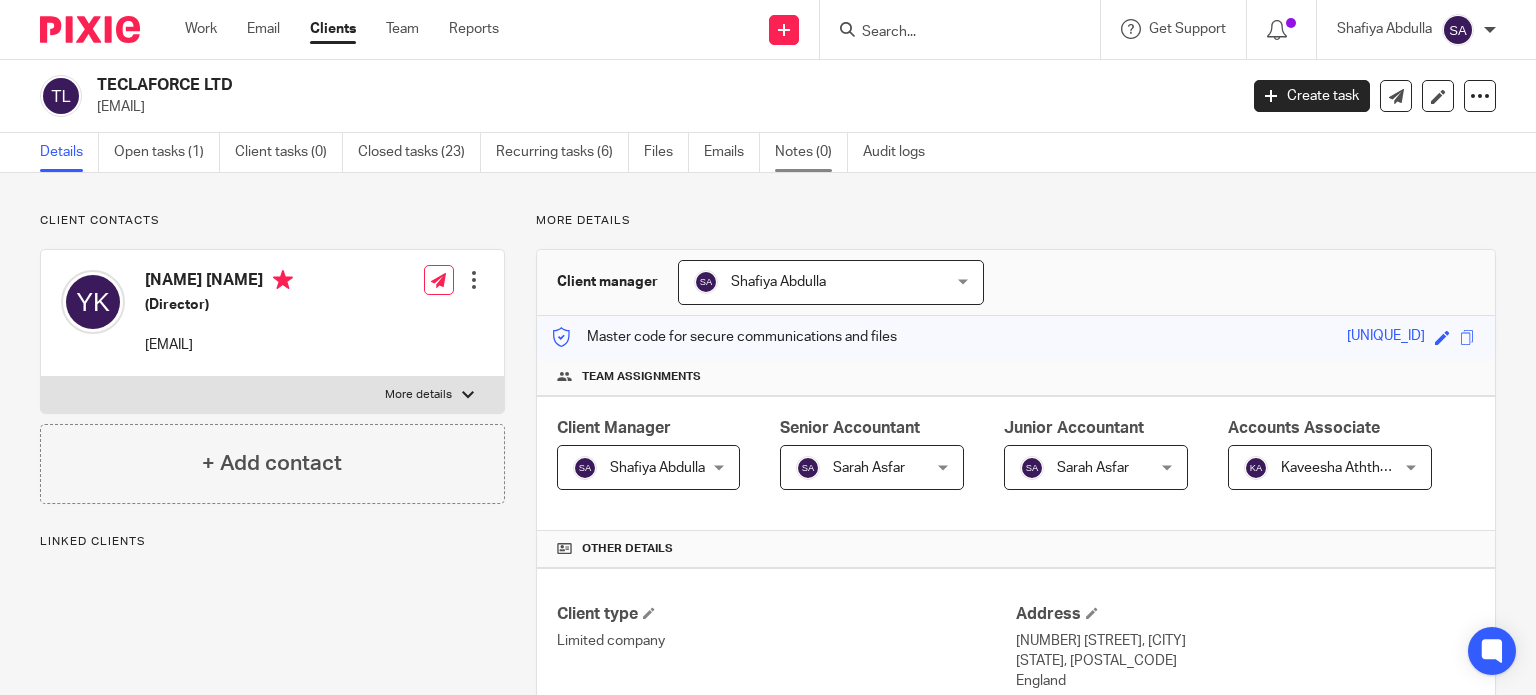 scroll, scrollTop: 0, scrollLeft: 0, axis: both 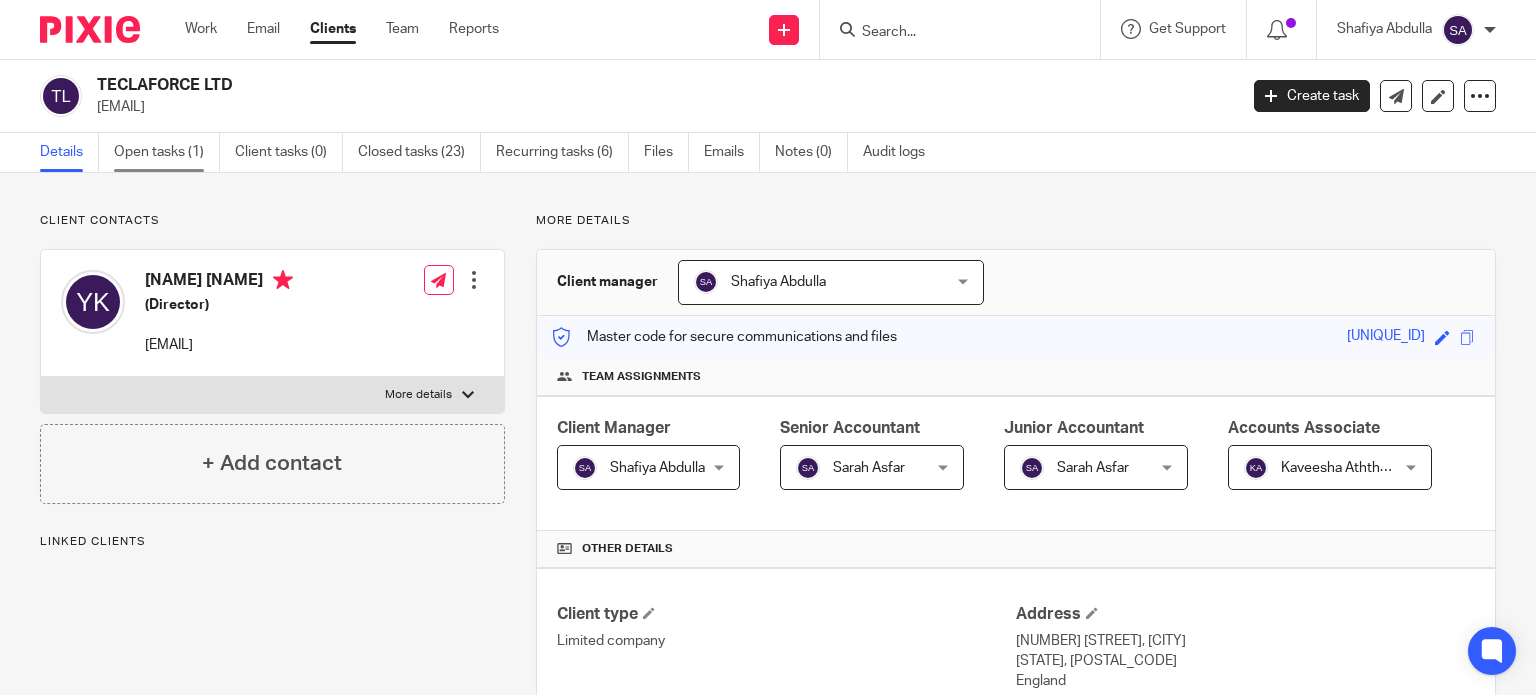click on "Open tasks (1)" at bounding box center [167, 152] 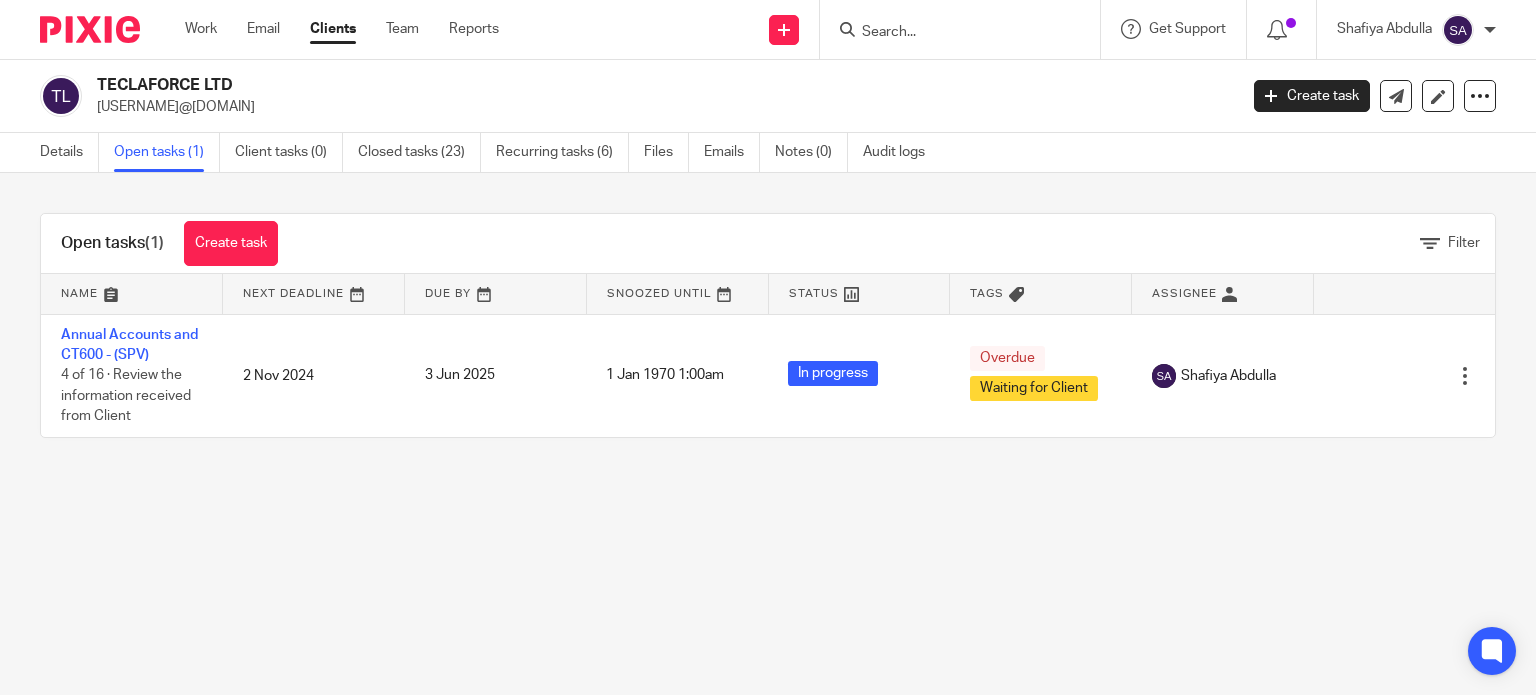 scroll, scrollTop: 0, scrollLeft: 0, axis: both 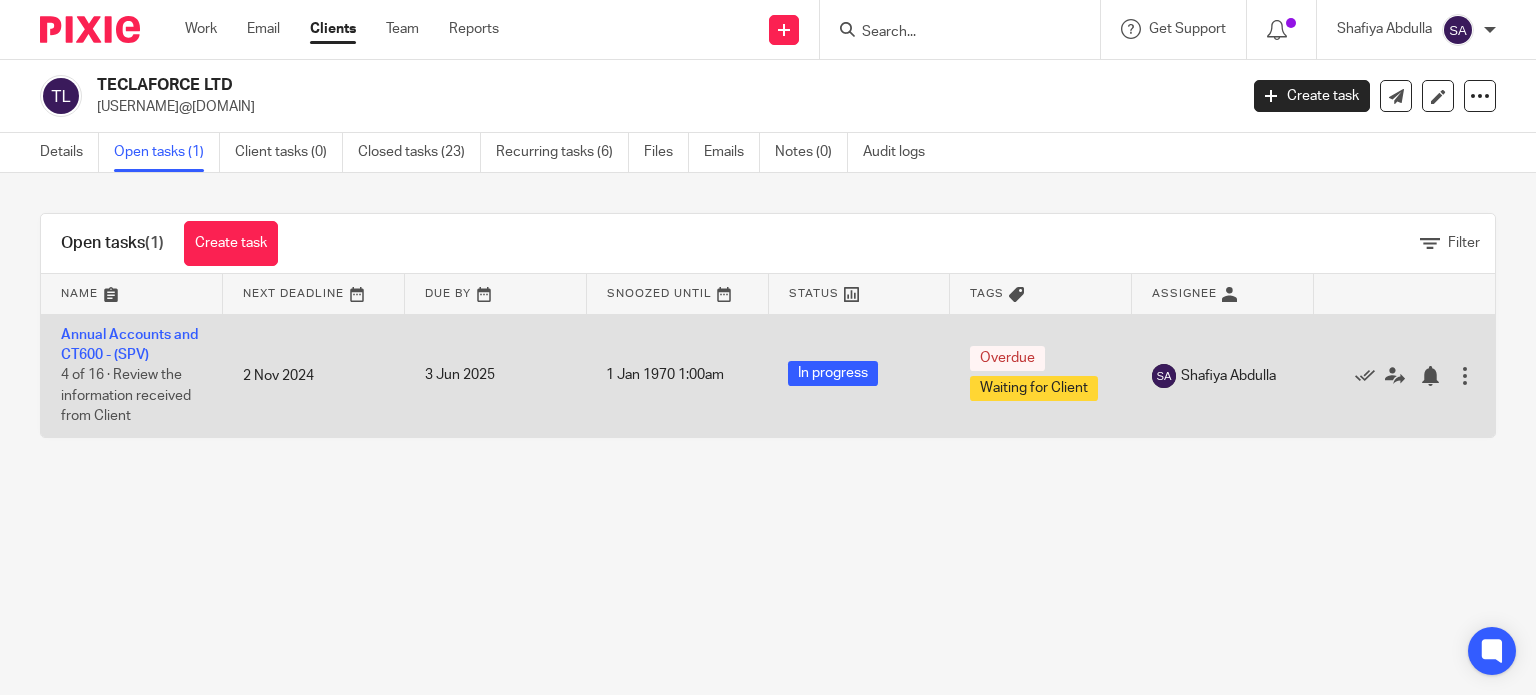 click on "Annual Accounts and CT600 - (SPV)
4
of
16 ·
Review the information received from Client" at bounding box center [132, 375] 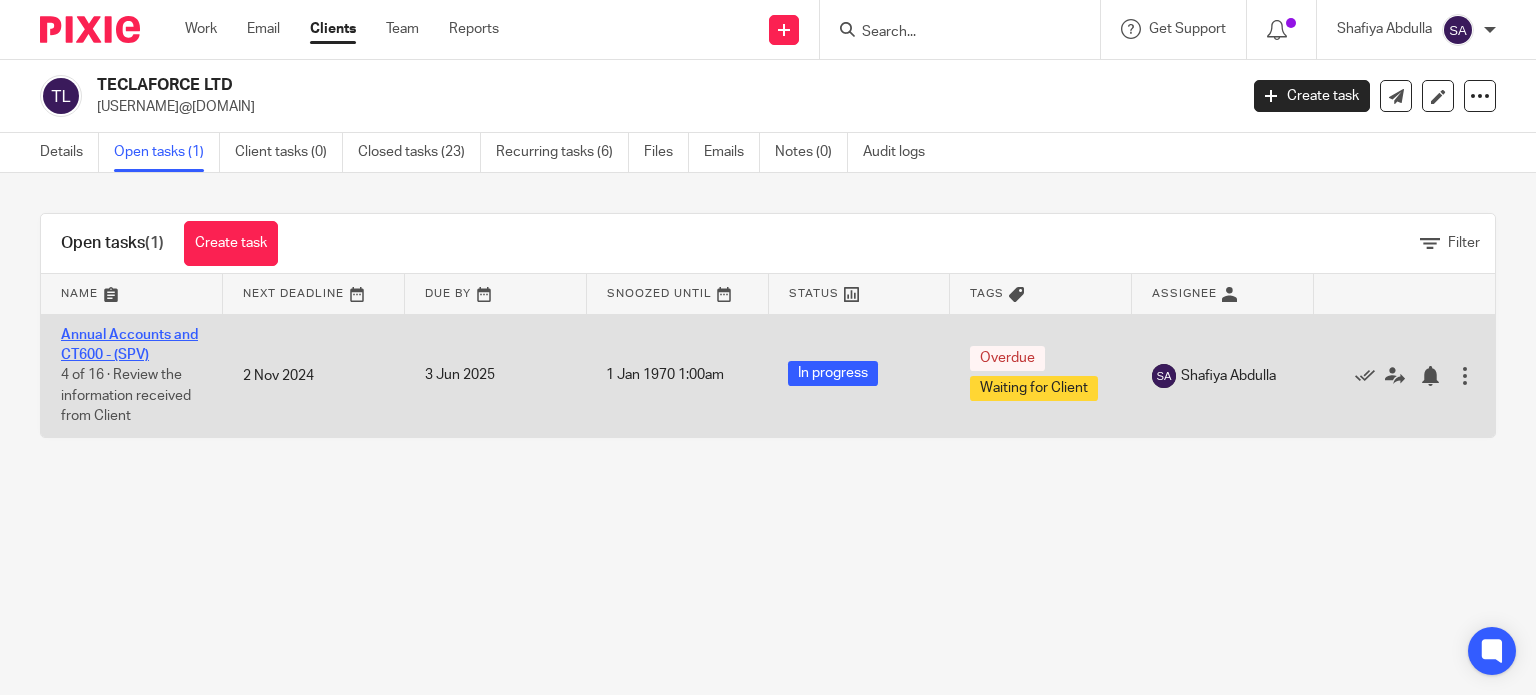 click on "Annual Accounts and CT600 - (SPV)" at bounding box center (129, 345) 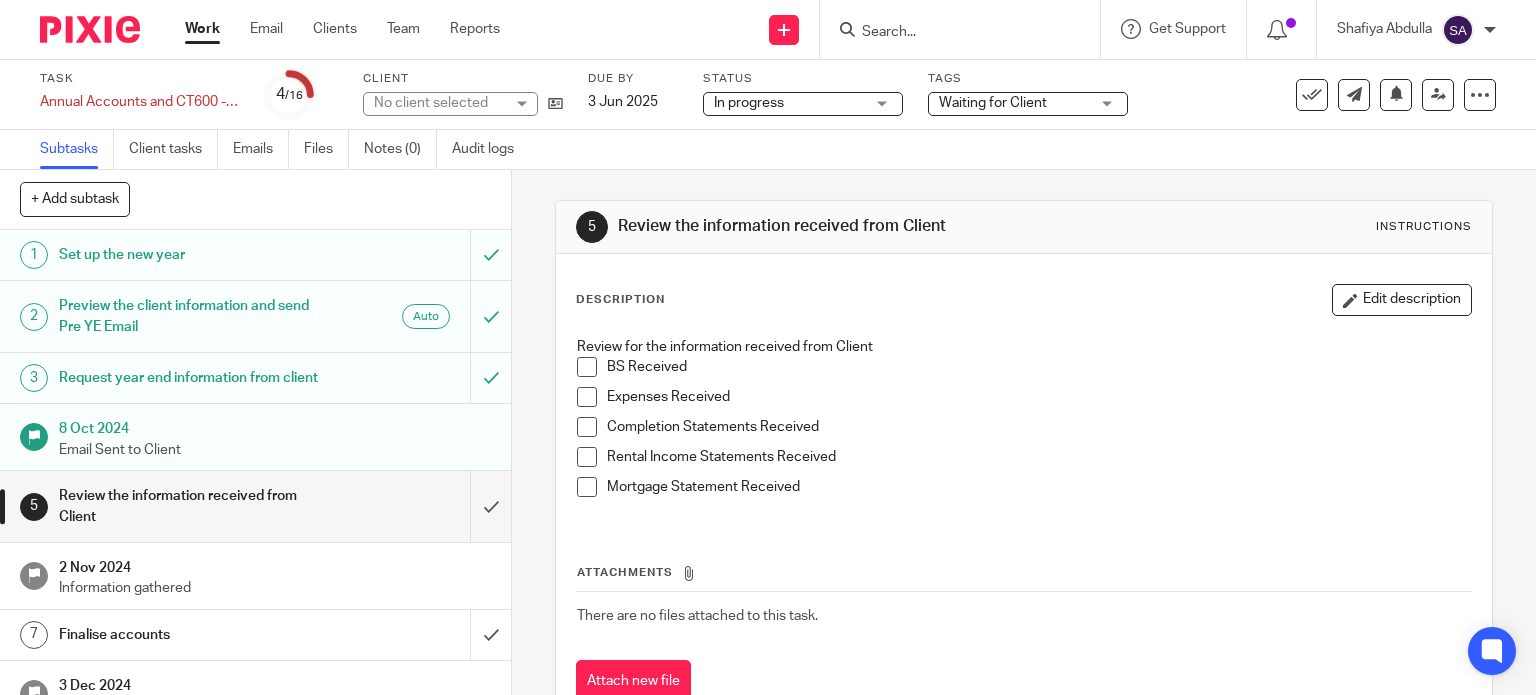 scroll, scrollTop: 0, scrollLeft: 0, axis: both 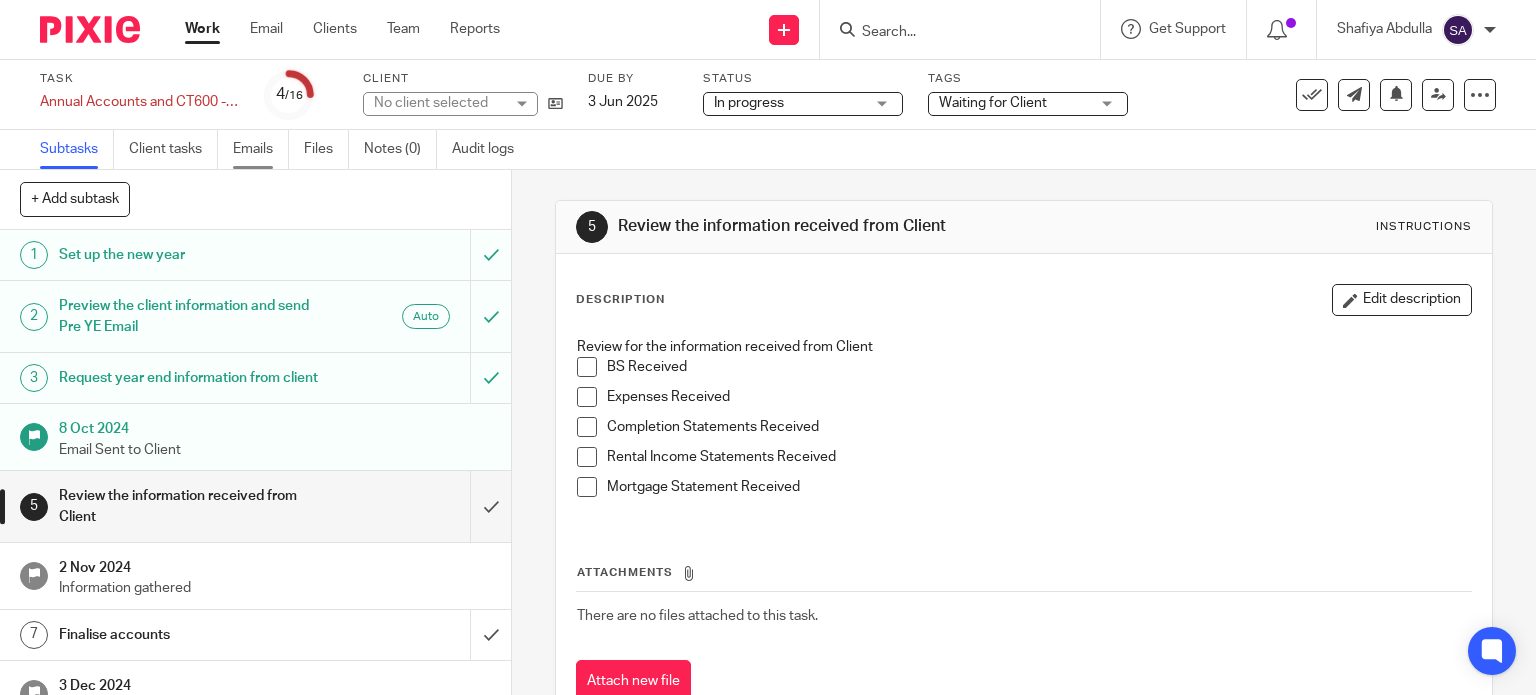 click on "Emails" at bounding box center (261, 149) 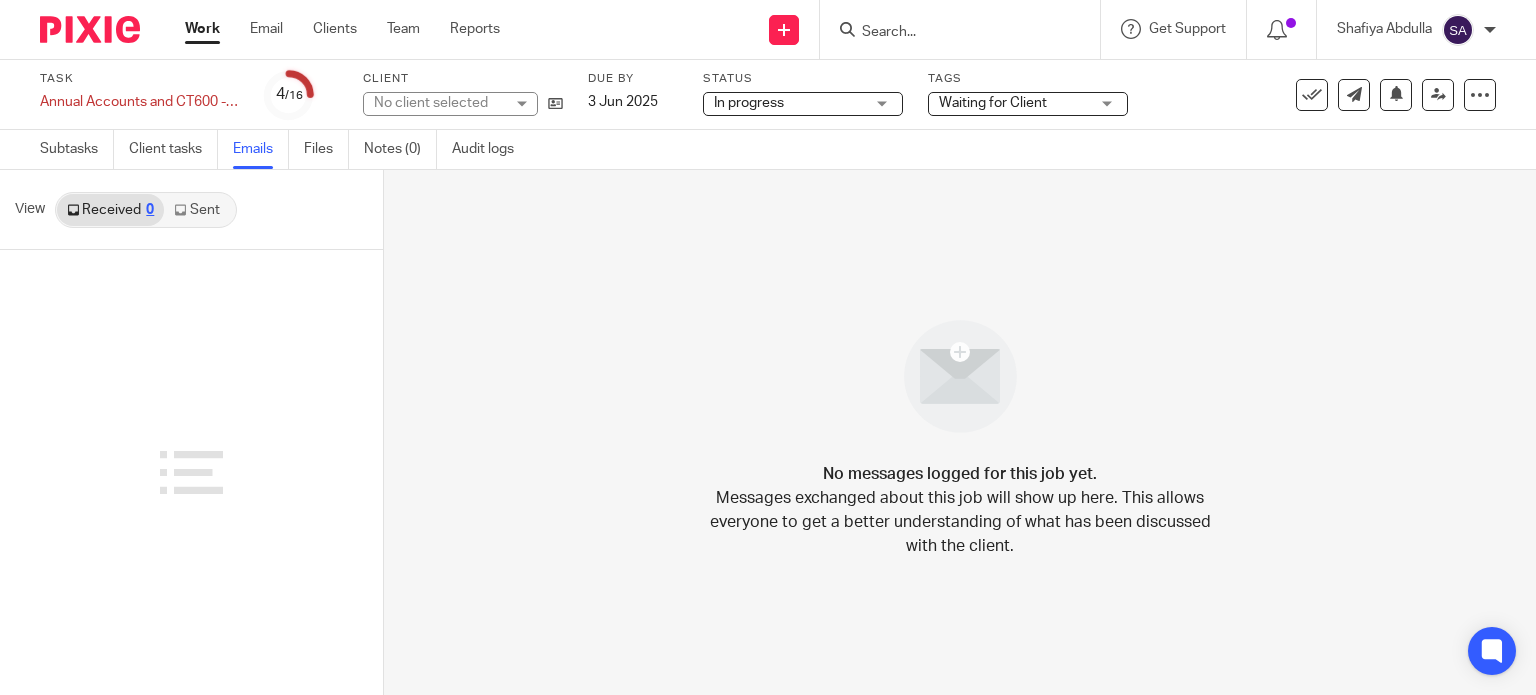 scroll, scrollTop: 0, scrollLeft: 0, axis: both 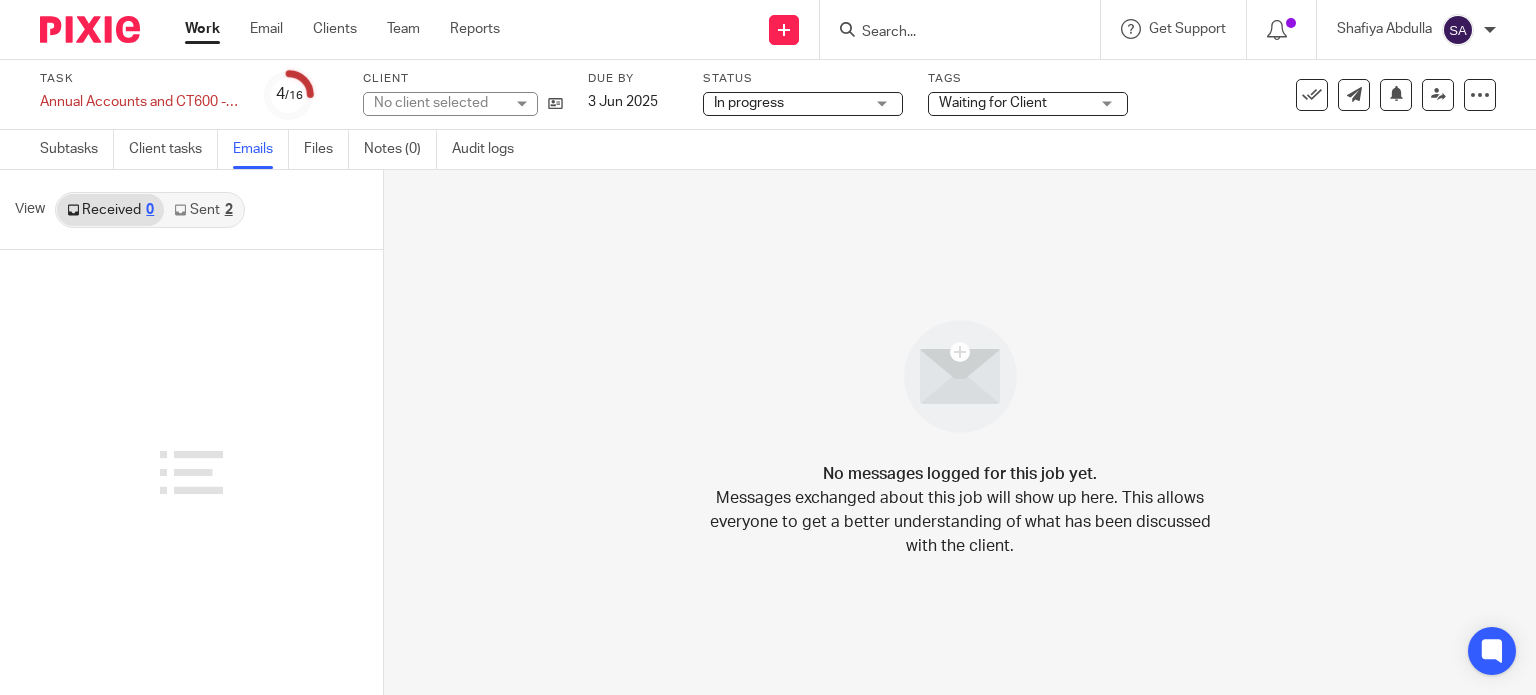 click on "Sent
2" at bounding box center (203, 210) 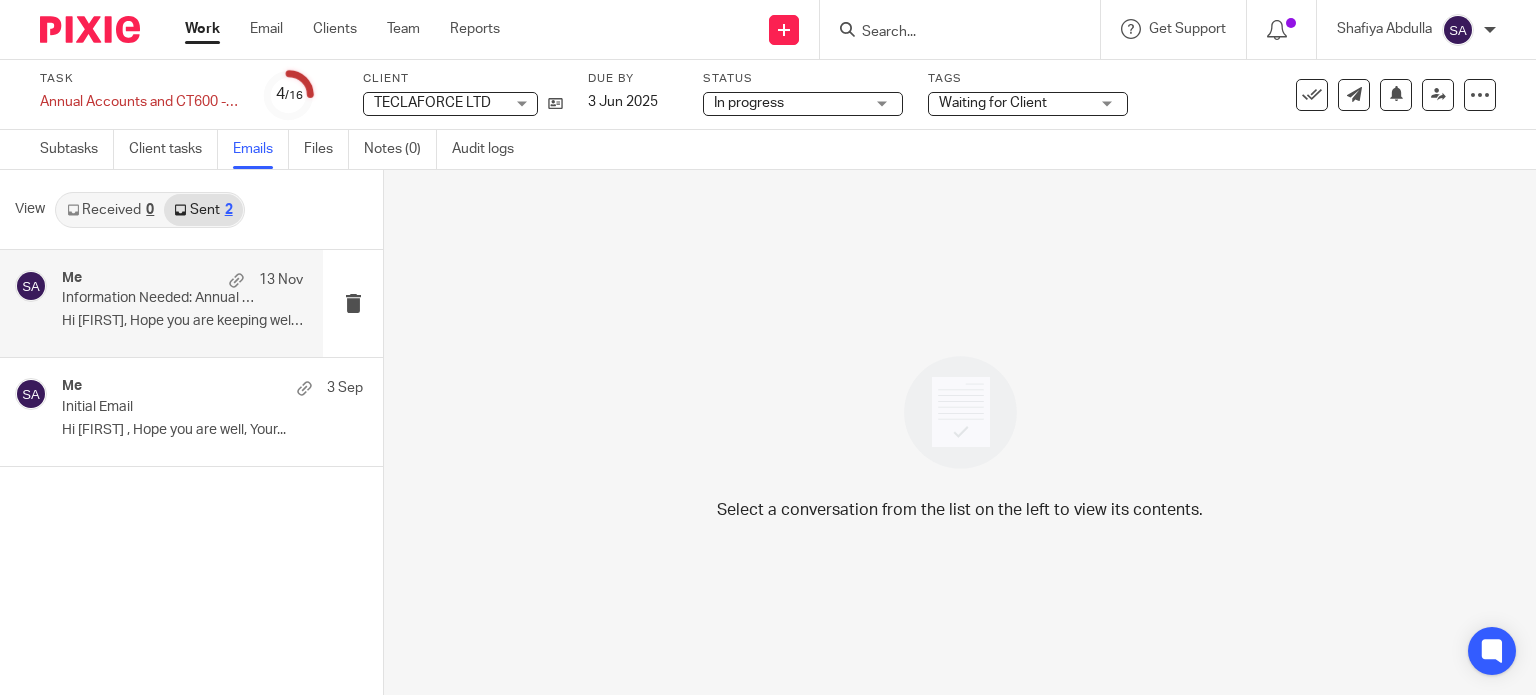 click on "Information Needed: Annual Accounts YE Sep' 24 - TECLAFORCE LTD" at bounding box center [158, 298] 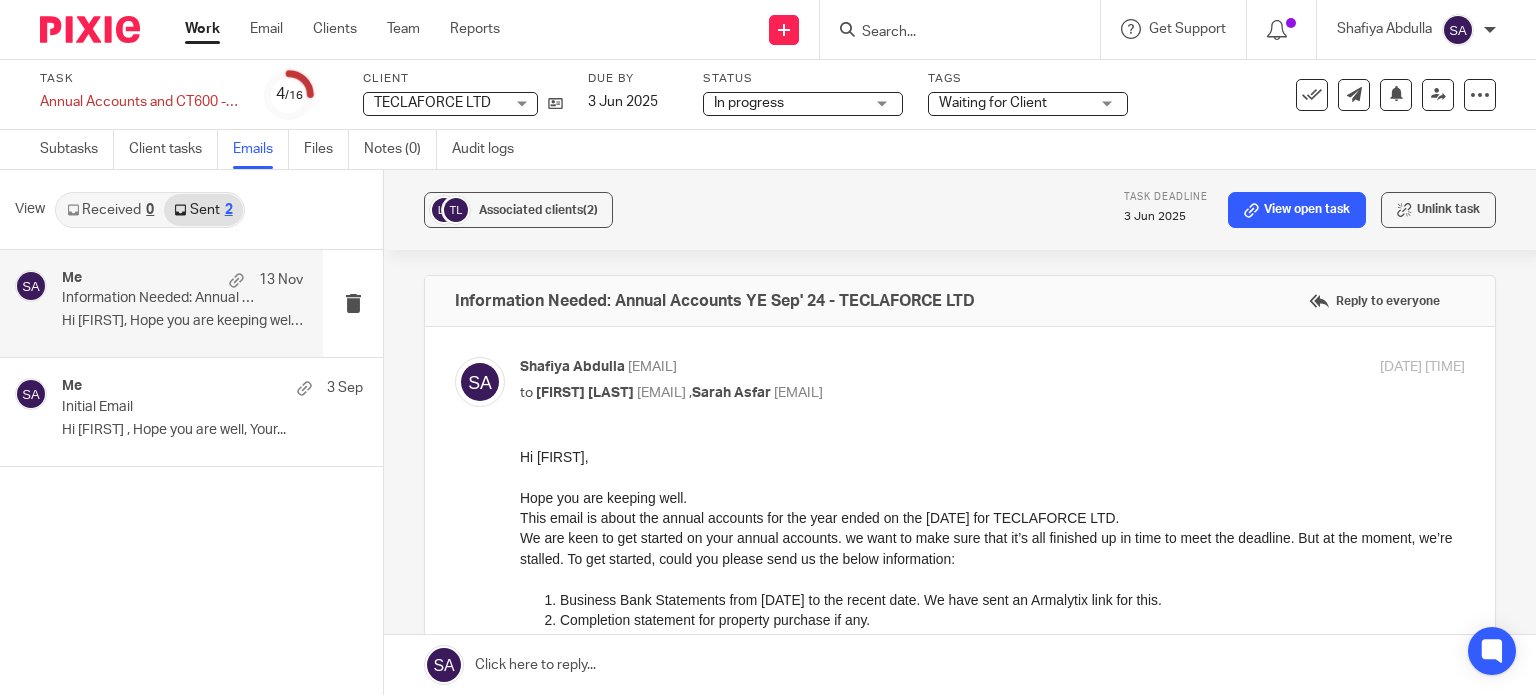 scroll, scrollTop: 0, scrollLeft: 0, axis: both 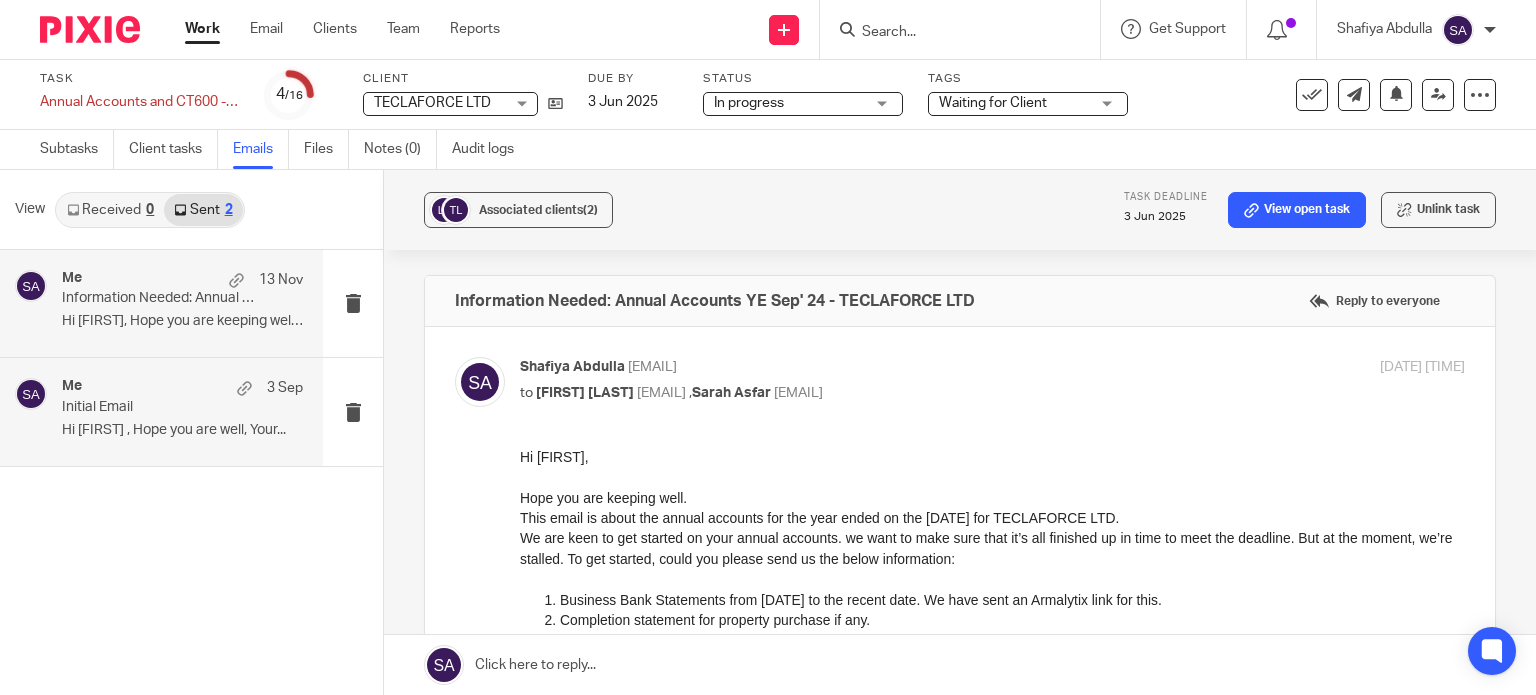 click on "Initial Email" at bounding box center [158, 407] 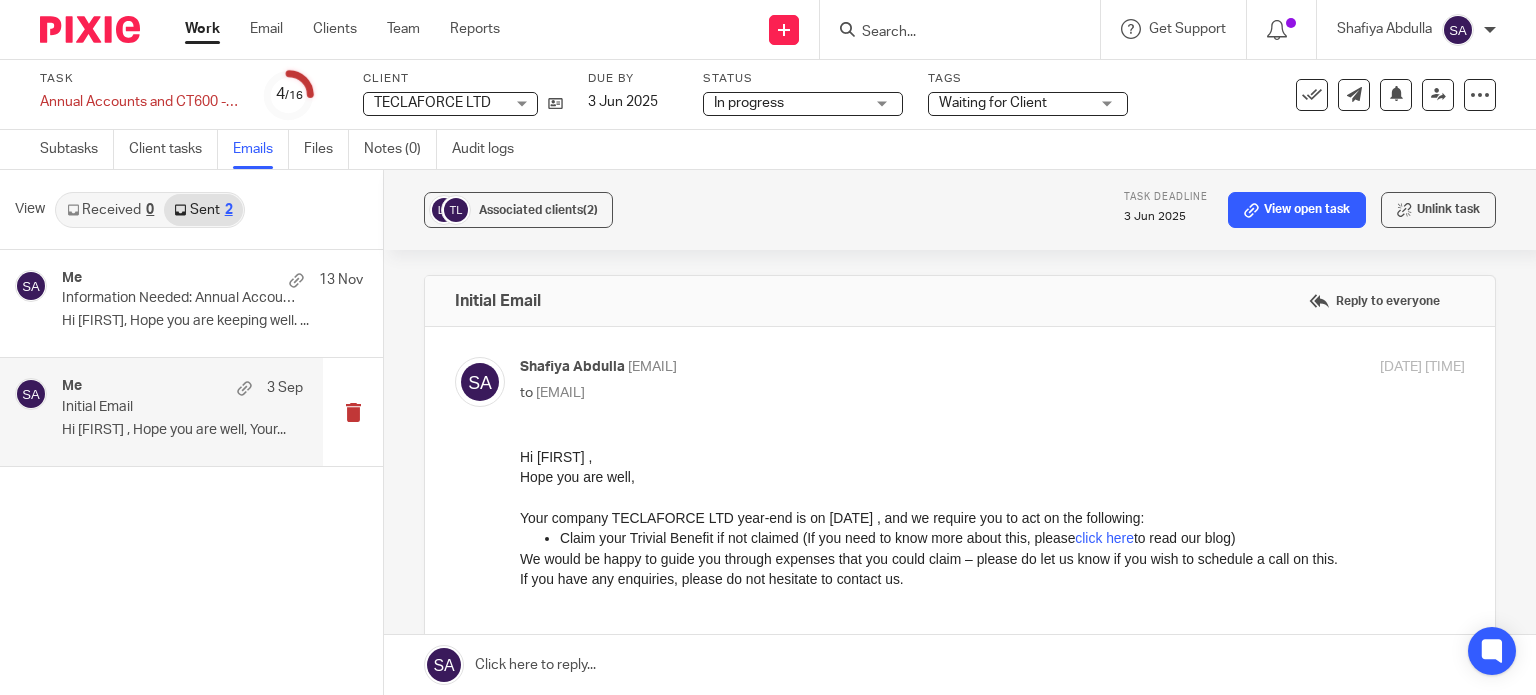 scroll, scrollTop: 0, scrollLeft: 0, axis: both 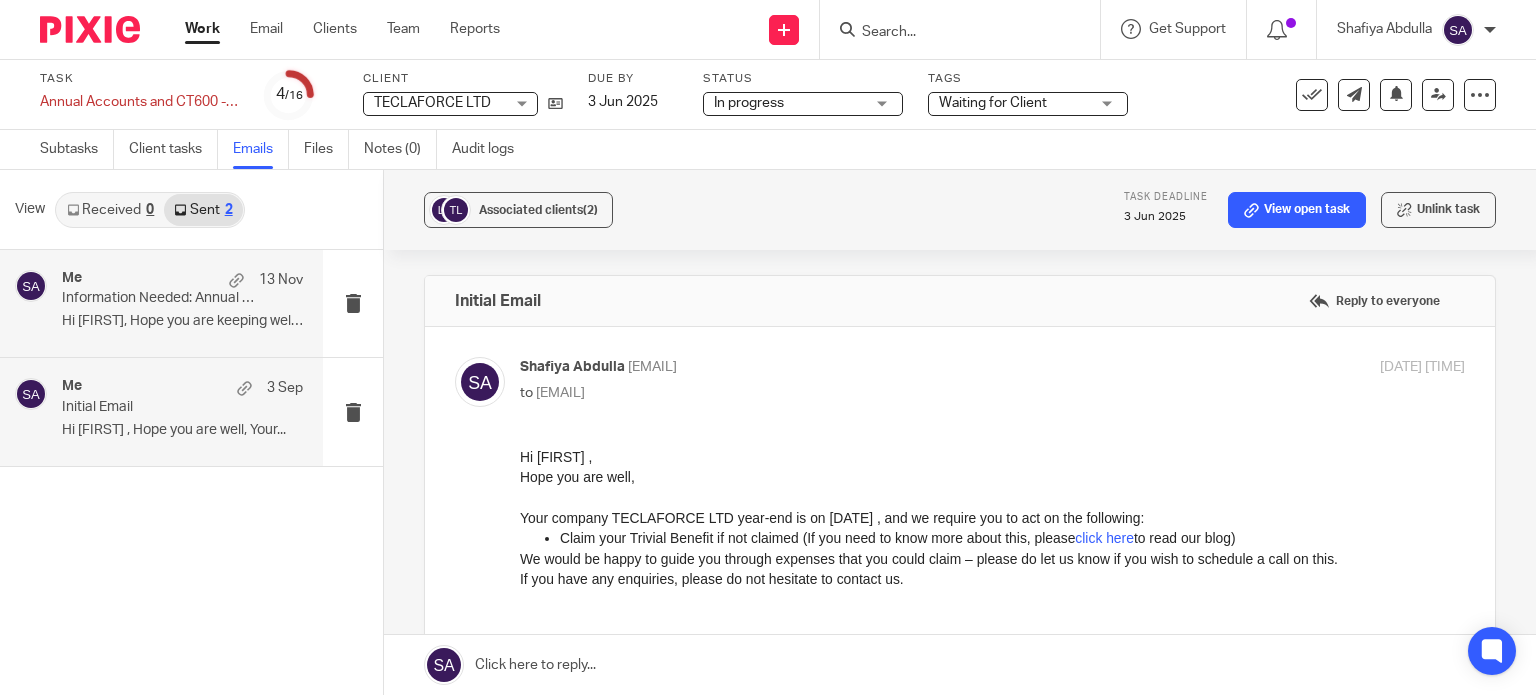 click on "Hi Yousuf,     Hope you are keeping well.    ..." at bounding box center (182, 321) 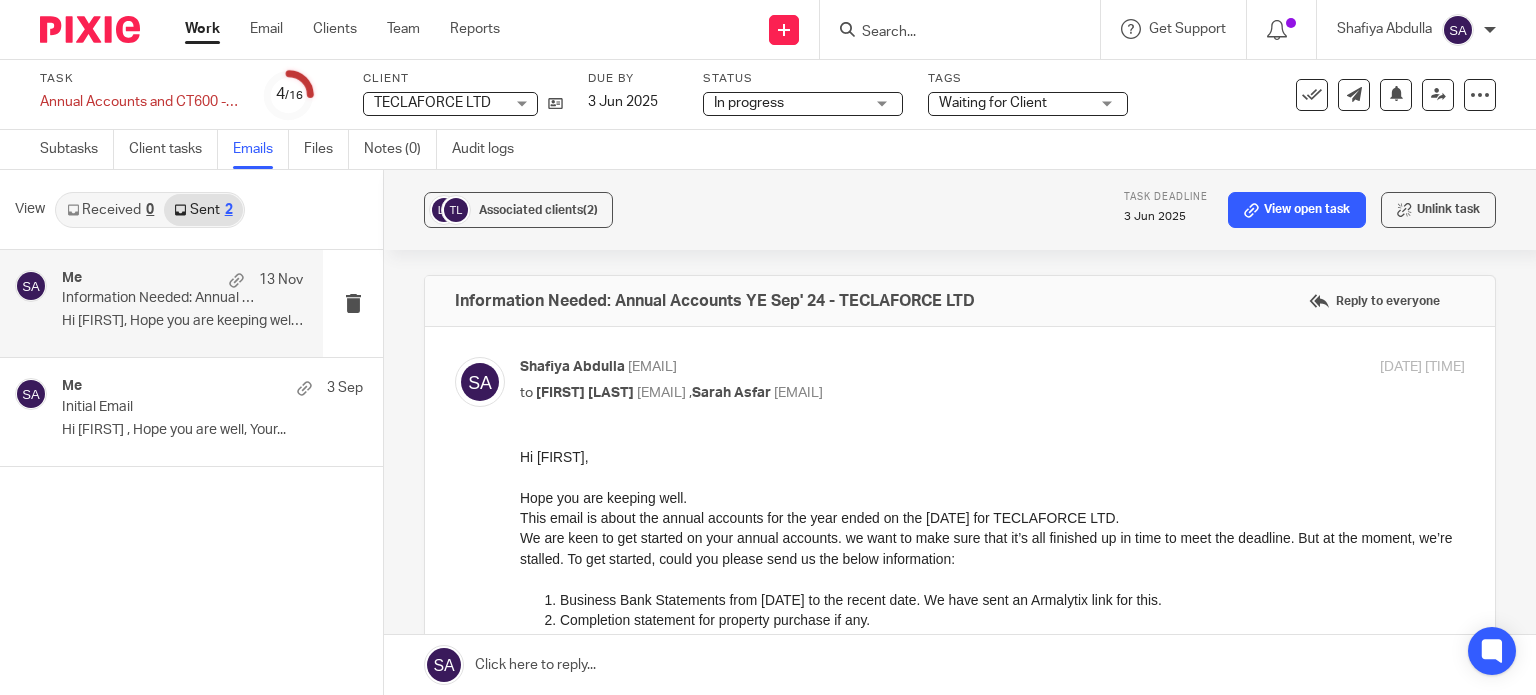 scroll, scrollTop: 0, scrollLeft: 0, axis: both 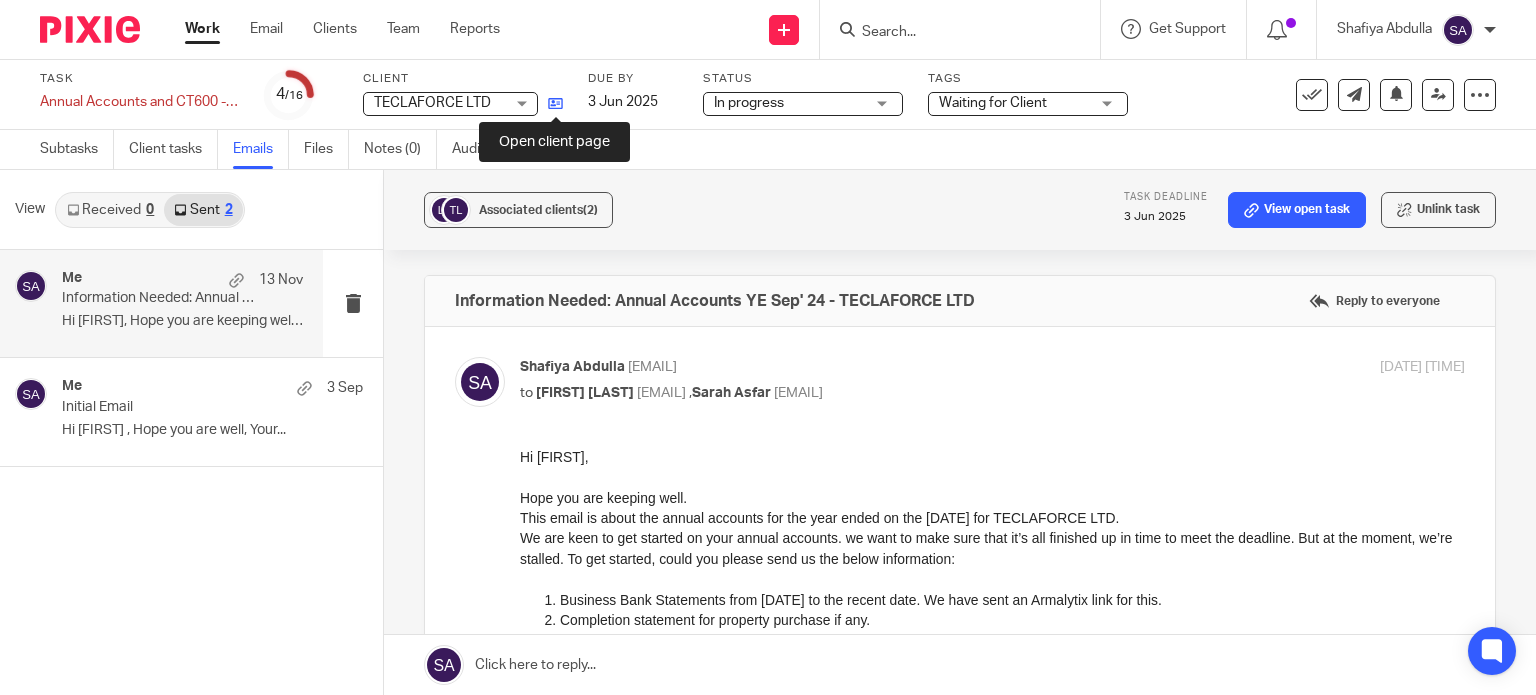 click at bounding box center [555, 103] 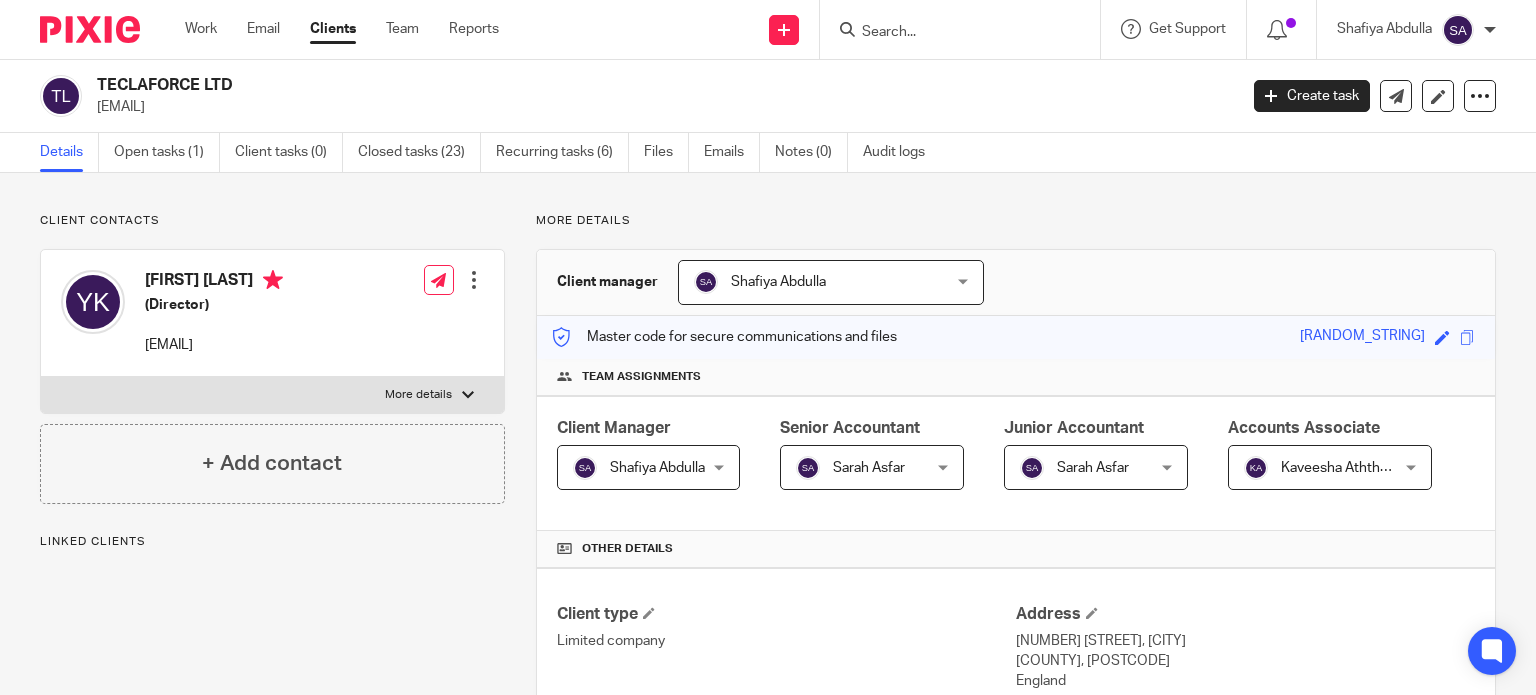 scroll, scrollTop: 0, scrollLeft: 0, axis: both 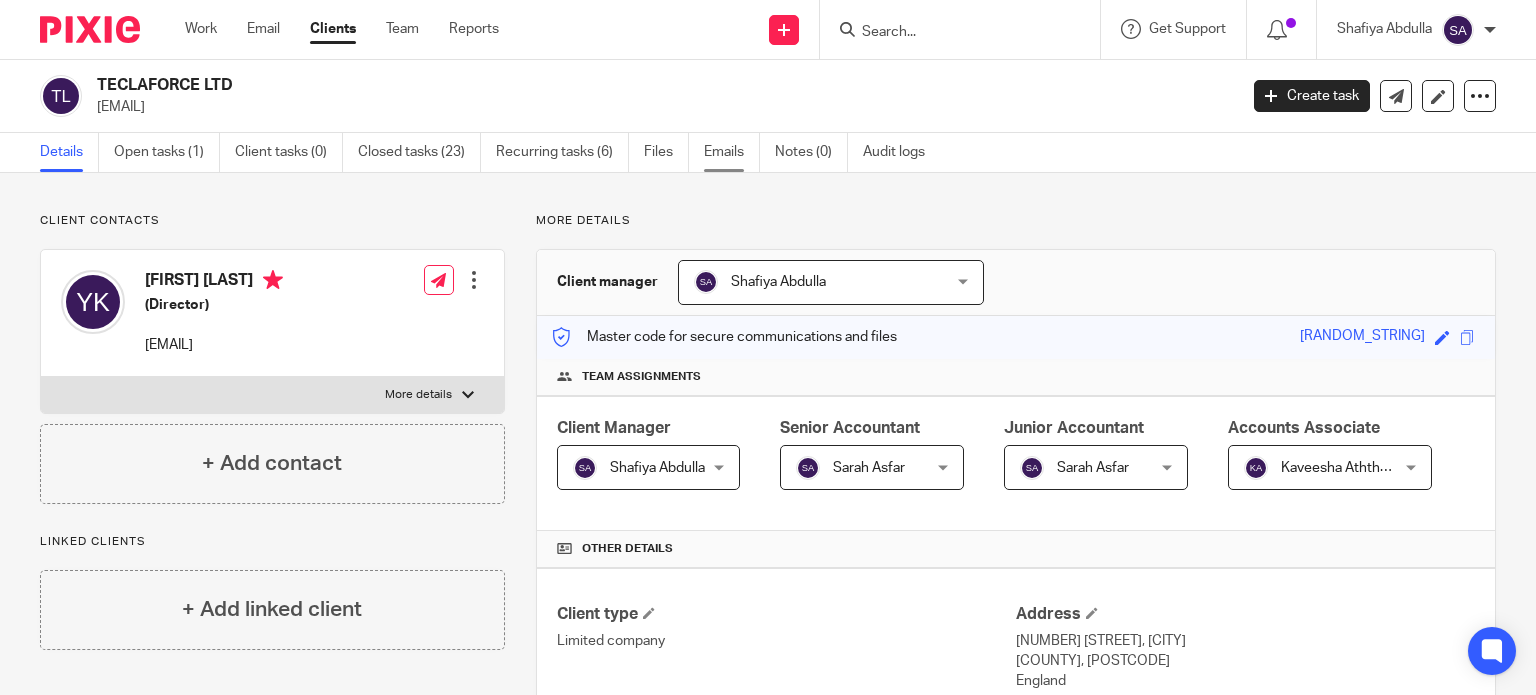 click on "Emails" at bounding box center (732, 152) 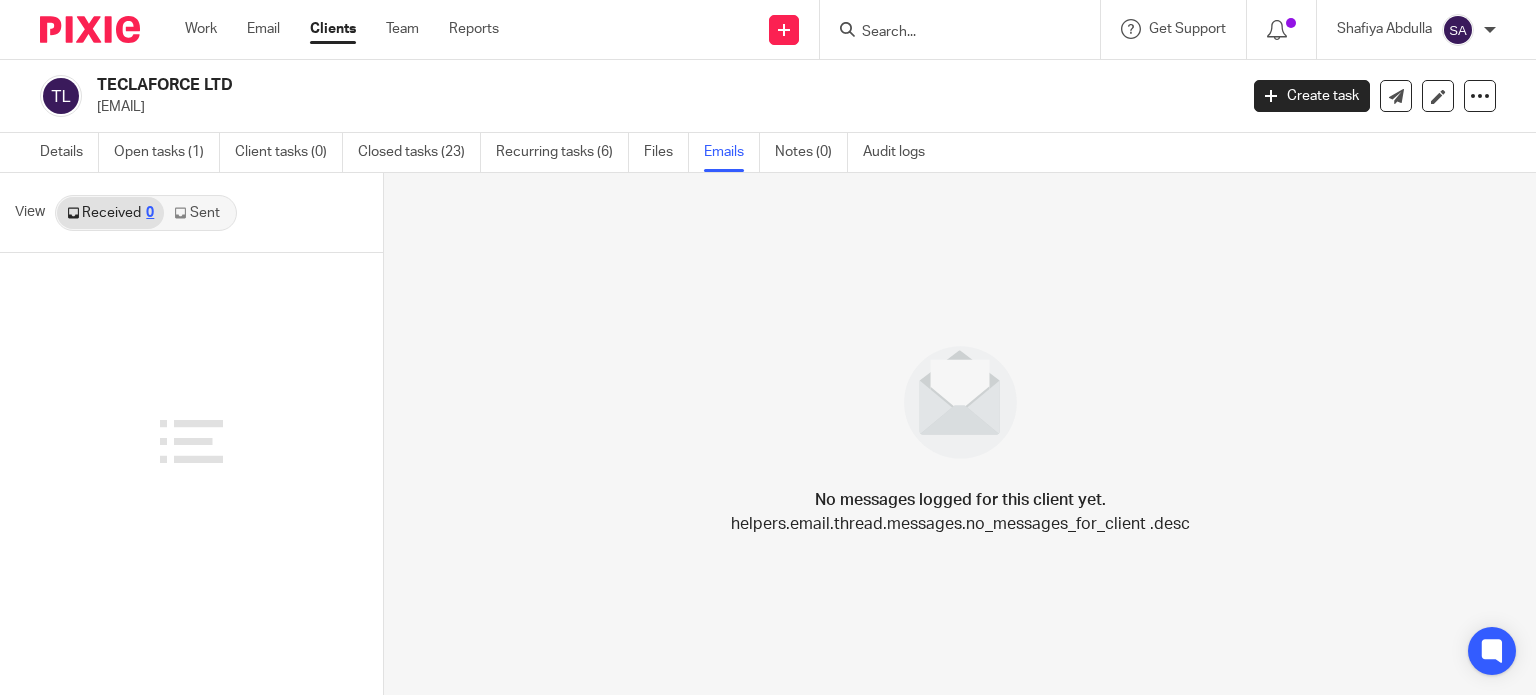 scroll, scrollTop: 0, scrollLeft: 0, axis: both 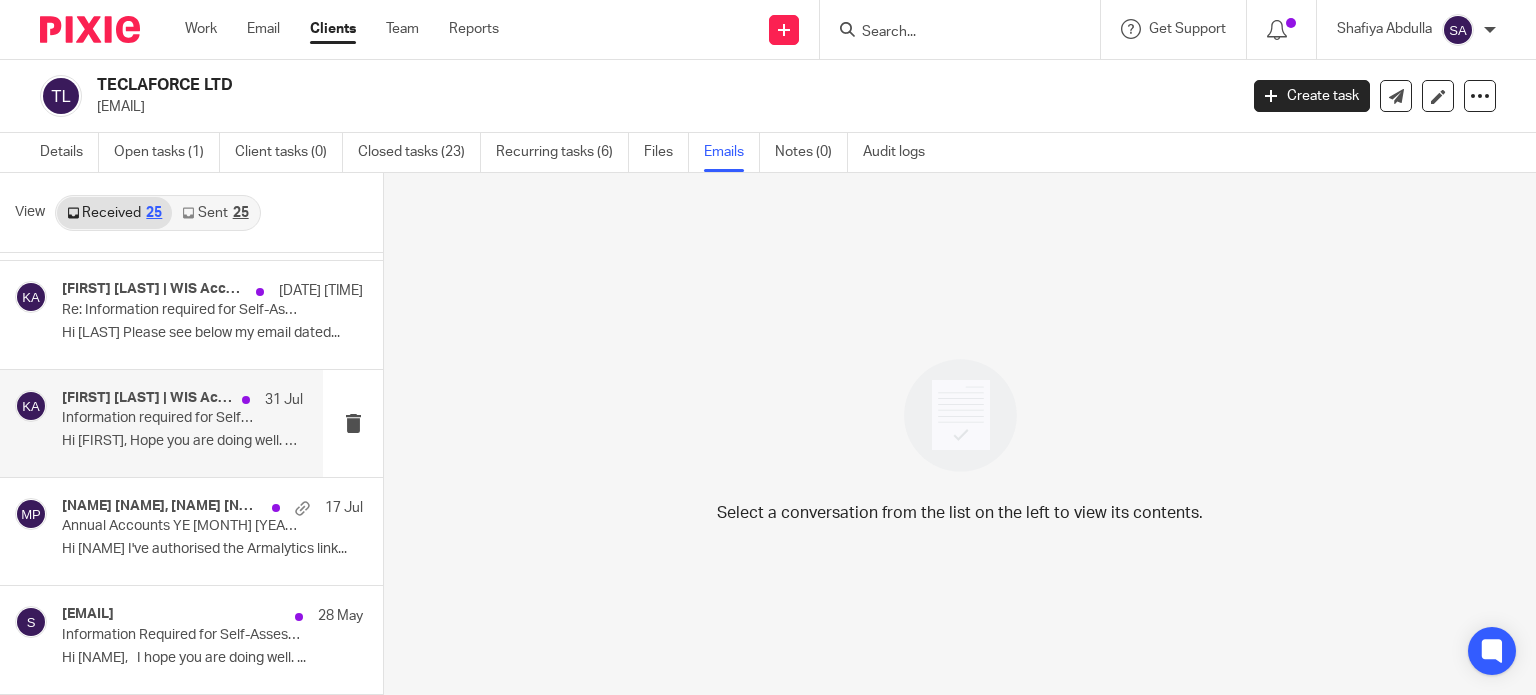 click on "Kaveesha Aththanayake | WIS Accountancy
31 Jul   Information required for Self-Assessment return 2024/25 – Maria (TECLAFORCE LTD)   Hi Youssuf,  Hope you are doing well.  This is..." at bounding box center [182, 423] 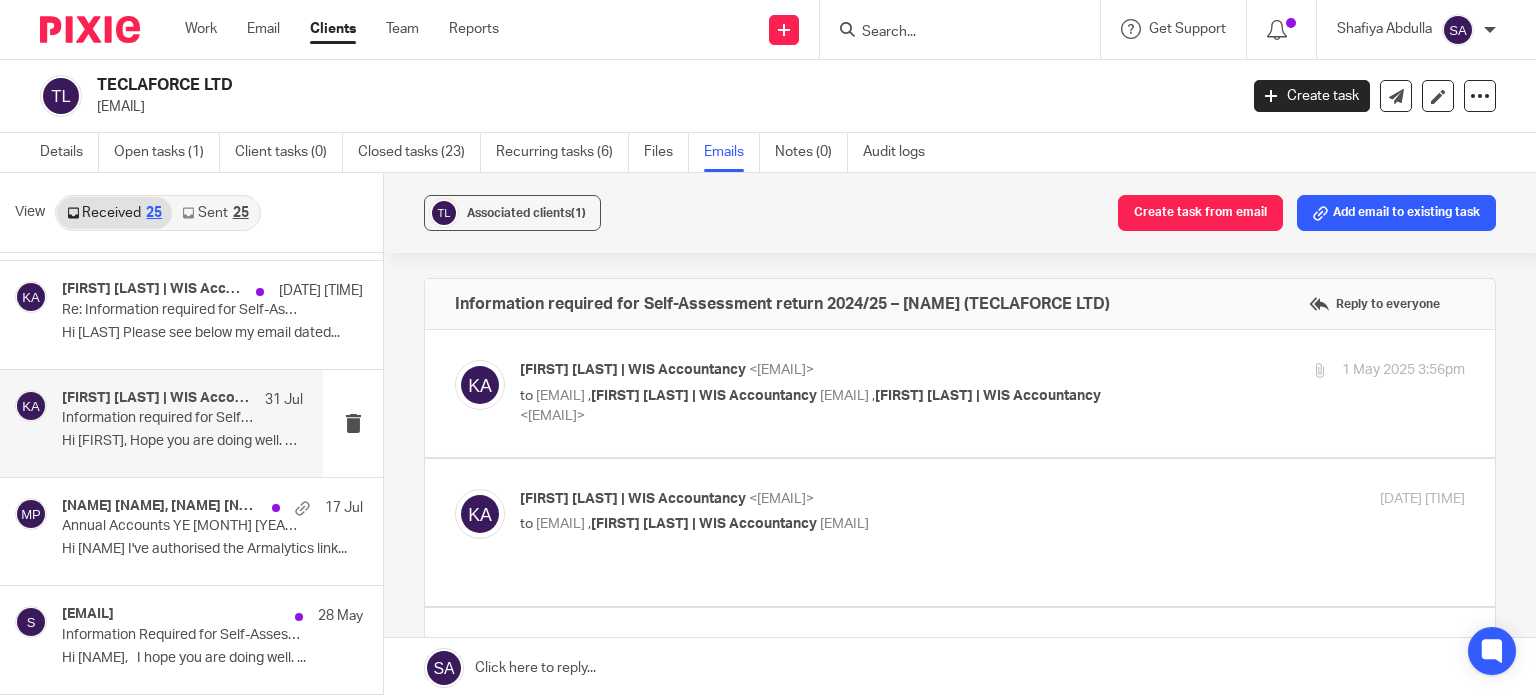 scroll, scrollTop: 0, scrollLeft: 0, axis: both 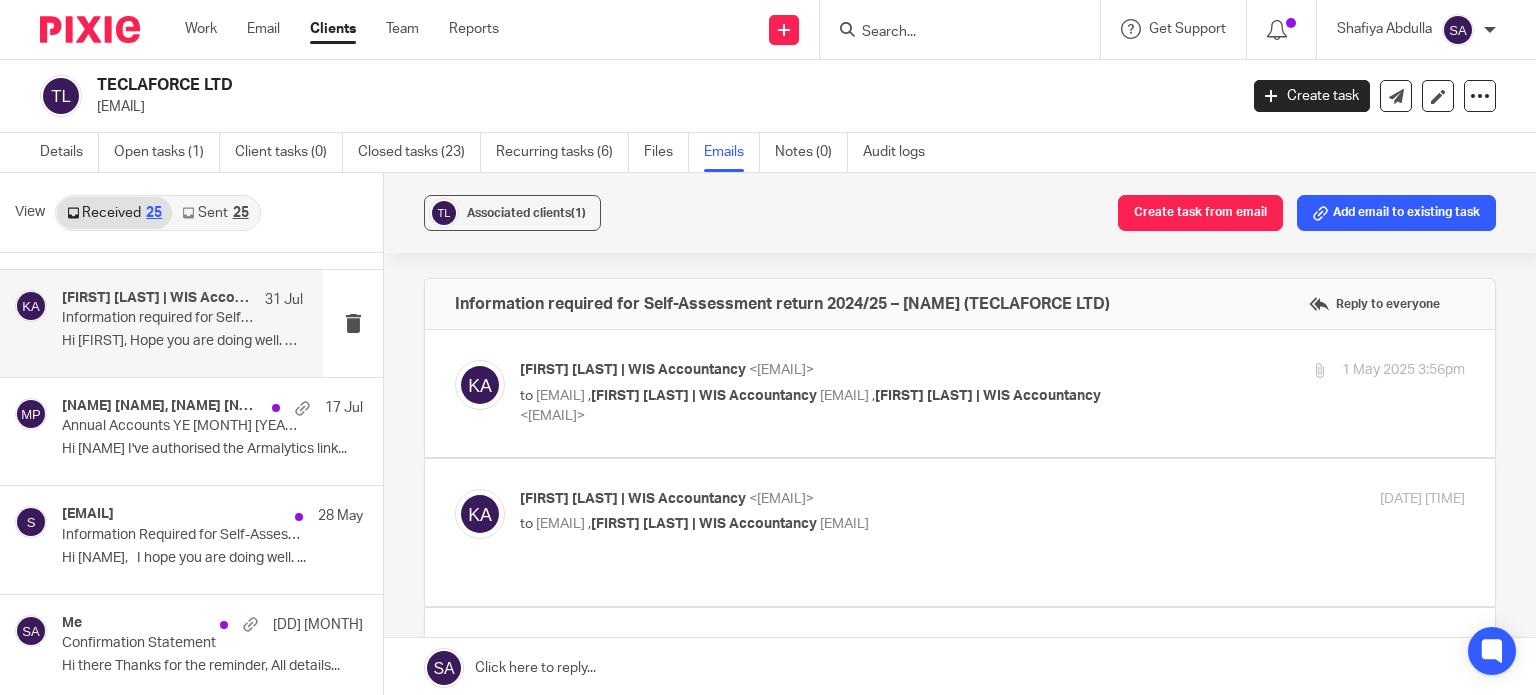click on "Hi Safiyah  I've authorised the Armalytics link..." at bounding box center [212, 449] 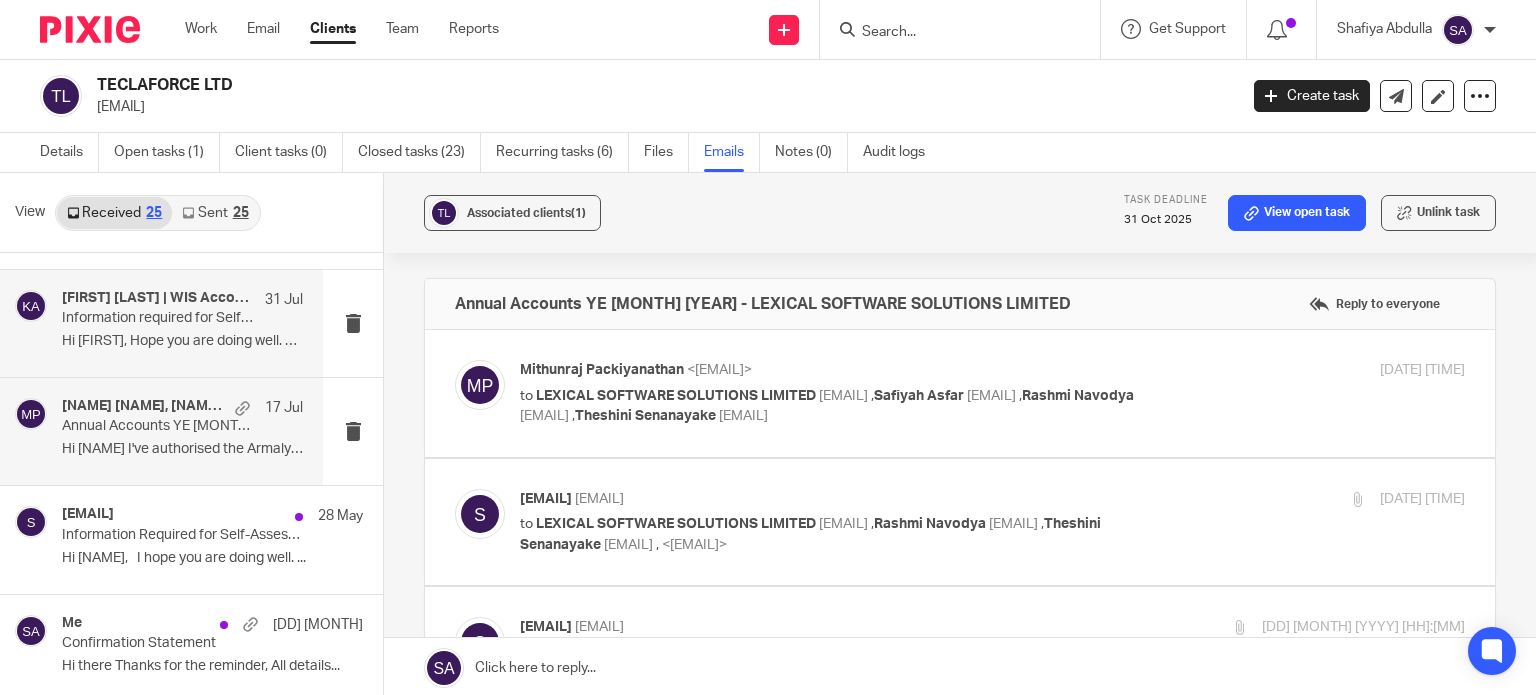 scroll, scrollTop: 0, scrollLeft: 0, axis: both 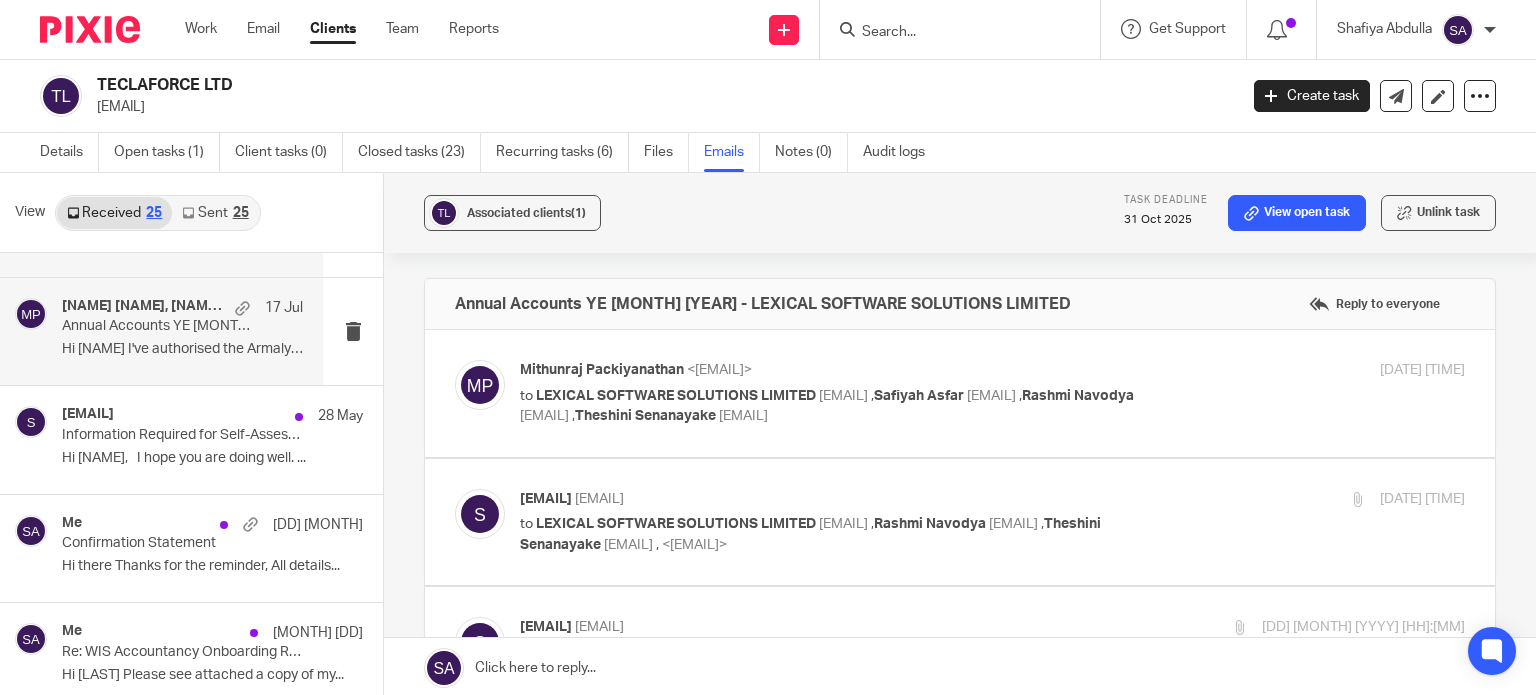 click on "Hi Yousuf,     I hope you are doing well. ..." at bounding box center (212, 458) 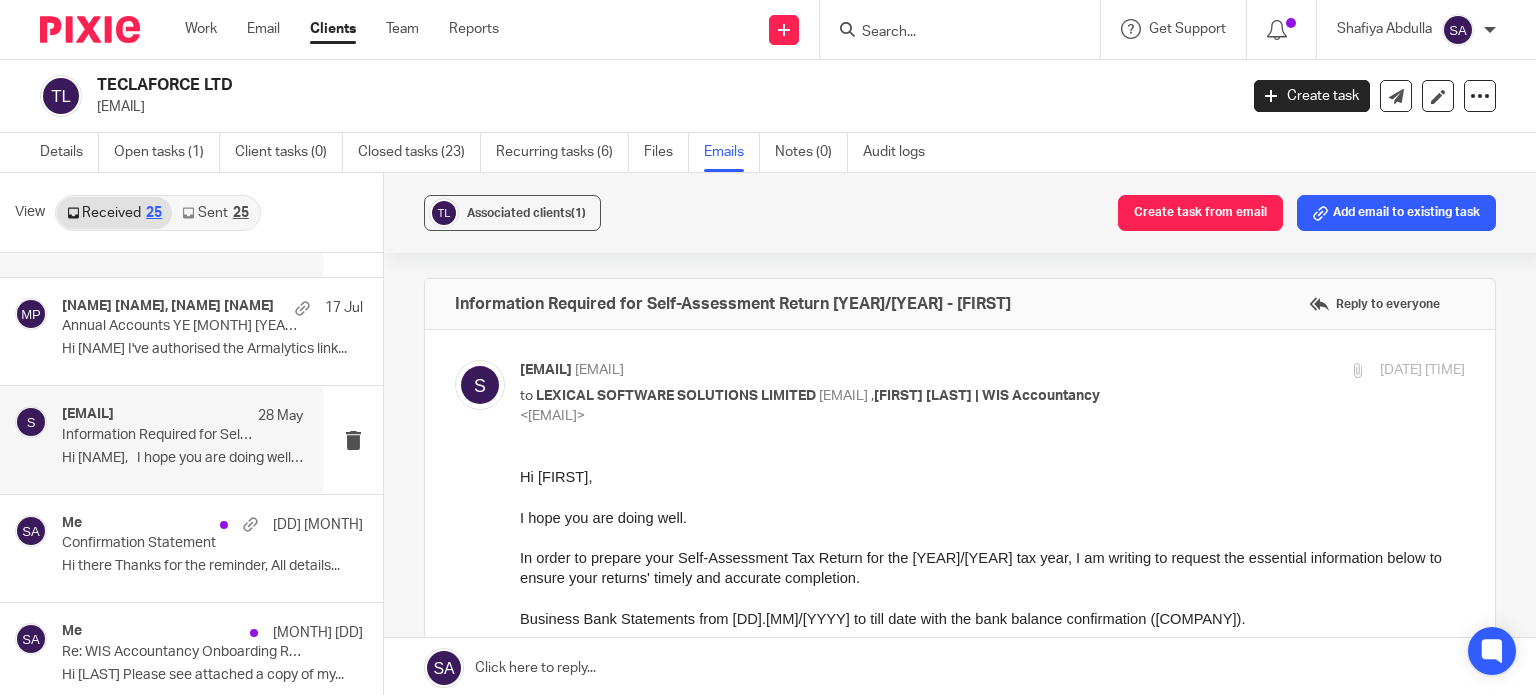 scroll, scrollTop: 0, scrollLeft: 0, axis: both 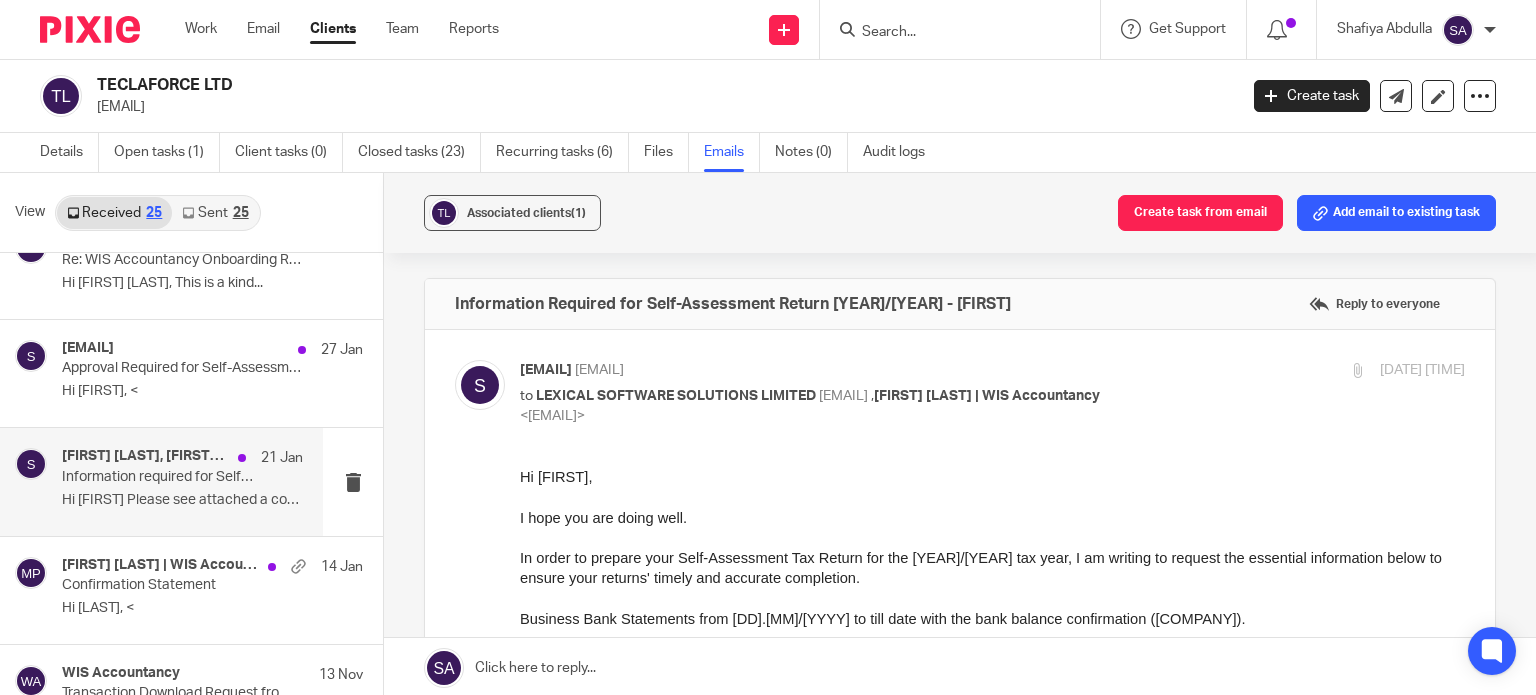 click on "Hi Safiyah  Please see attached a copy of the..." at bounding box center (182, 500) 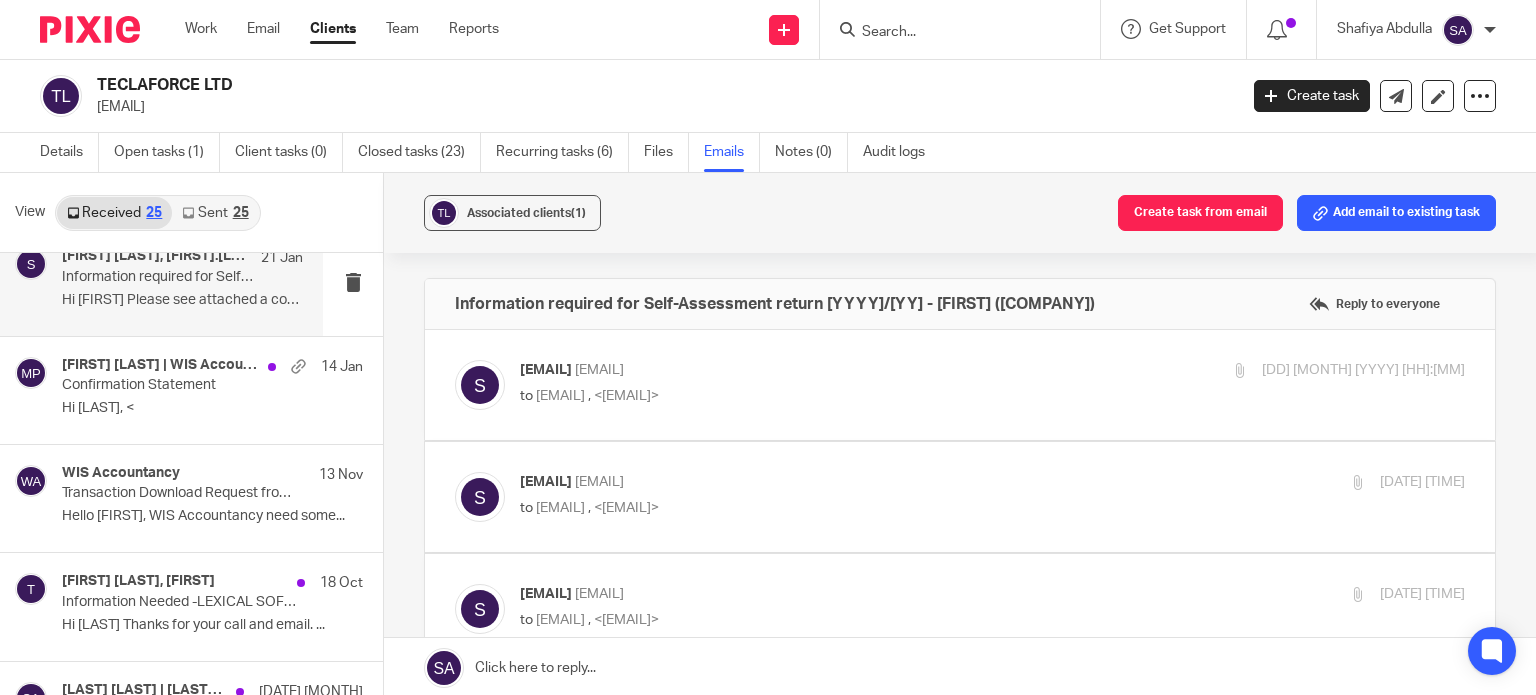 scroll, scrollTop: 0, scrollLeft: 0, axis: both 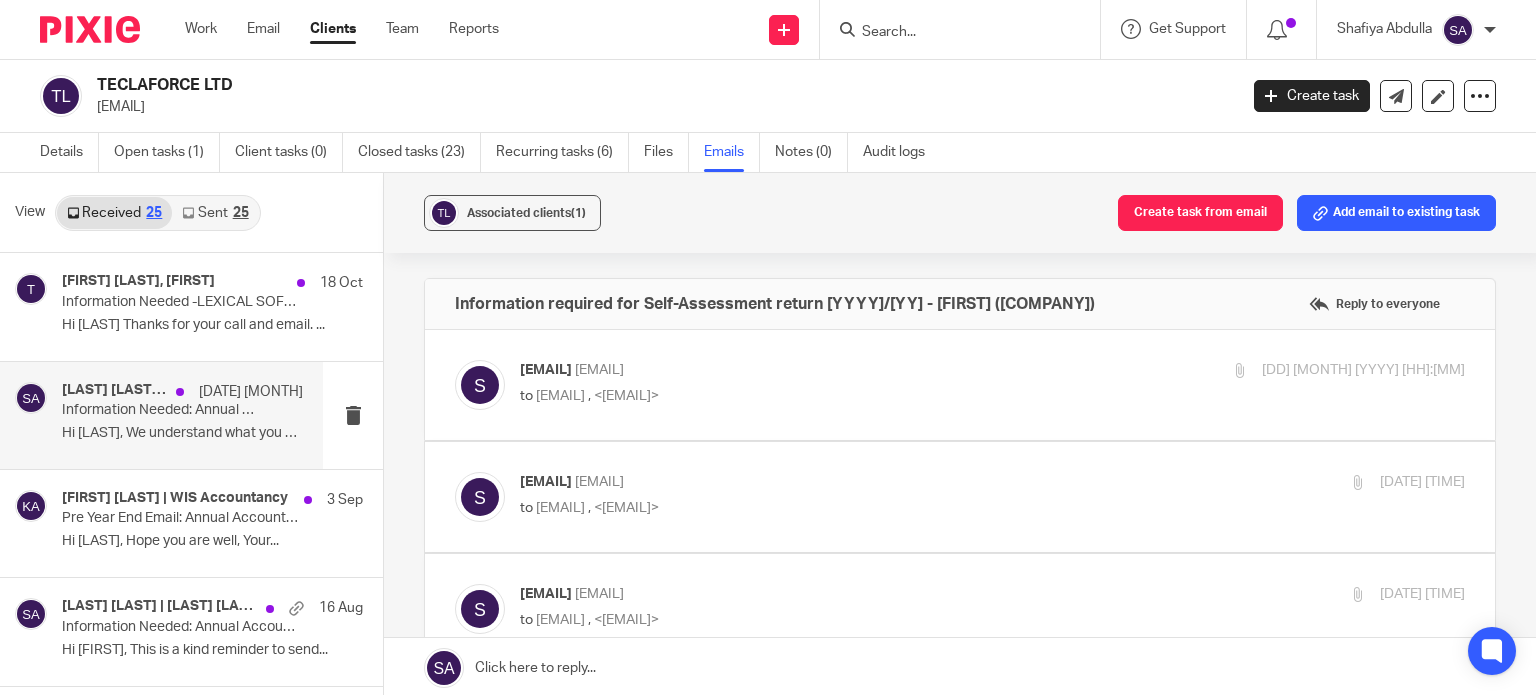 click on "Hi Yousuf,    We understand what you have..." at bounding box center (182, 433) 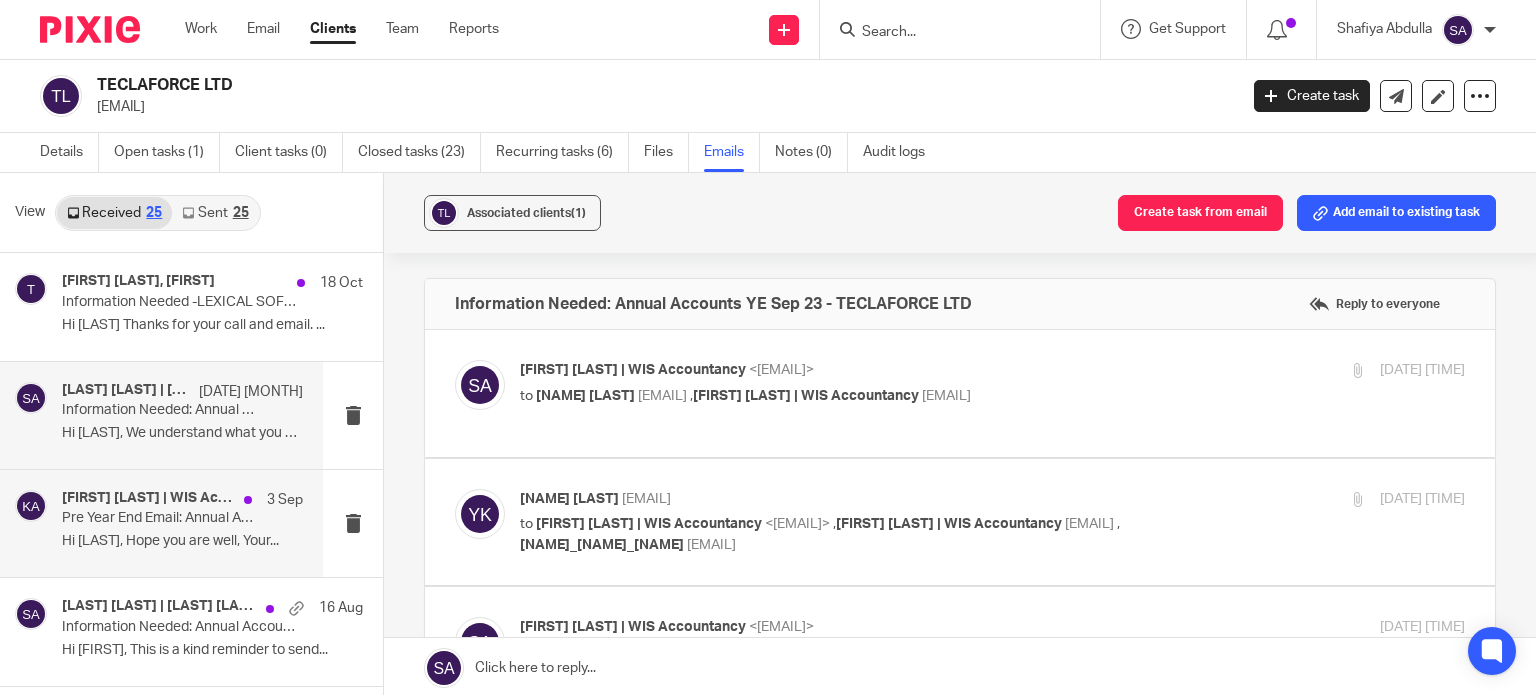 scroll, scrollTop: 0, scrollLeft: 0, axis: both 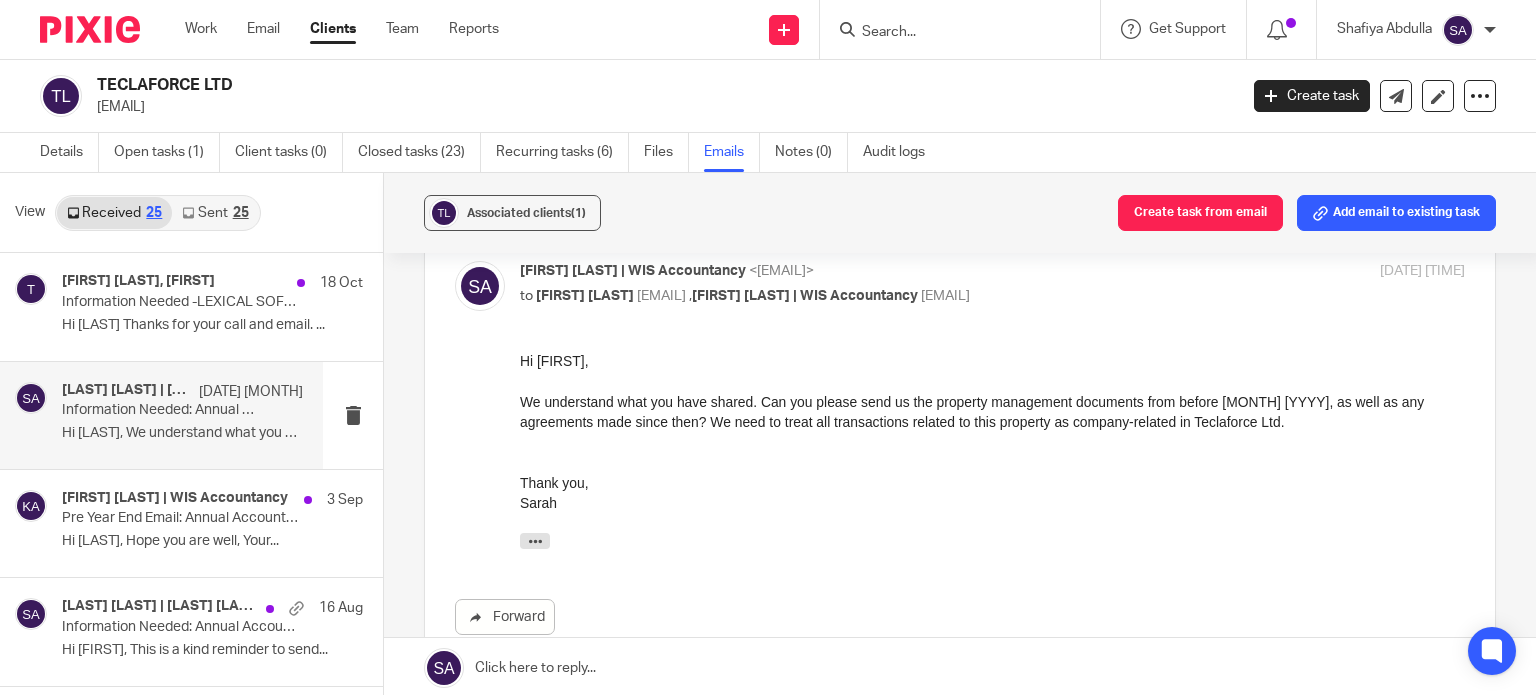 click at bounding box center (950, 33) 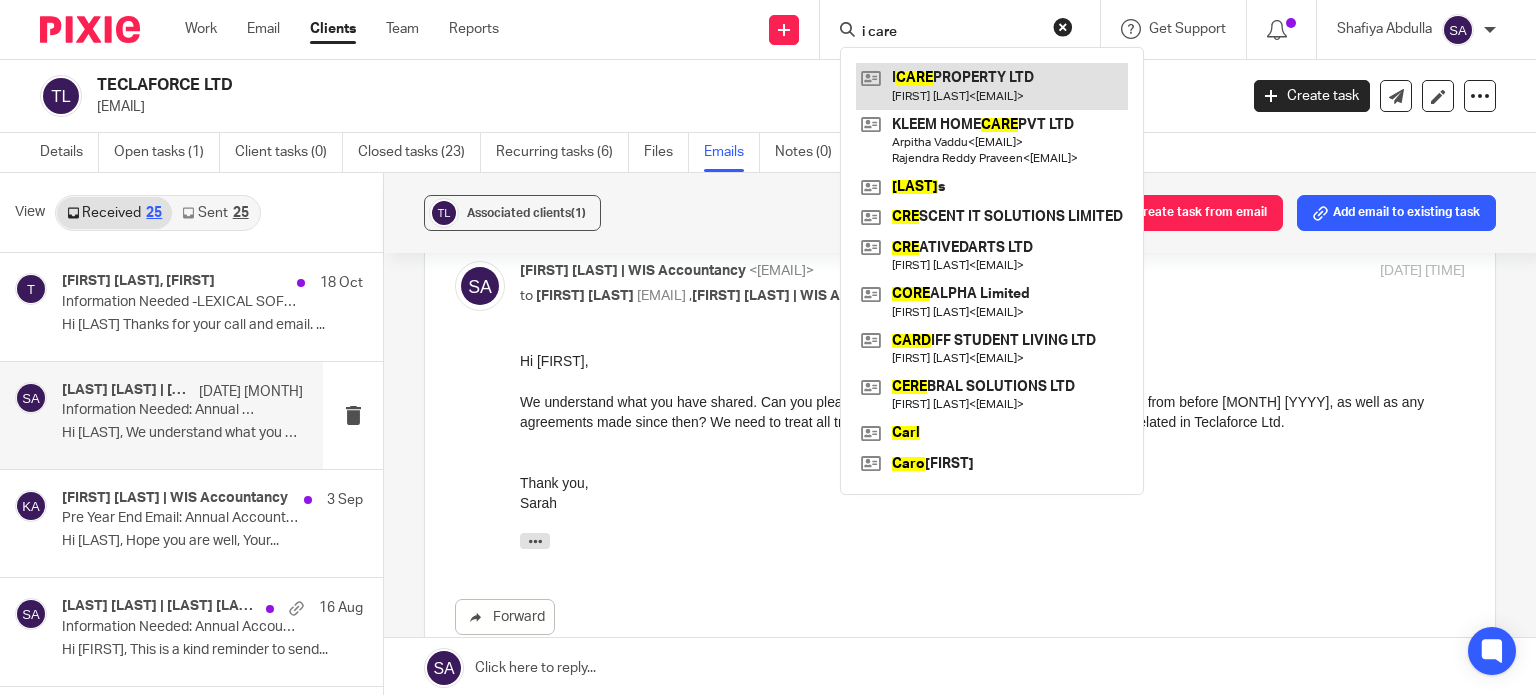 type on "i care" 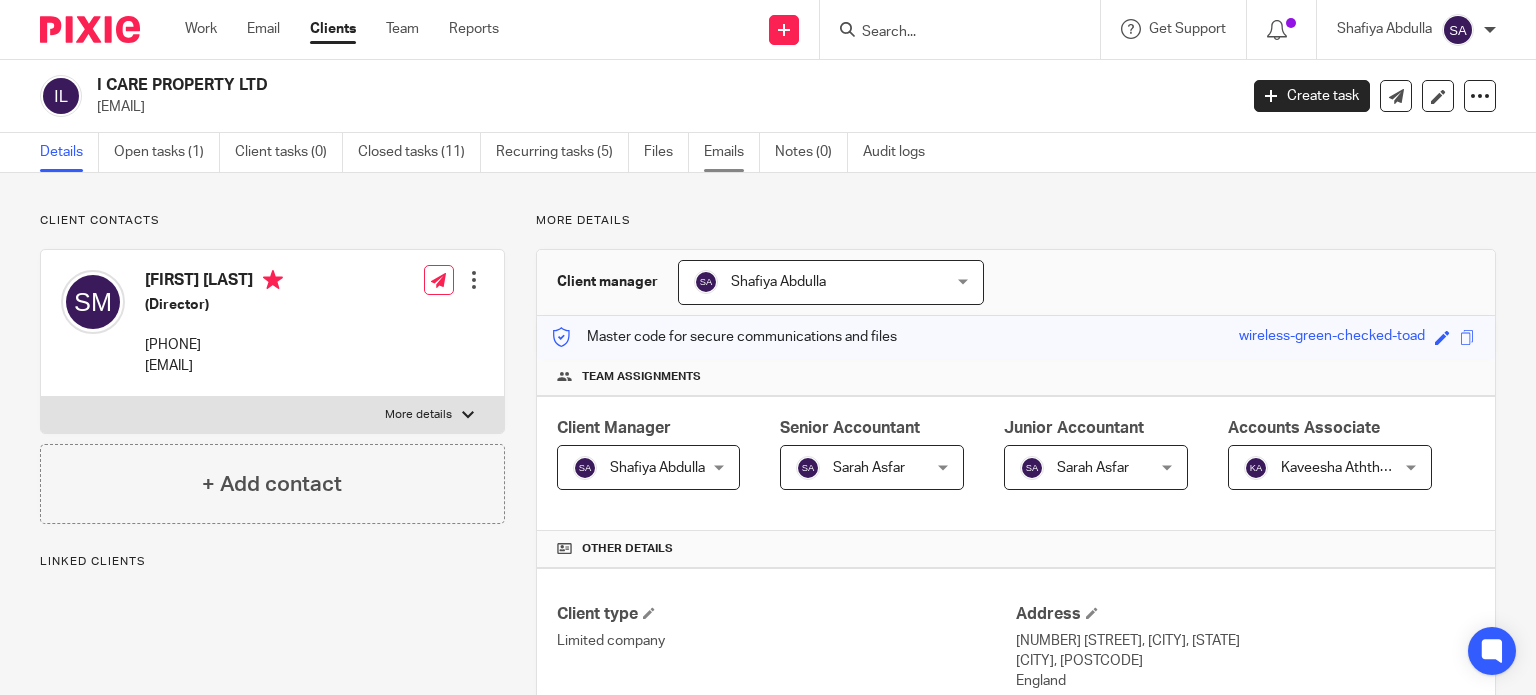 scroll, scrollTop: 0, scrollLeft: 0, axis: both 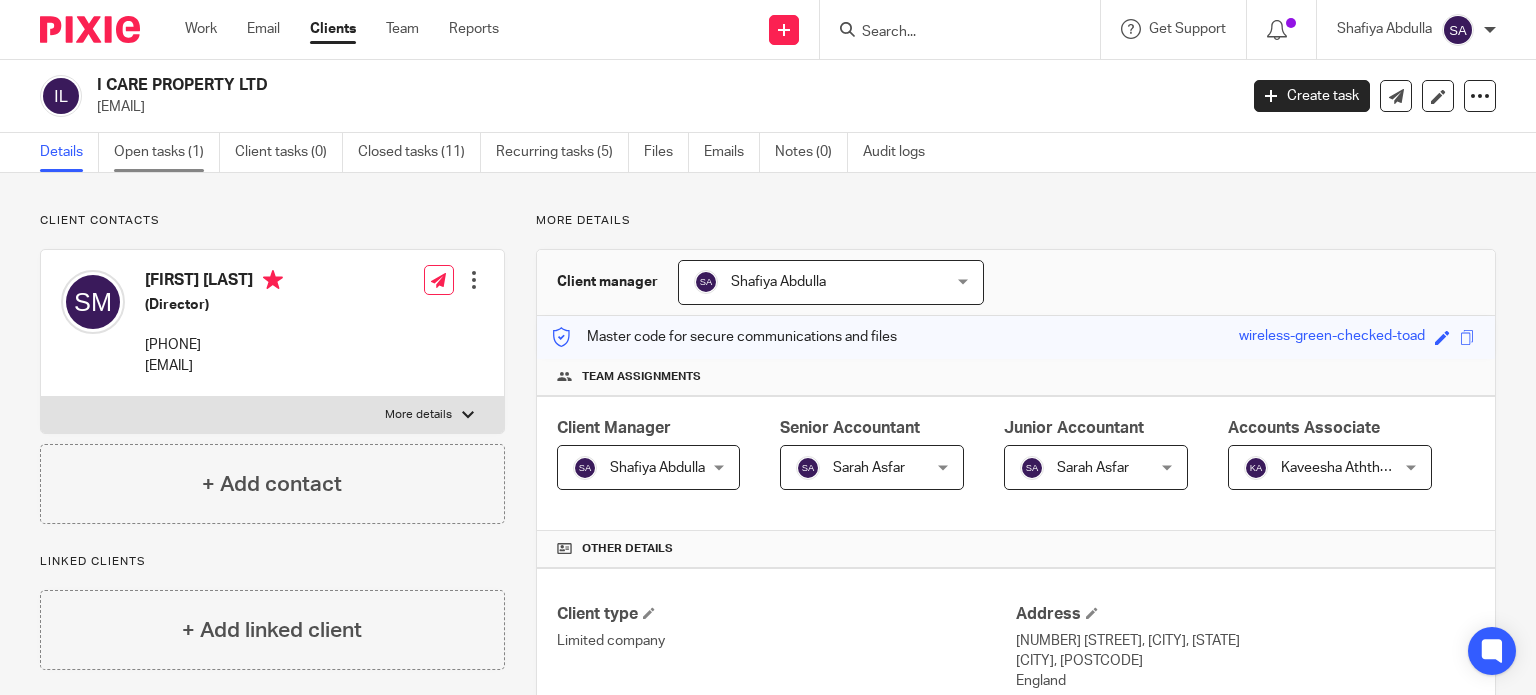 click on "Client contacts
[FIRST] [LAST]
(Director)
[PHONE]
[EMAIL]
Edit contact
Create client from contact
Export data
Delete contact
More details
No GB" at bounding box center (768, 1090) 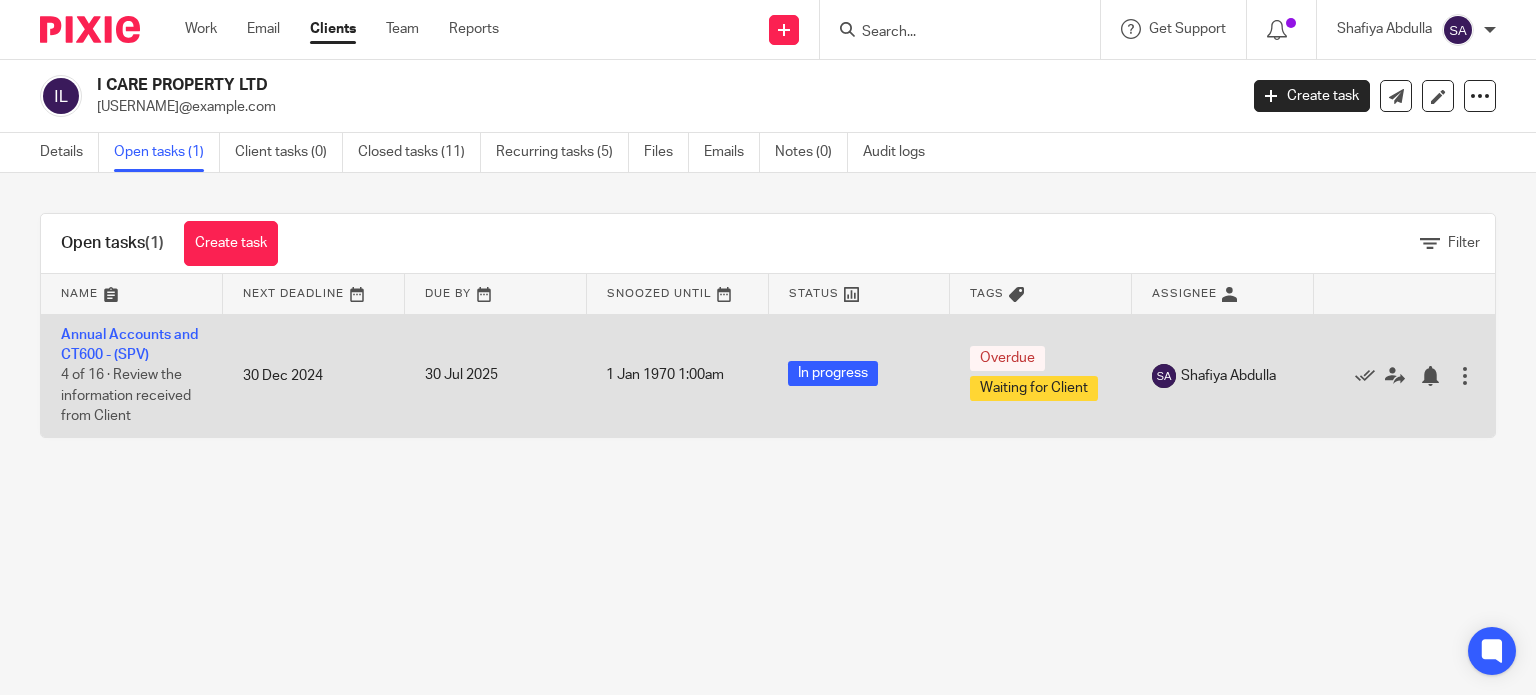 scroll, scrollTop: 0, scrollLeft: 0, axis: both 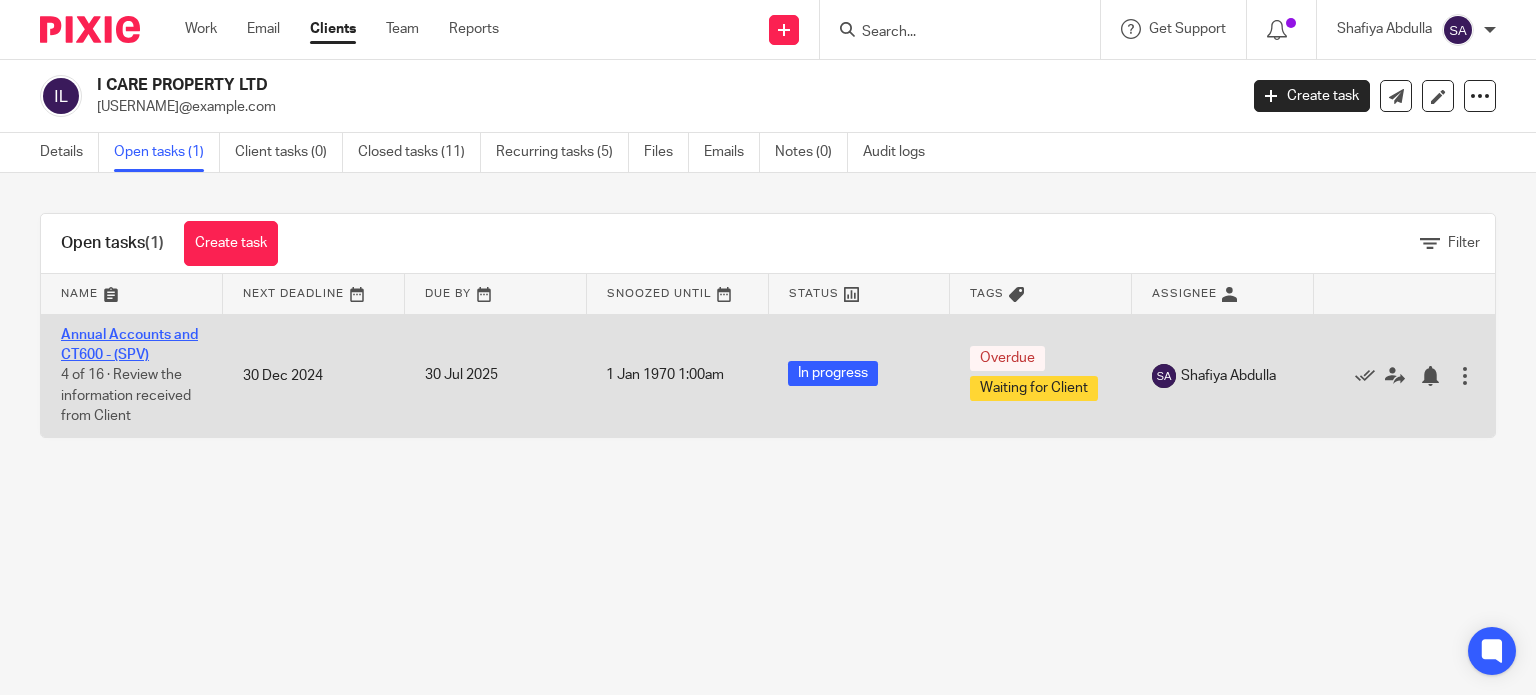 click on "Annual Accounts and CT600 - (SPV)" at bounding box center (129, 345) 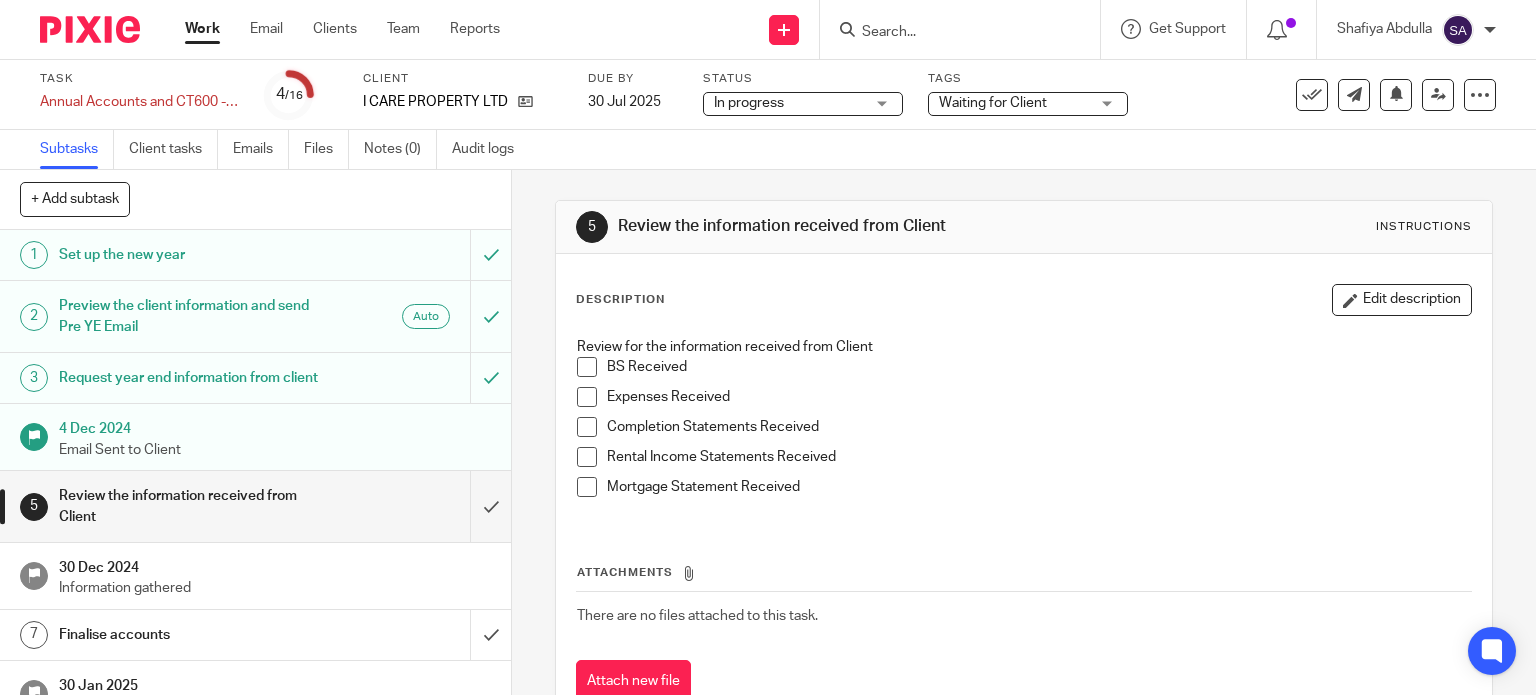 scroll, scrollTop: 0, scrollLeft: 0, axis: both 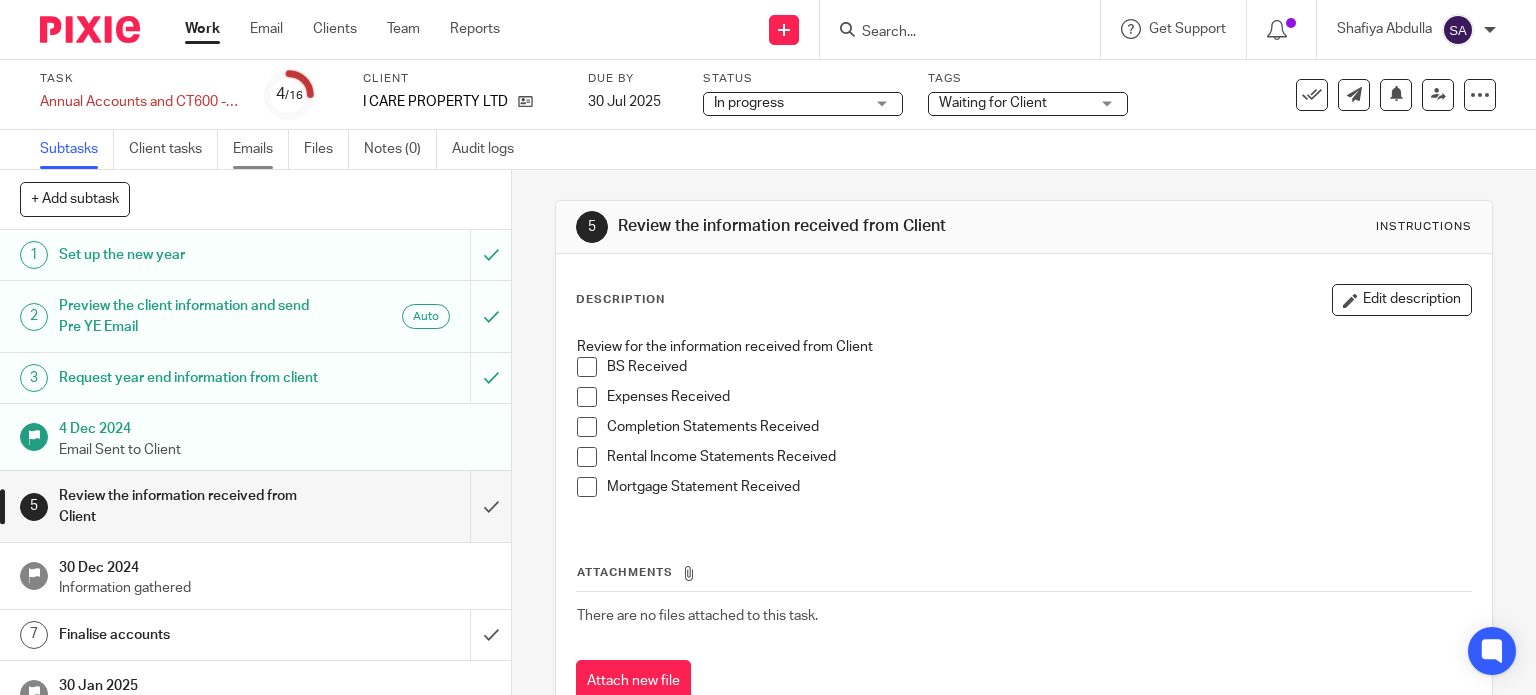click on "Emails" at bounding box center (261, 149) 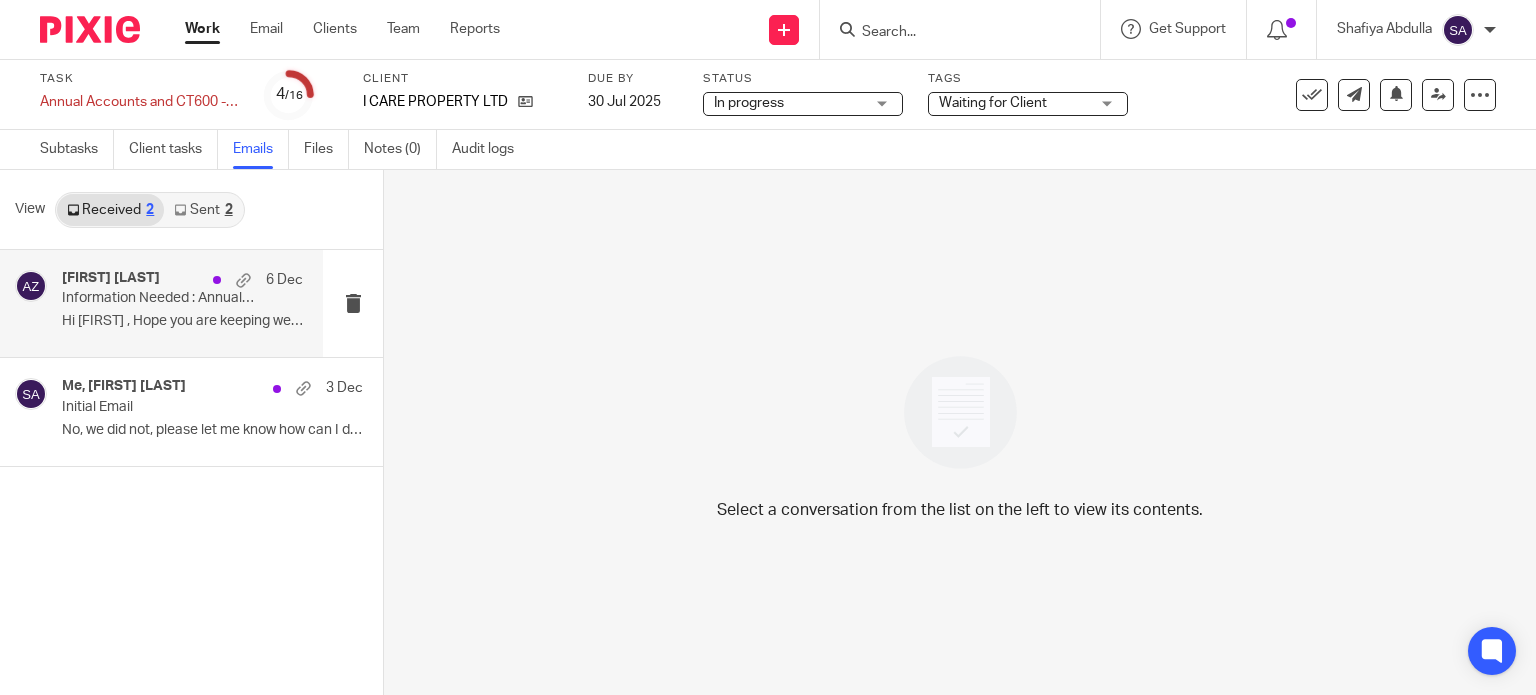 scroll, scrollTop: 0, scrollLeft: 0, axis: both 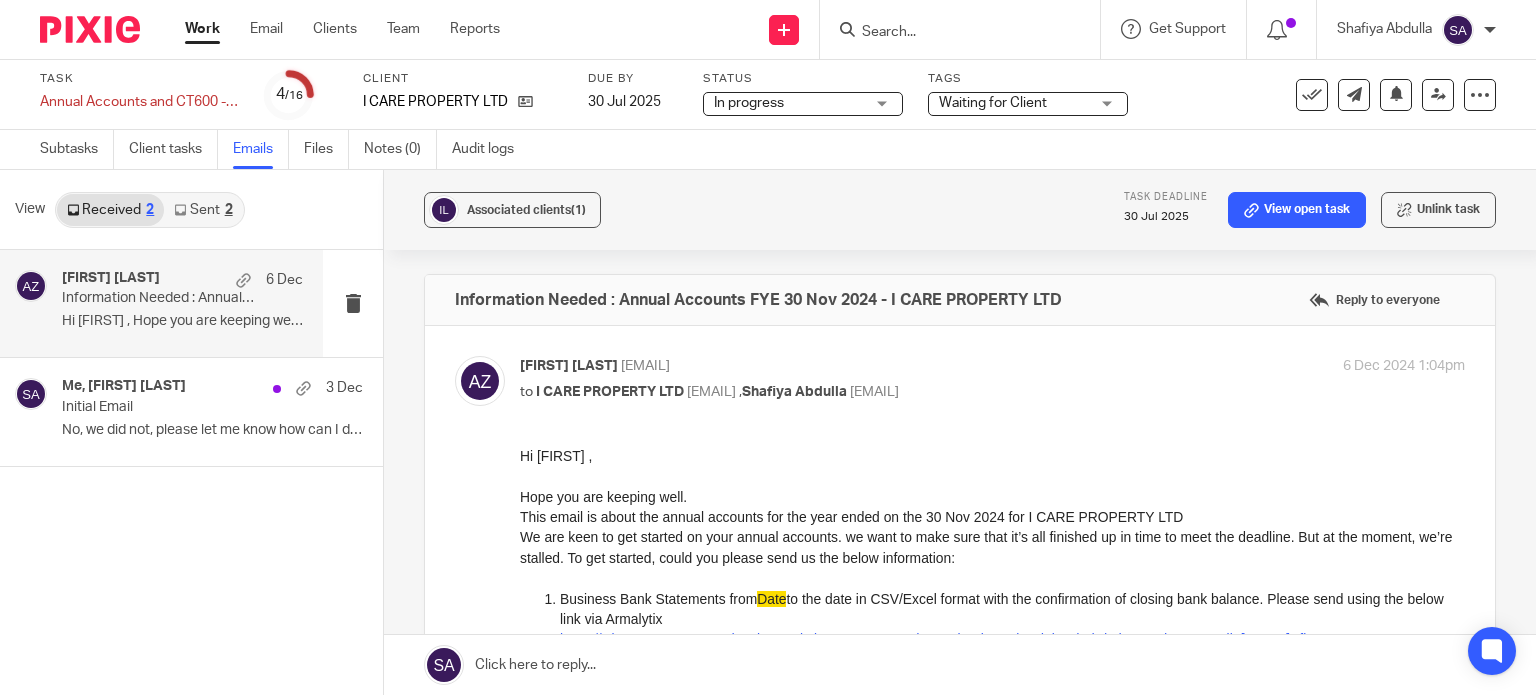 click on "Azmah Zifan
<azmah.zifan@wis-accountancy.co.uk>   to
I CARE PROPERTY LTD
<sureshmarpuri@gmail.com>   ,
Shafiya Abdulla
<shafiya.abdulla@wis-accountancy.co.uk>       6 Dec 2024 1:04pm
Forward" at bounding box center (960, 630) 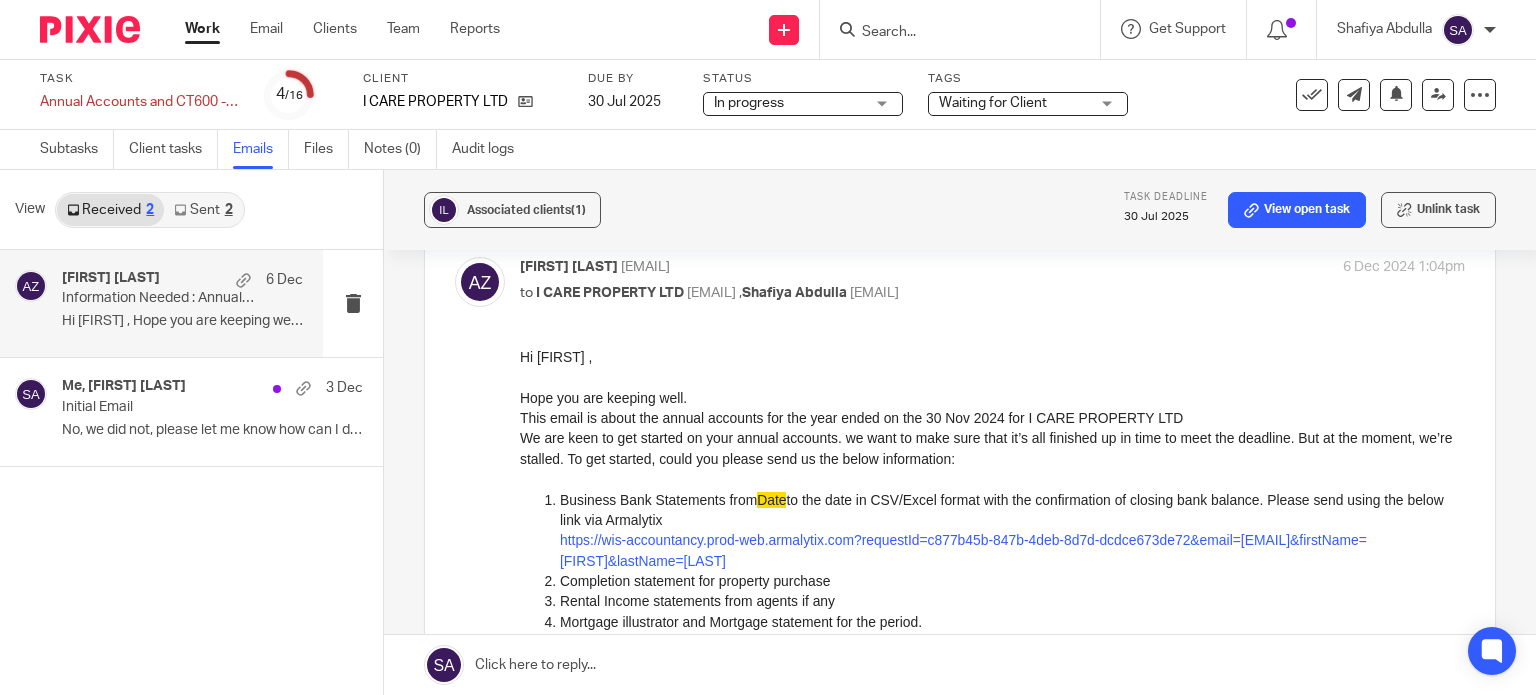 scroll, scrollTop: 0, scrollLeft: 0, axis: both 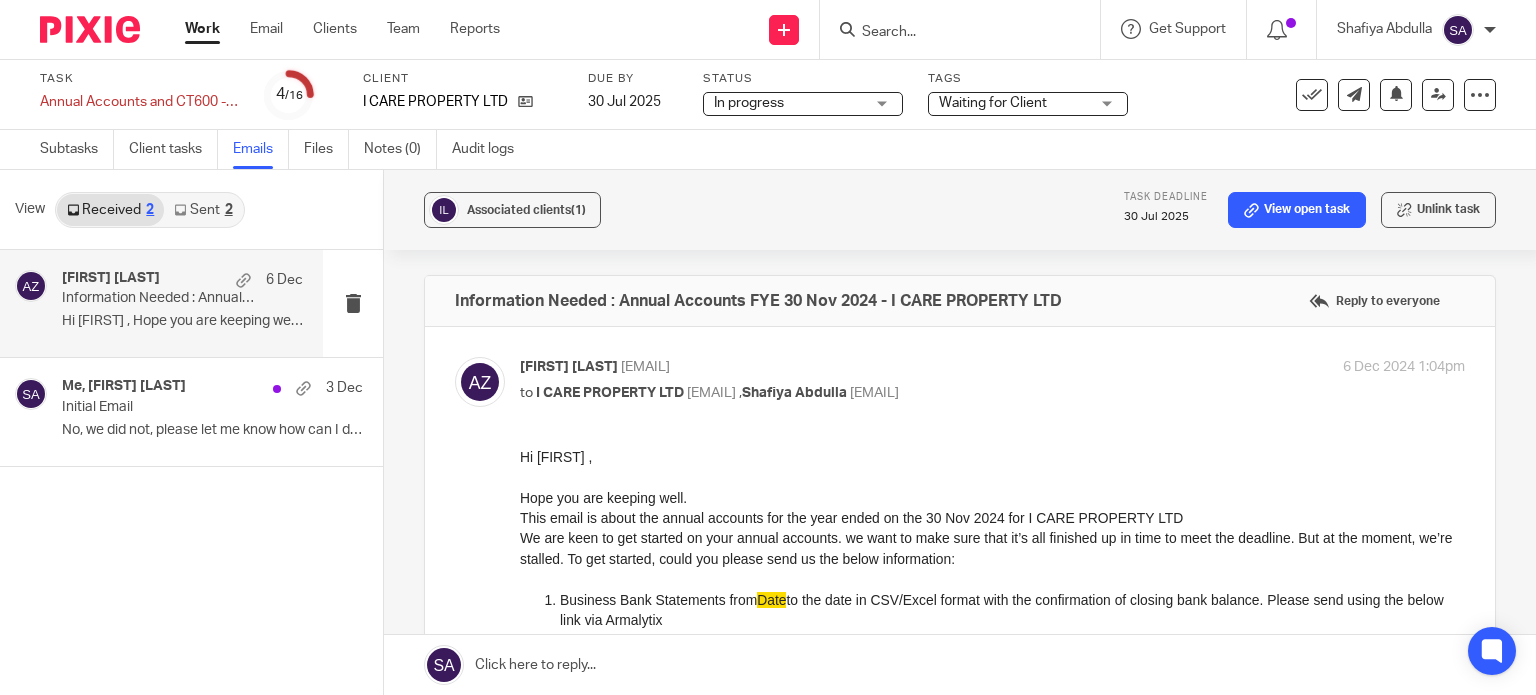 click at bounding box center [950, 33] 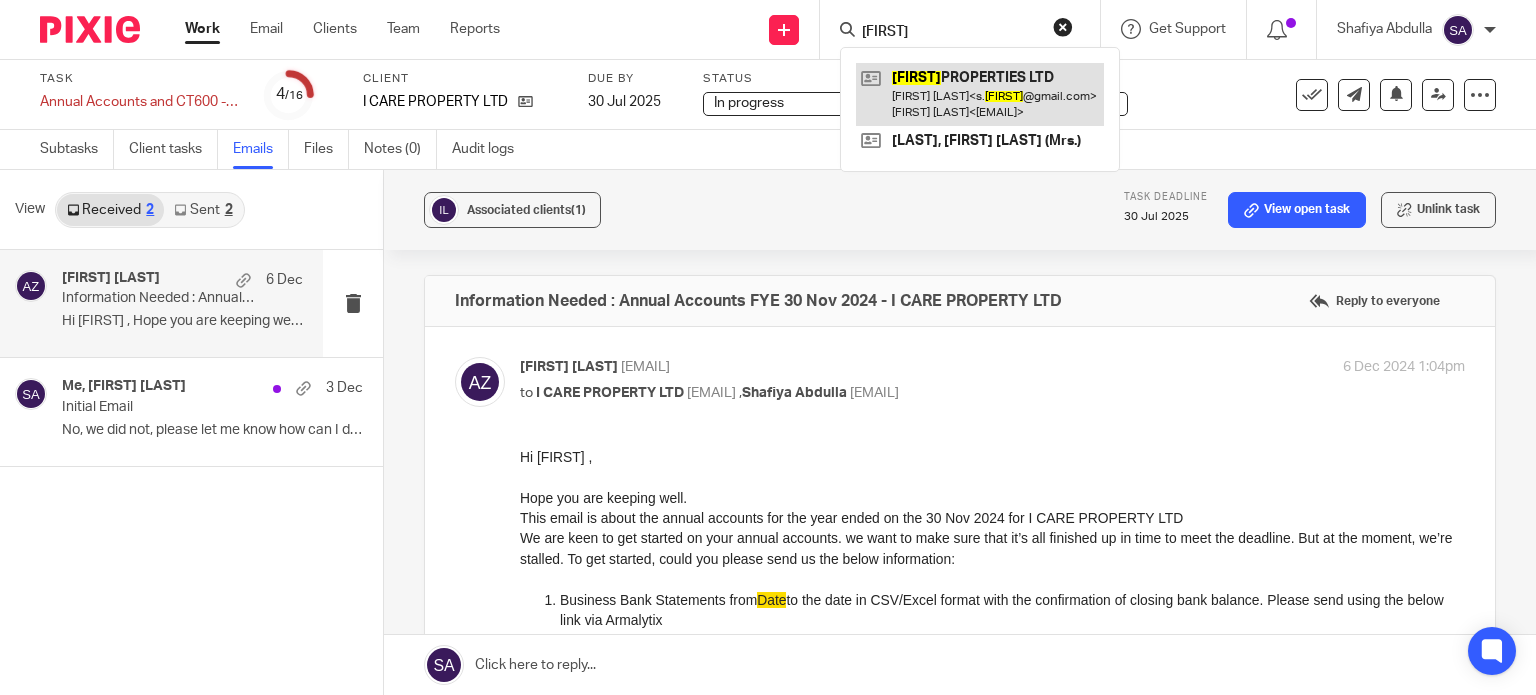 type on "rubia" 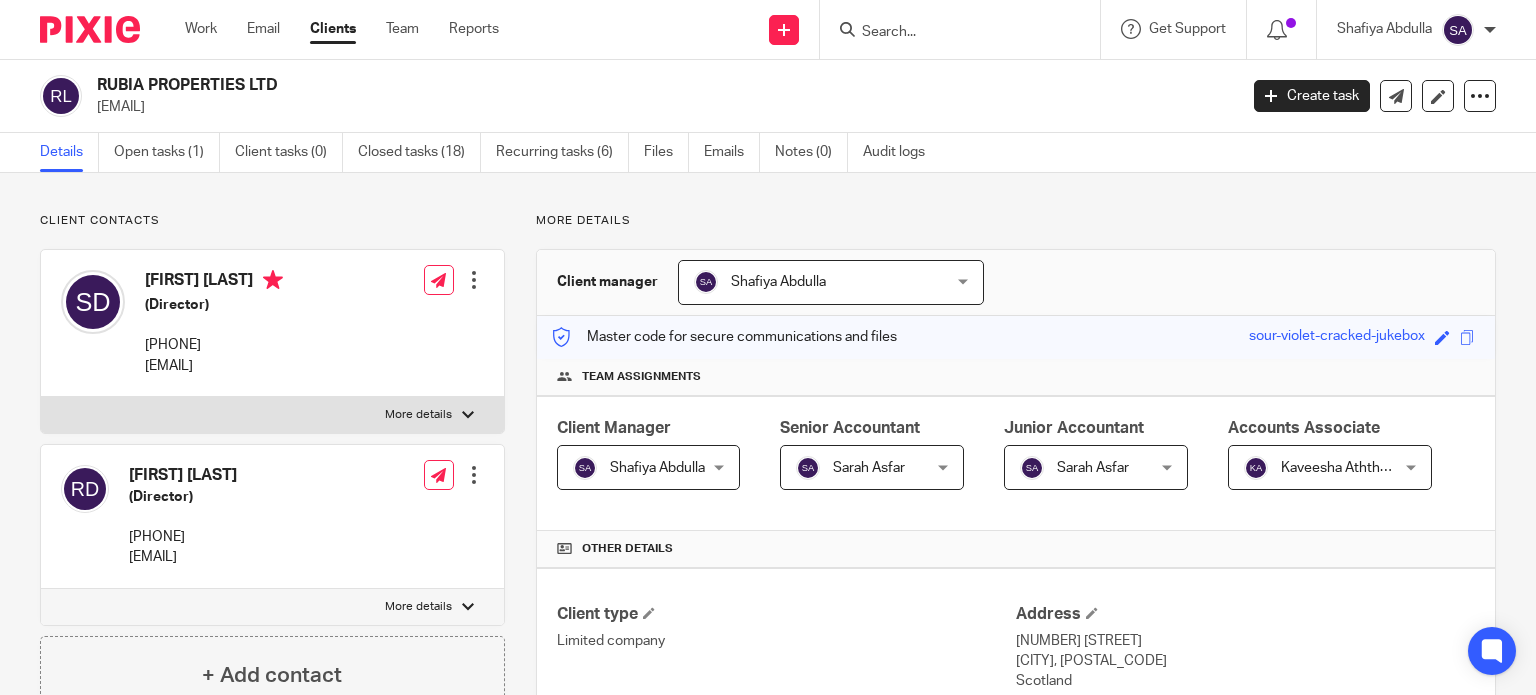 scroll, scrollTop: 0, scrollLeft: 0, axis: both 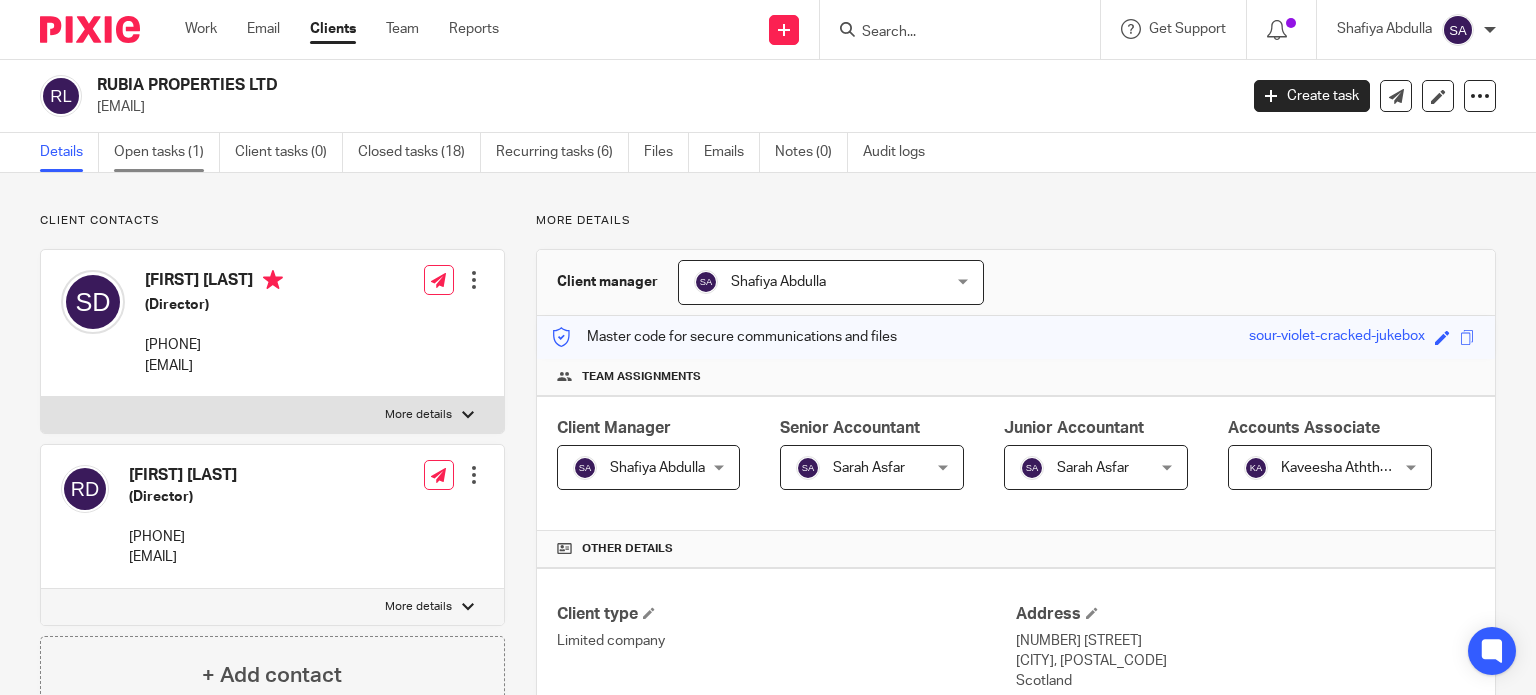 click on "Open tasks (1)" at bounding box center (167, 152) 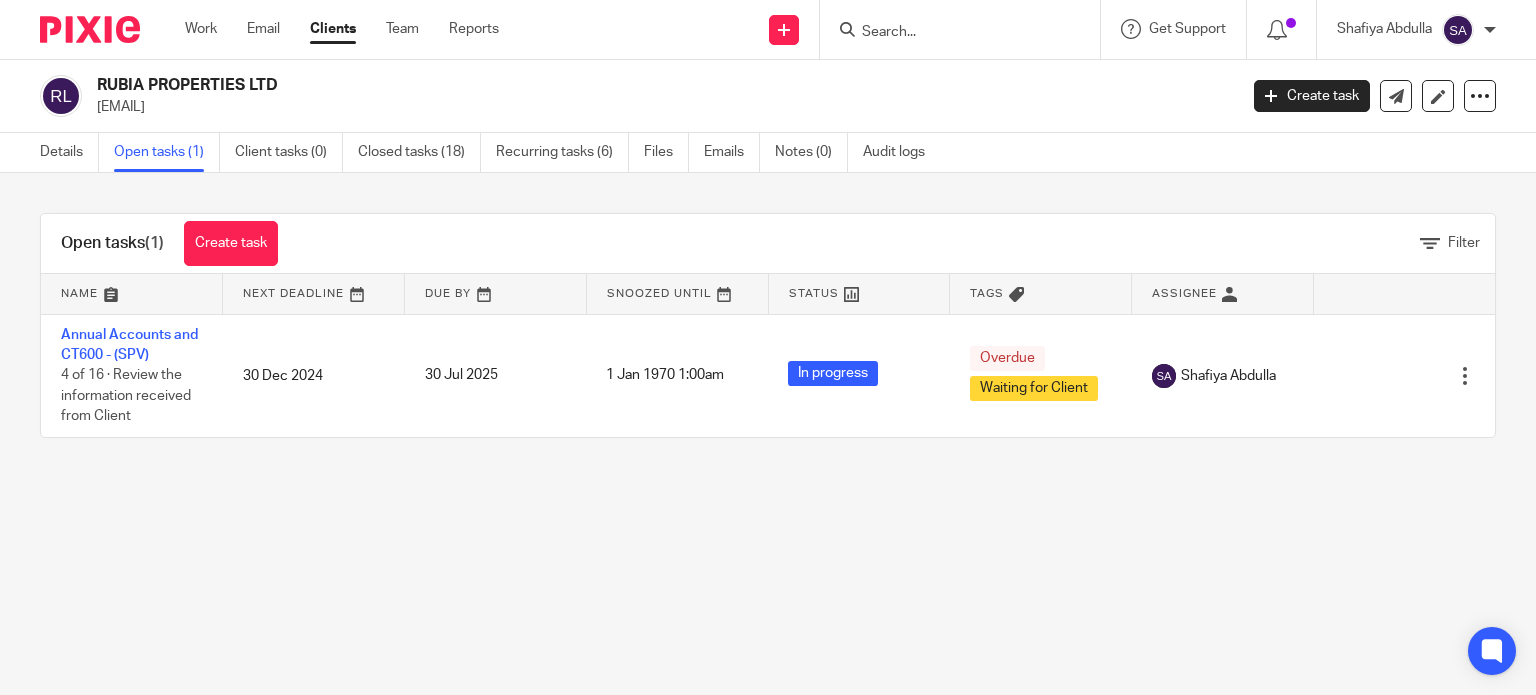 scroll, scrollTop: 0, scrollLeft: 0, axis: both 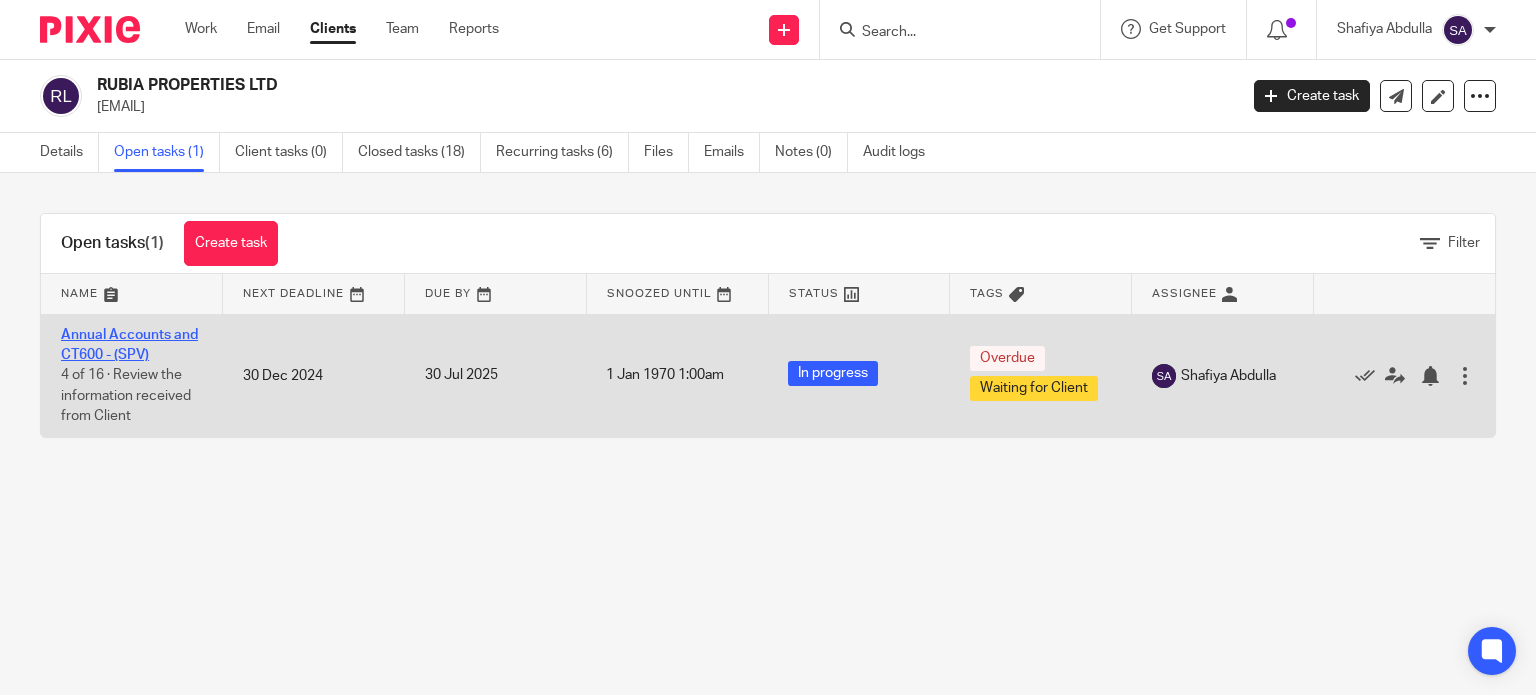 click on "Annual Accounts and CT600 - (SPV)" at bounding box center [129, 345] 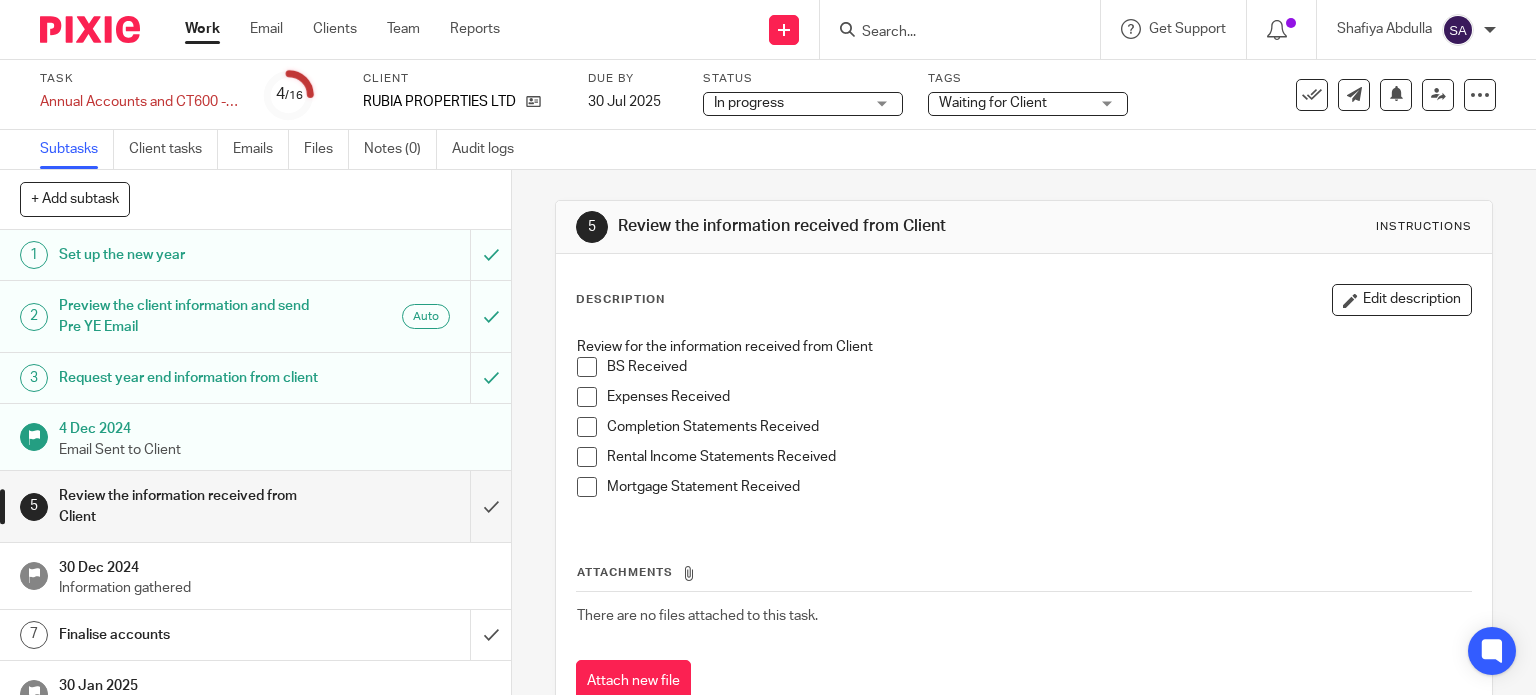 scroll, scrollTop: 0, scrollLeft: 0, axis: both 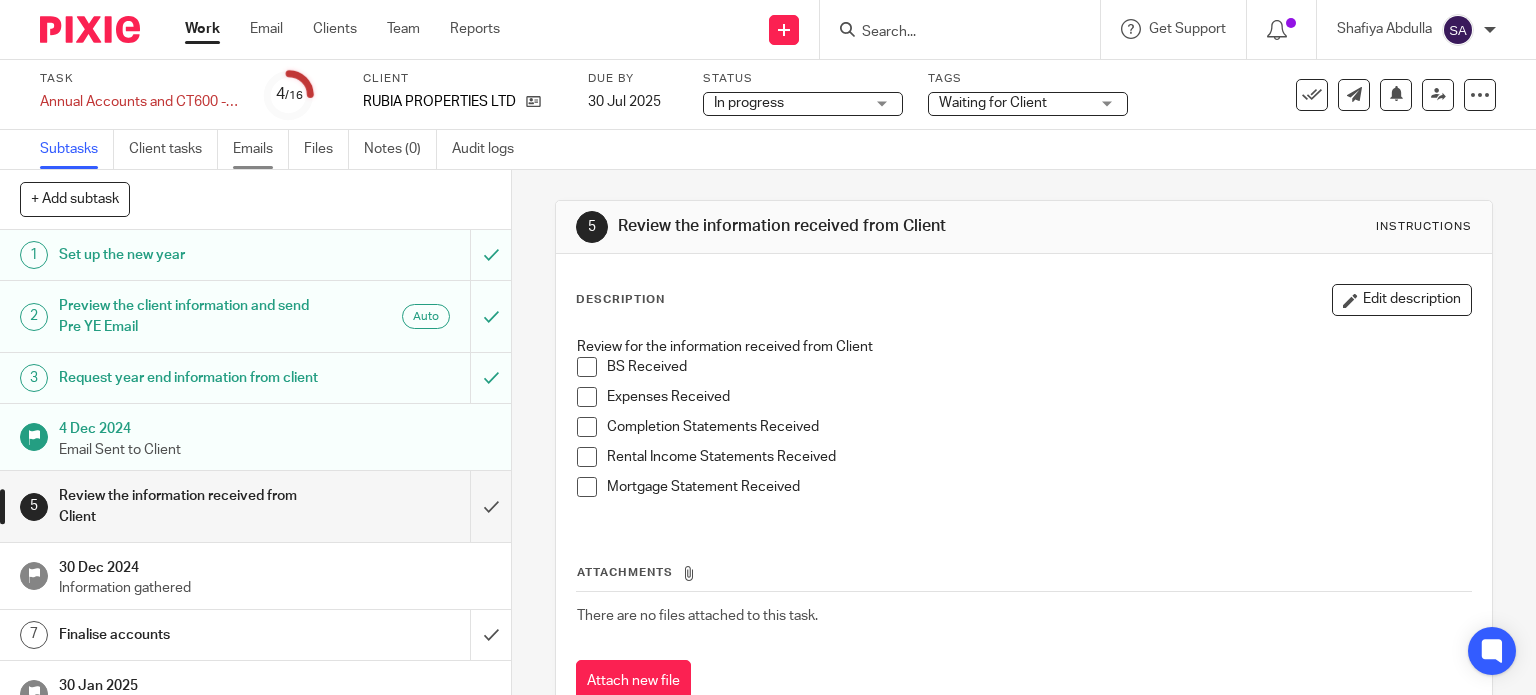 click on "Emails" at bounding box center [261, 149] 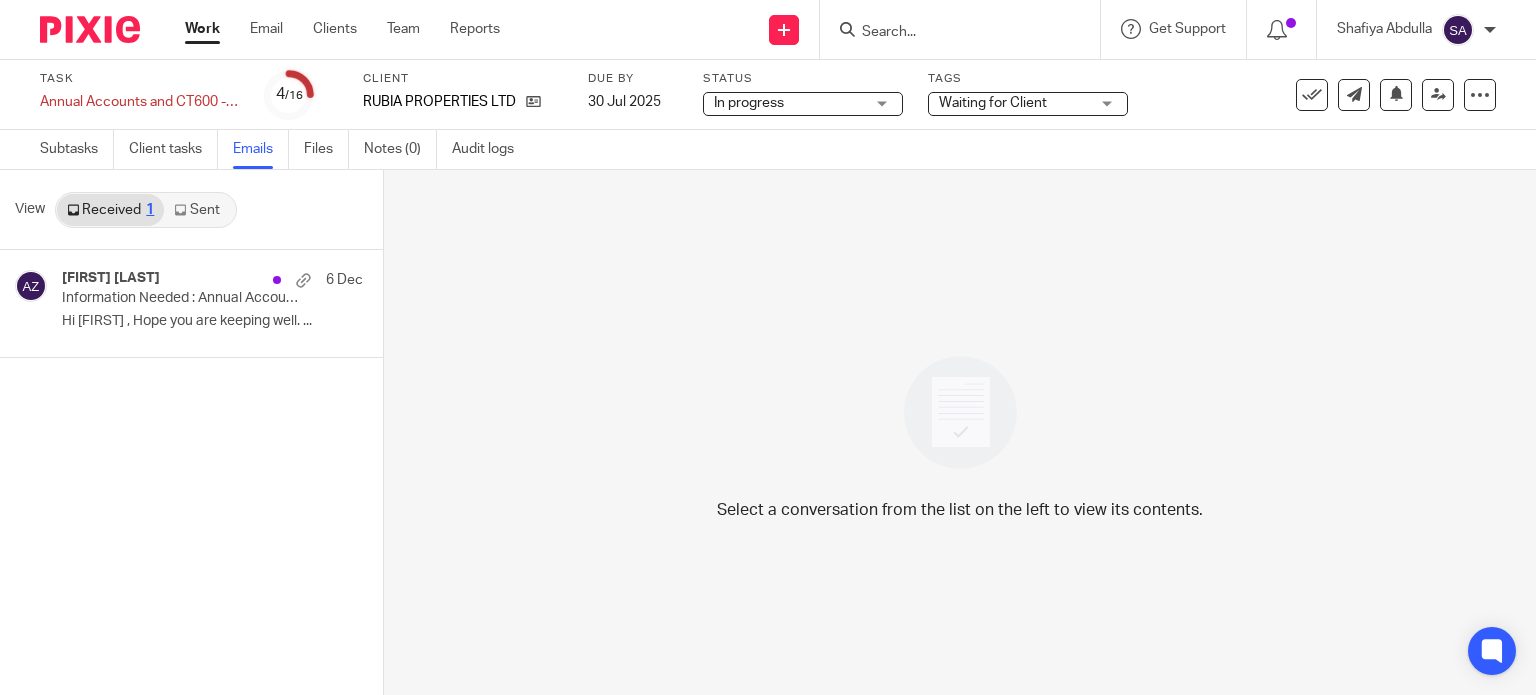 scroll, scrollTop: 0, scrollLeft: 0, axis: both 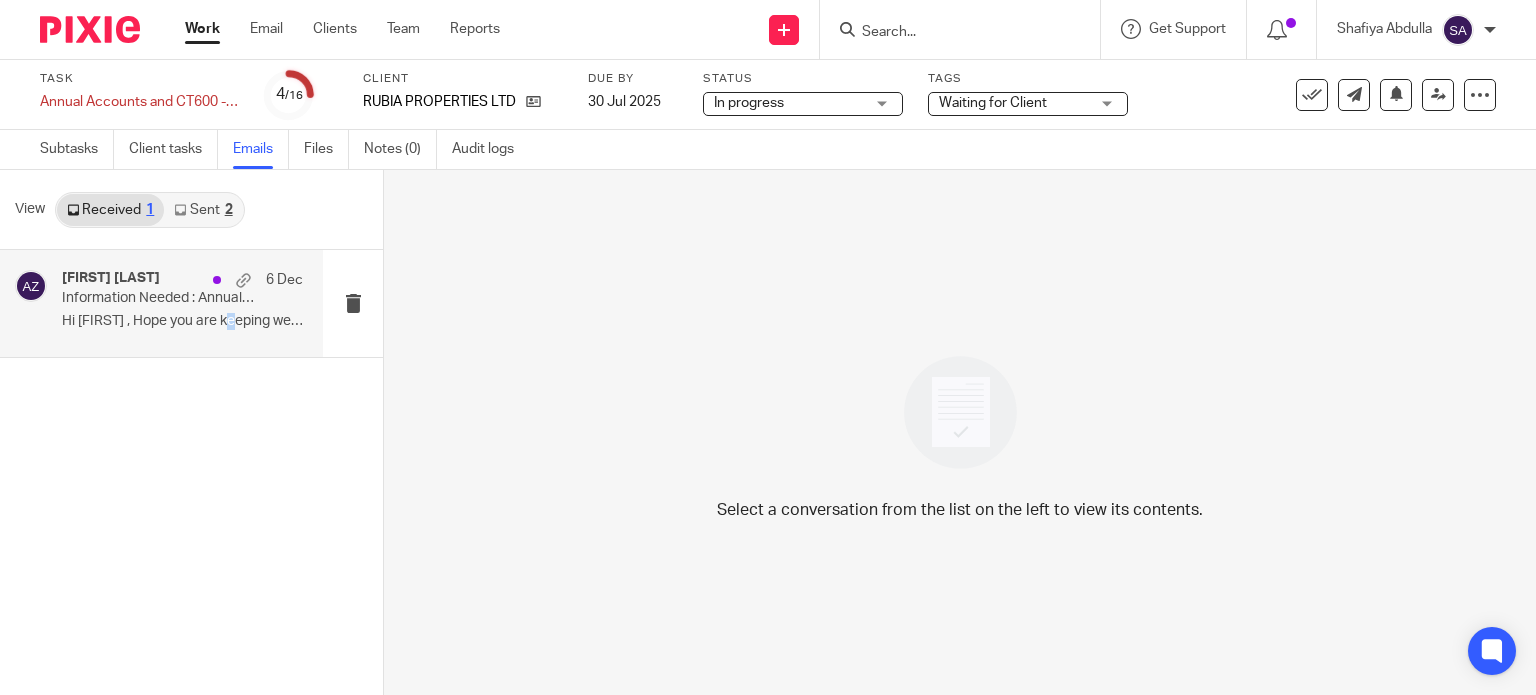click on "Hi Sameer ,     Hope you are keeping well.    ..." at bounding box center (182, 321) 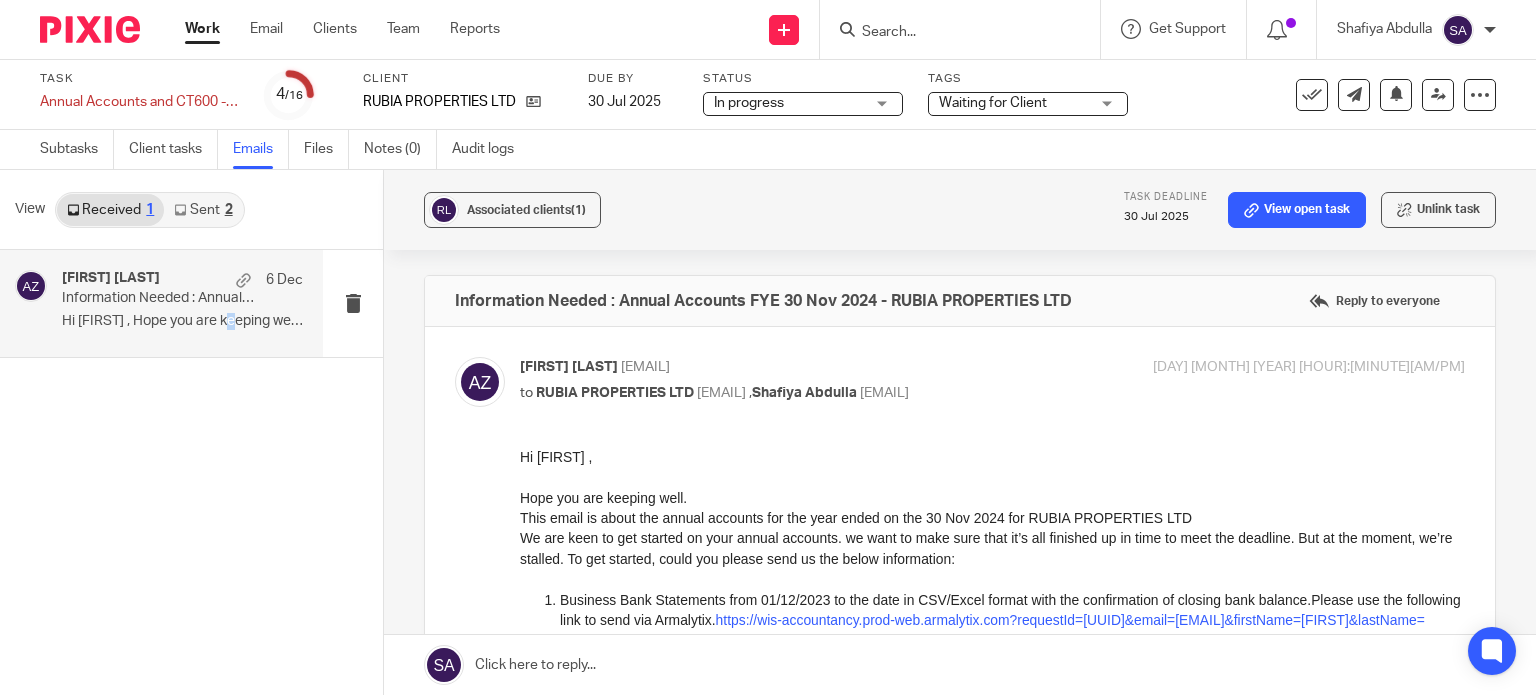 scroll, scrollTop: 0, scrollLeft: 0, axis: both 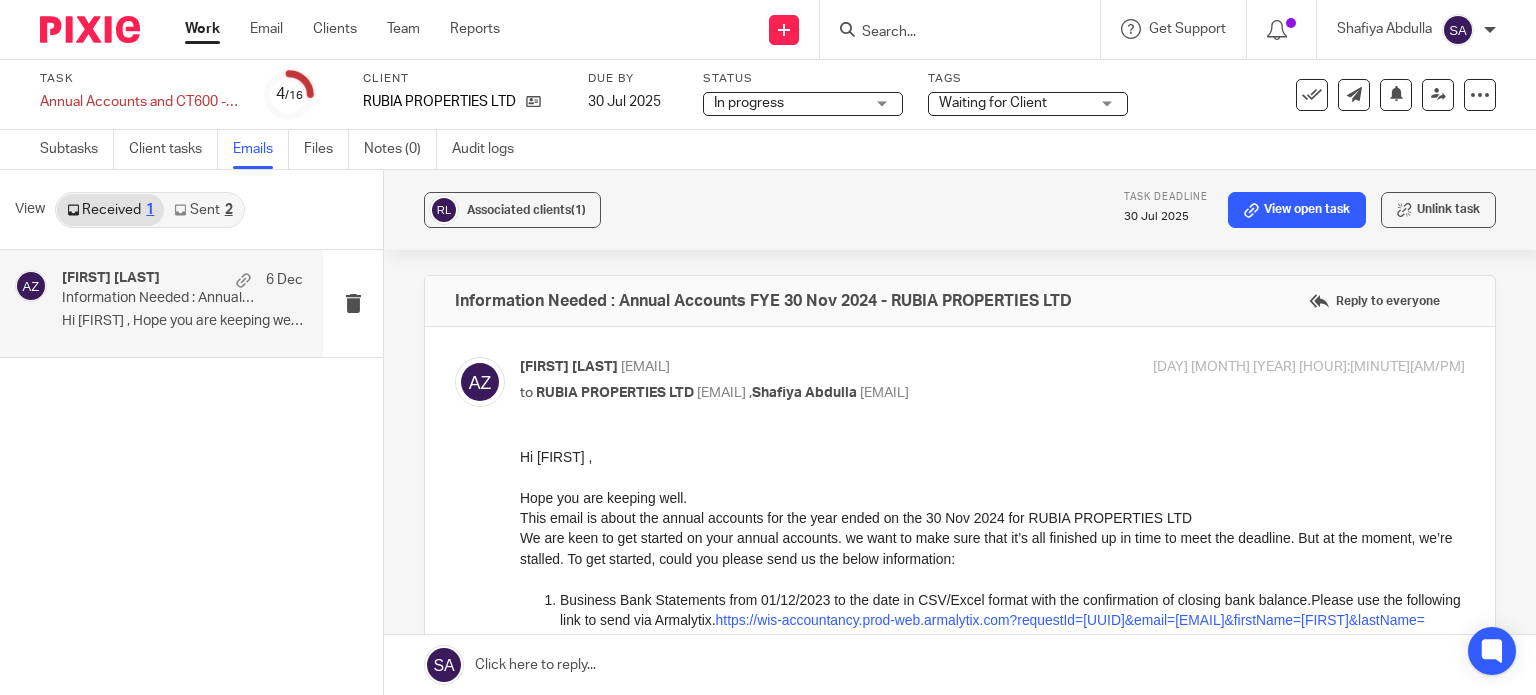 click at bounding box center (950, 33) 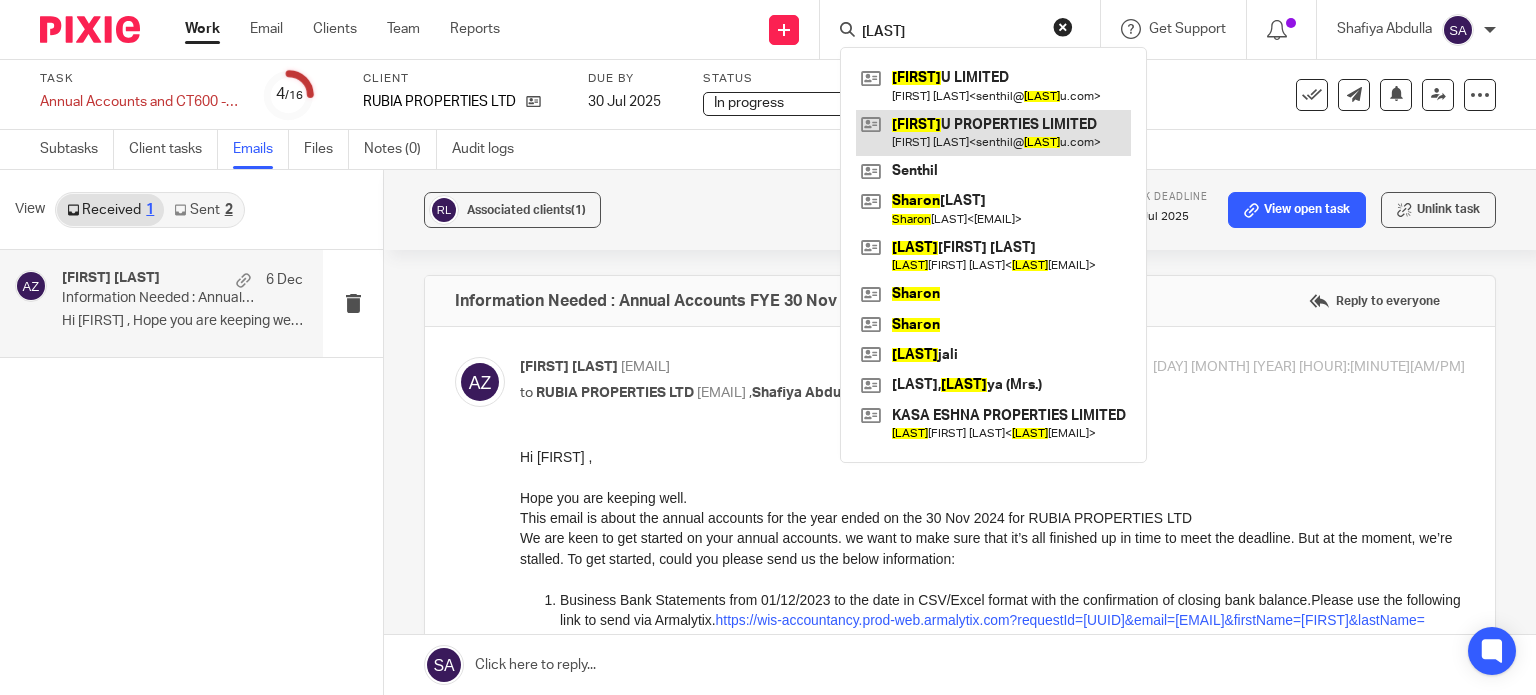 type on "sharan" 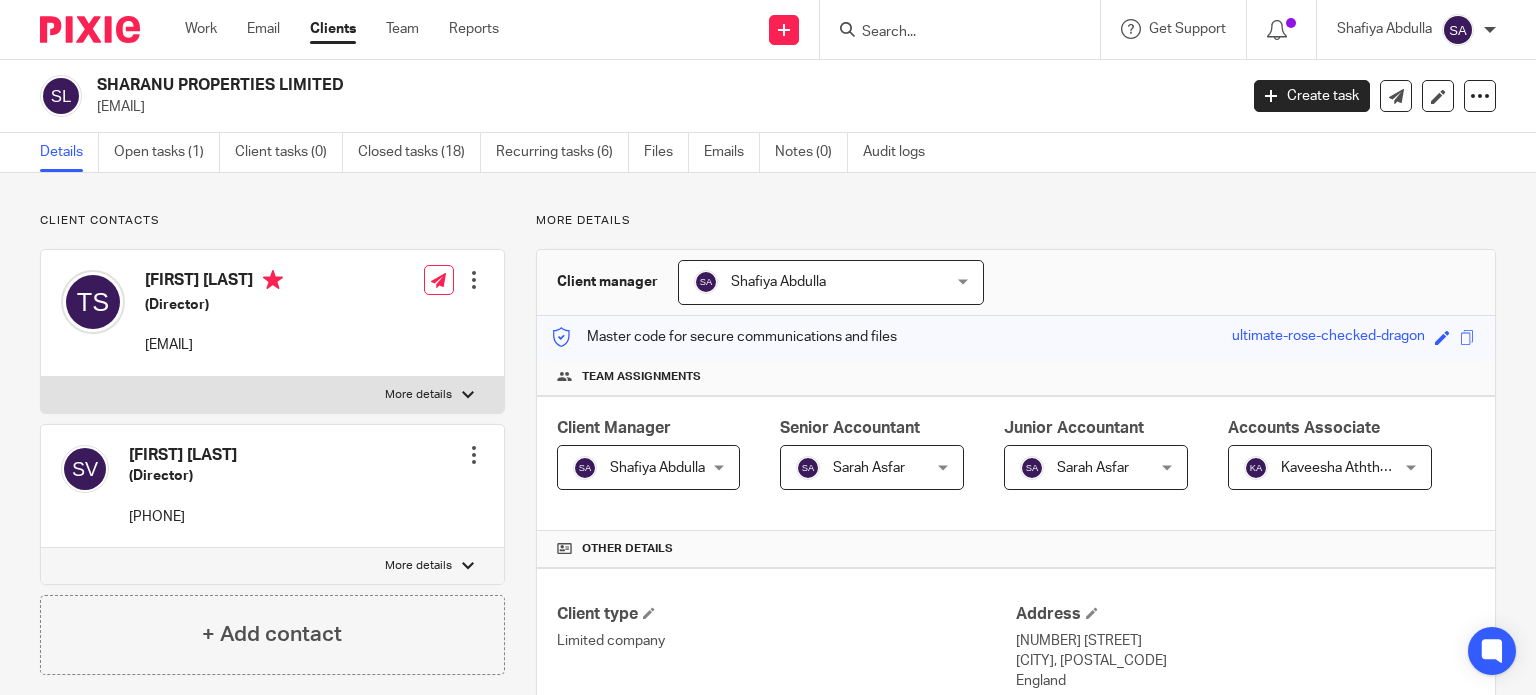 scroll, scrollTop: 0, scrollLeft: 0, axis: both 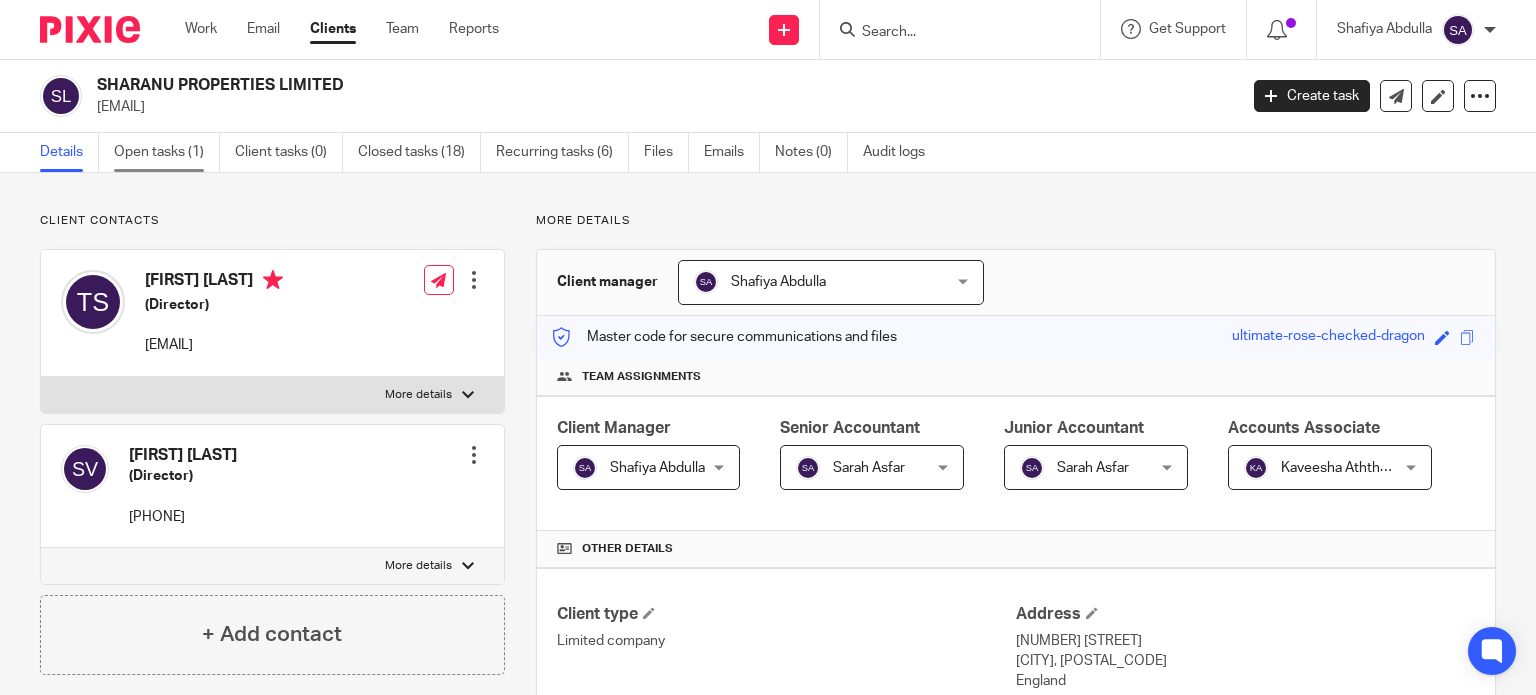 click on "Open tasks (1)" at bounding box center [167, 152] 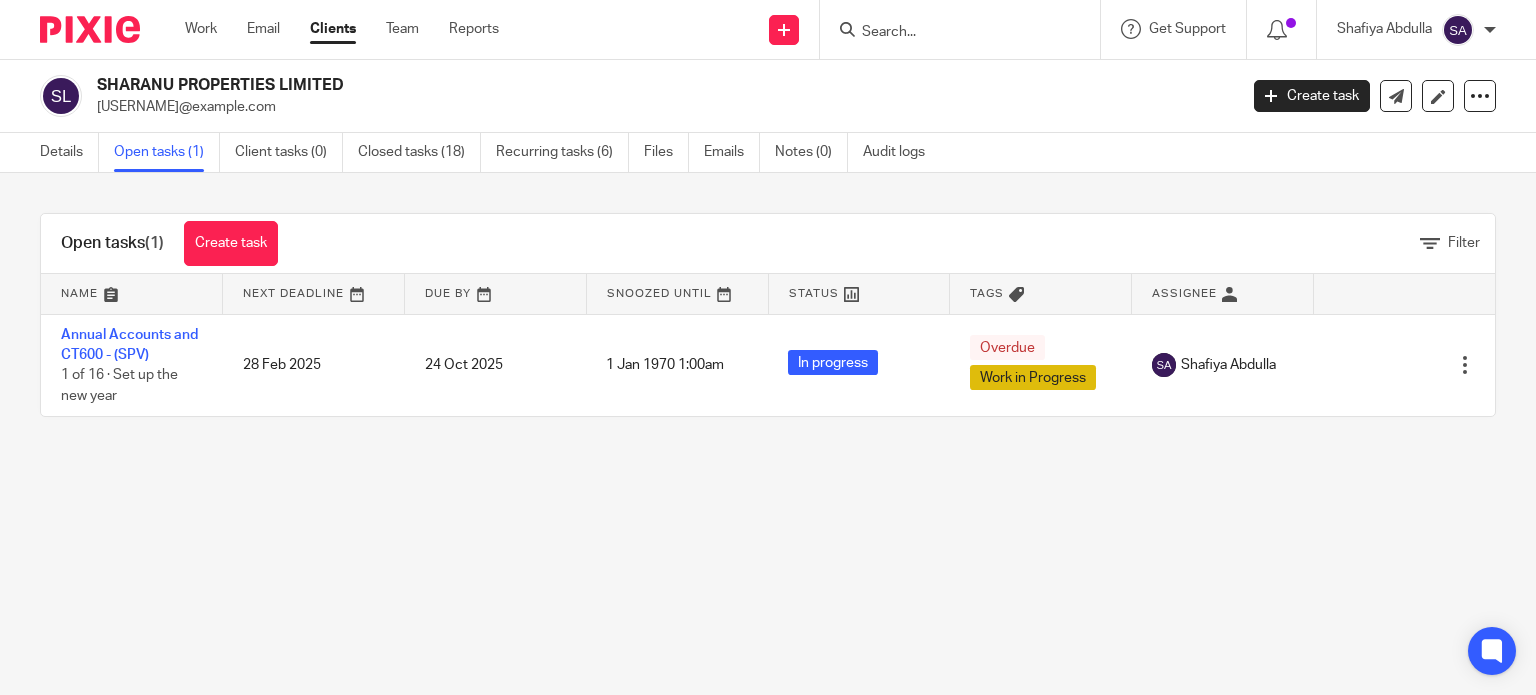 scroll, scrollTop: 0, scrollLeft: 0, axis: both 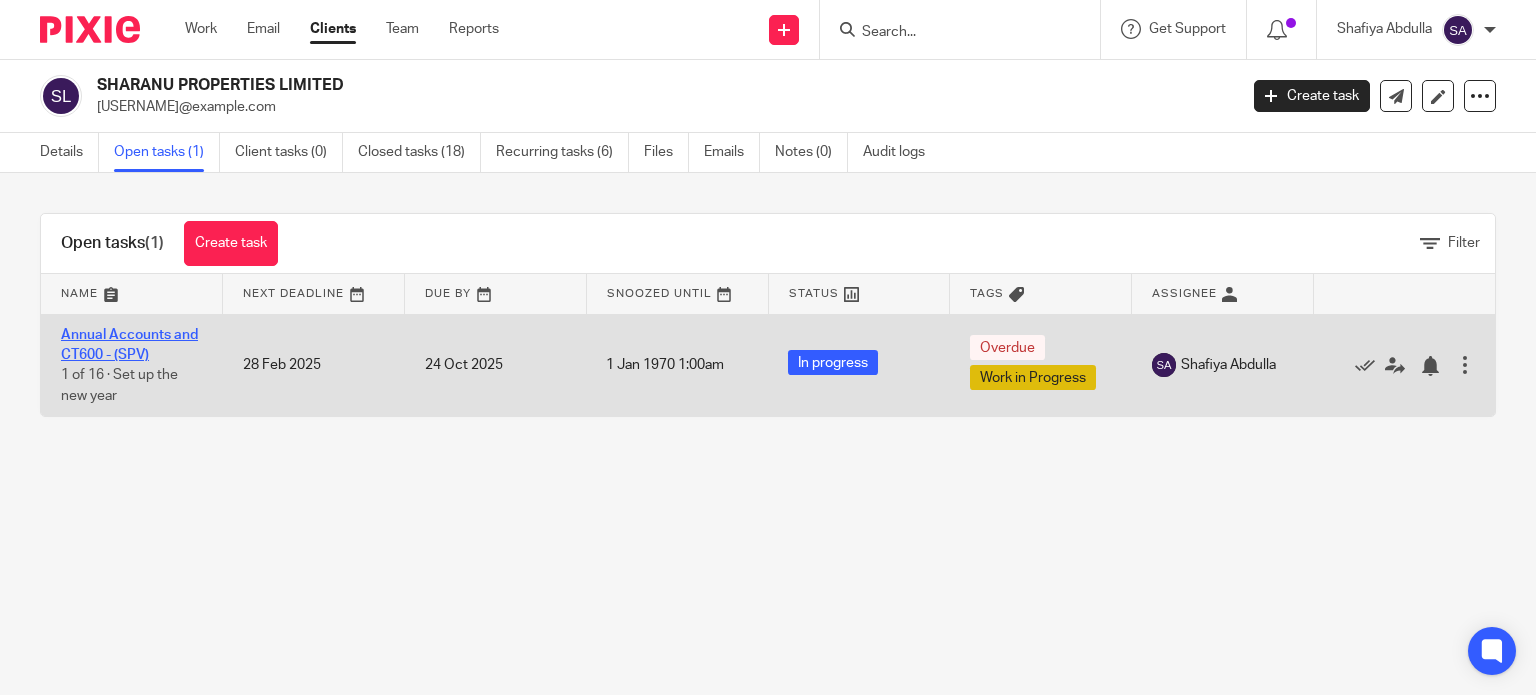 click on "Annual Accounts and CT600 - (SPV)" at bounding box center [129, 345] 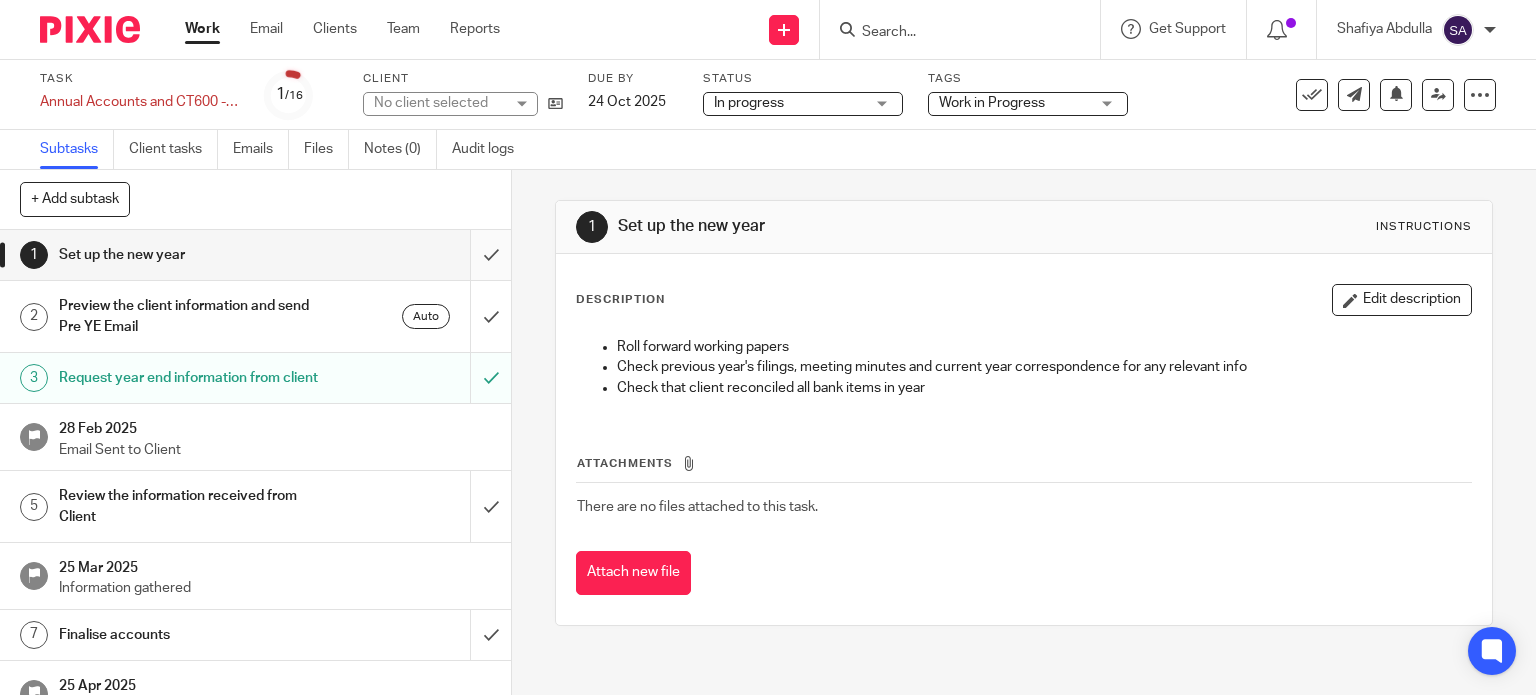 scroll, scrollTop: 0, scrollLeft: 0, axis: both 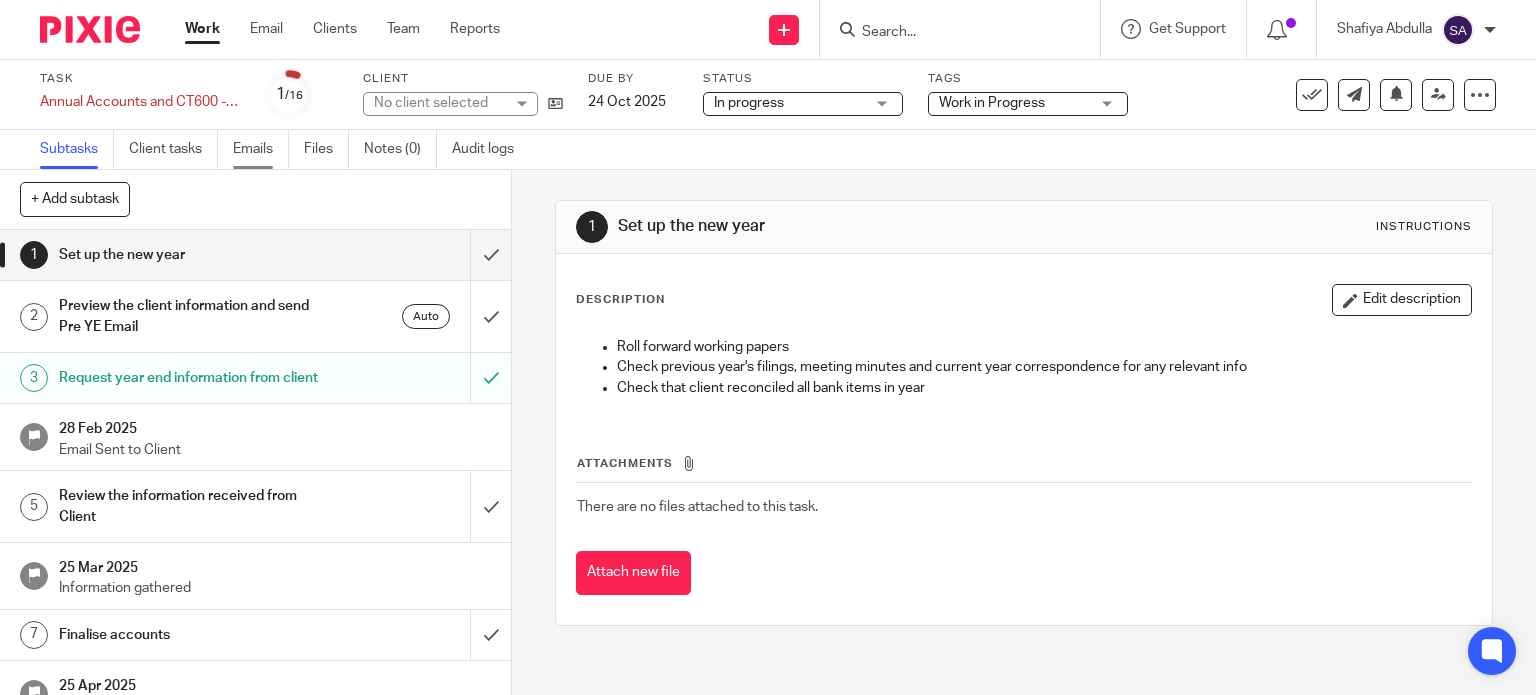 click on "Emails" at bounding box center [261, 149] 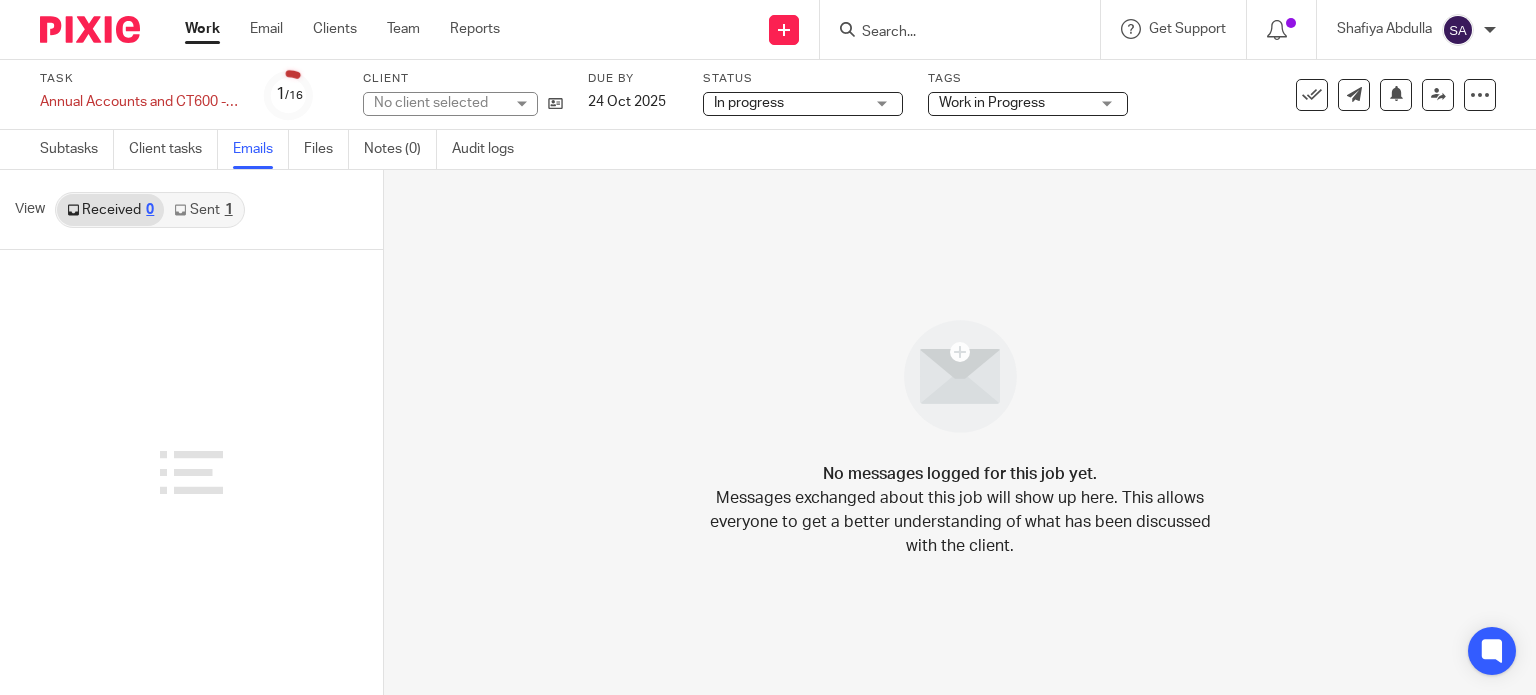 scroll, scrollTop: 0, scrollLeft: 0, axis: both 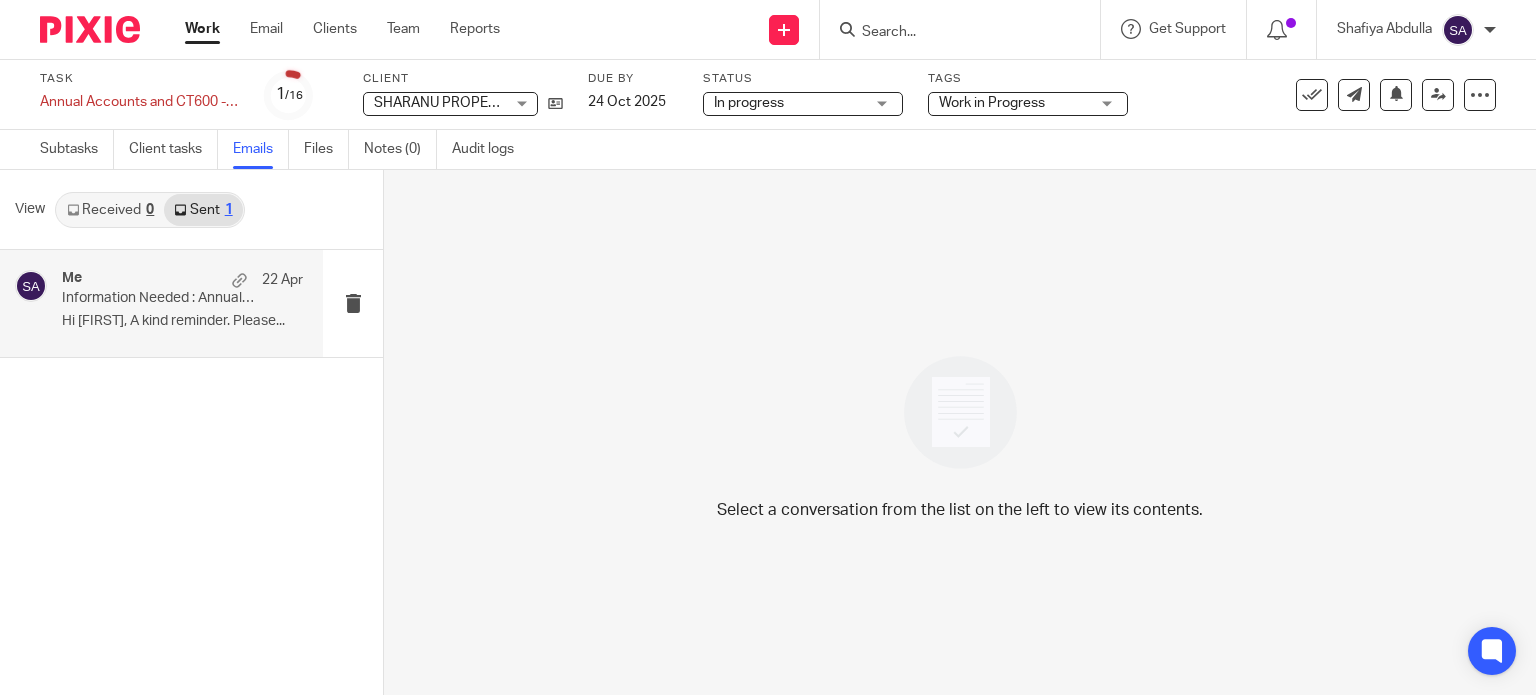click on "Me
22 Apr   Information Needed : Annual Accounts FYE 30 NOV 2024 -  SHARANU PROPERTIES LIMITED   Hi Thenmozhi,   A kind reminder.   Please..." at bounding box center [161, 303] 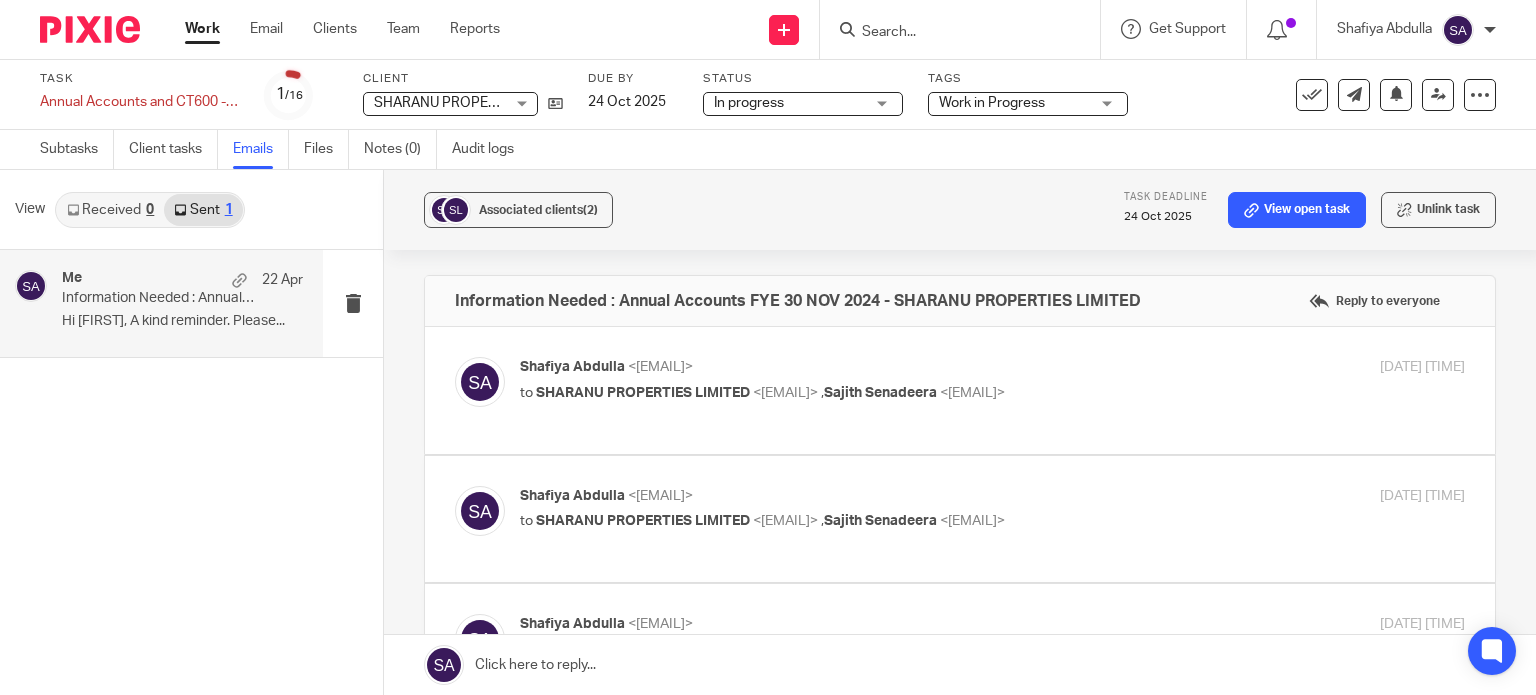 scroll, scrollTop: 0, scrollLeft: 0, axis: both 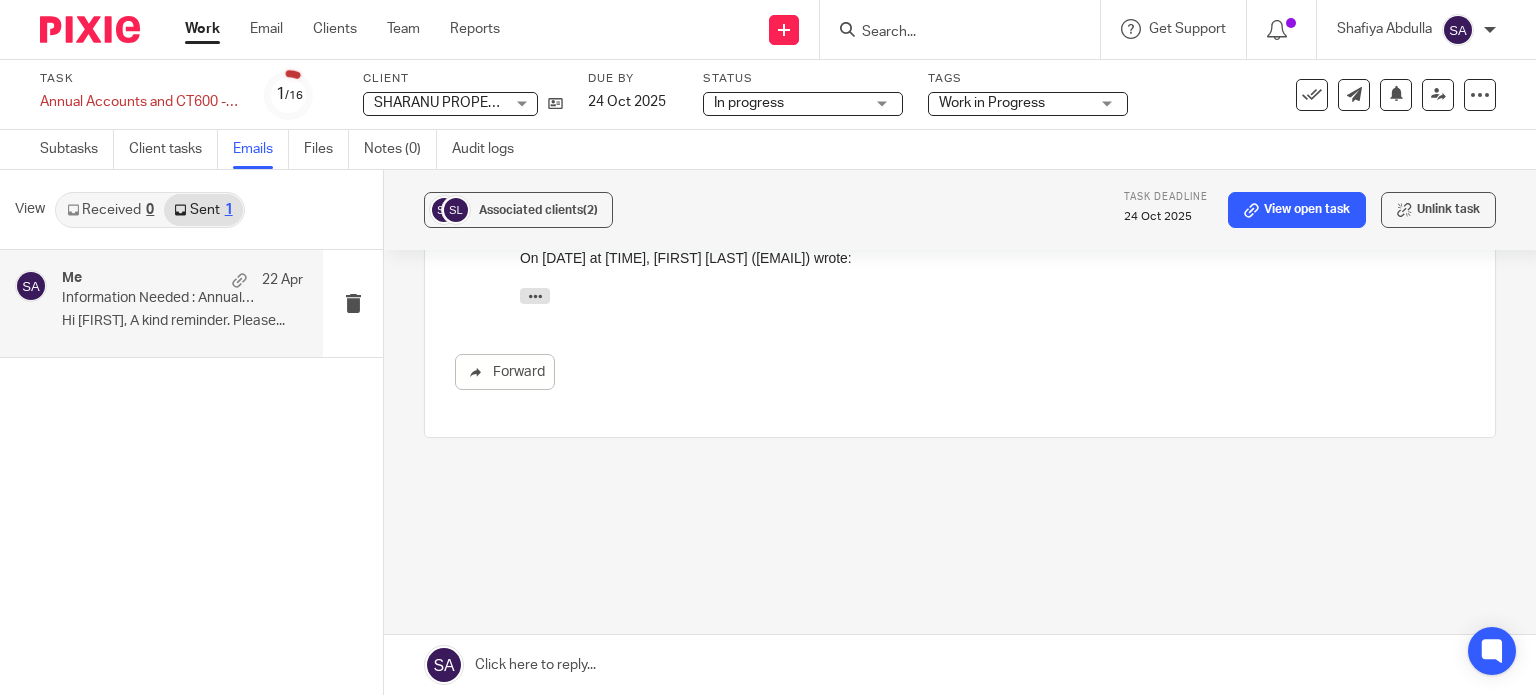 click at bounding box center (960, 29) 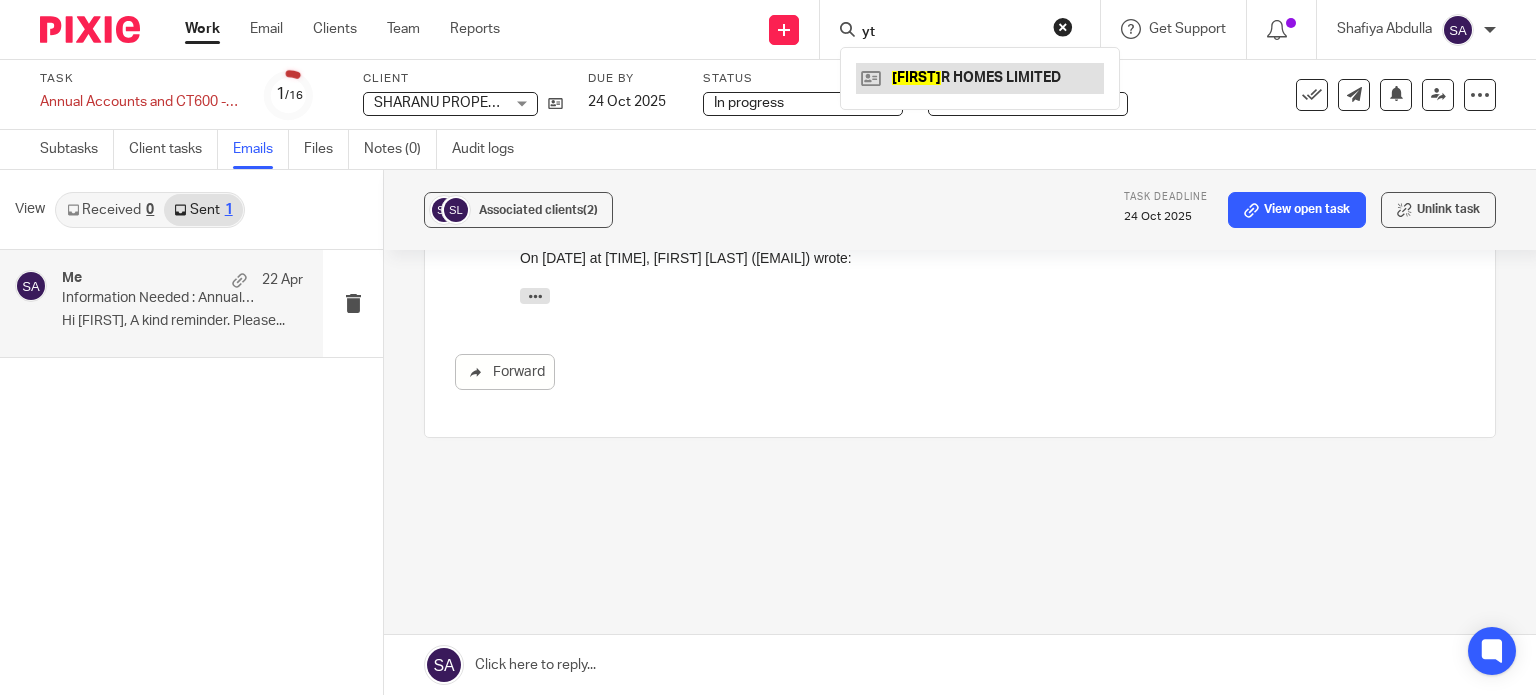 type on "yt" 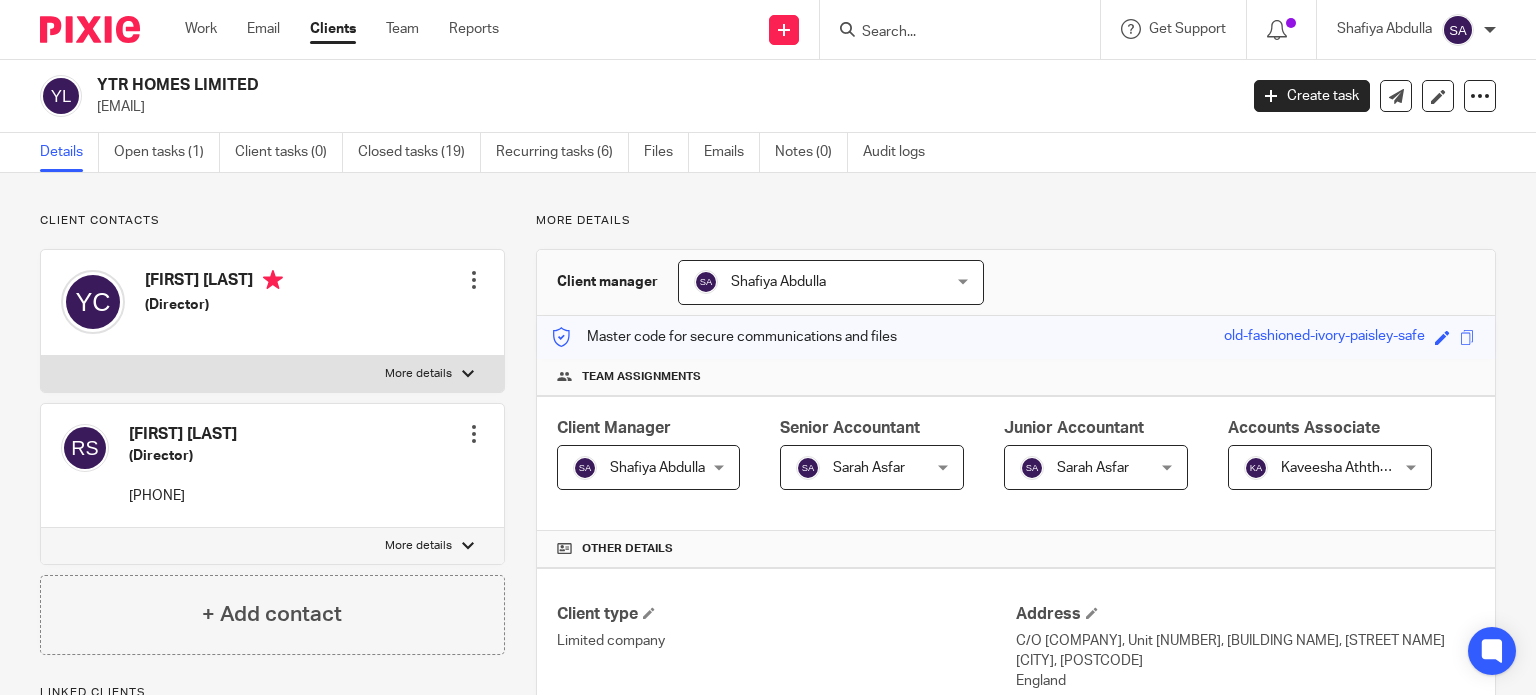 scroll, scrollTop: 0, scrollLeft: 0, axis: both 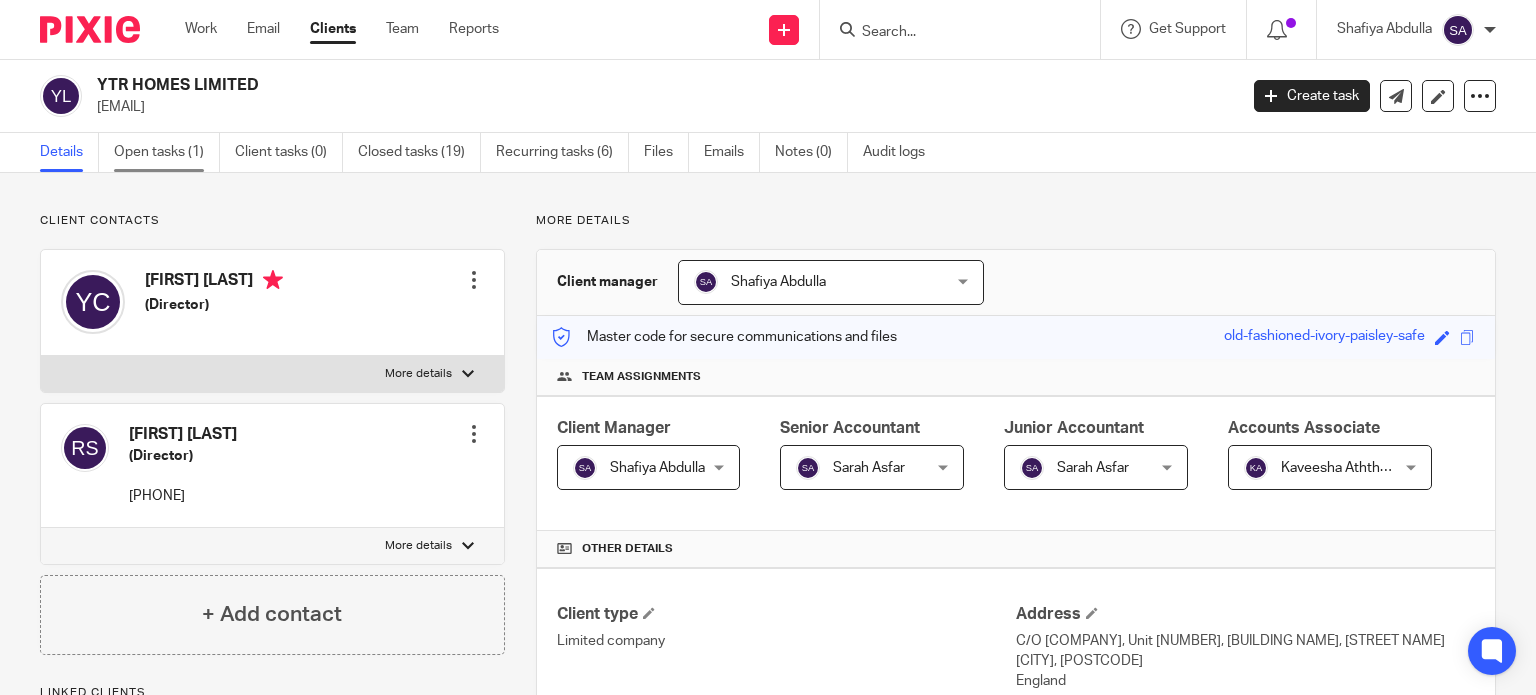 click on "Open tasks (1)" at bounding box center (167, 152) 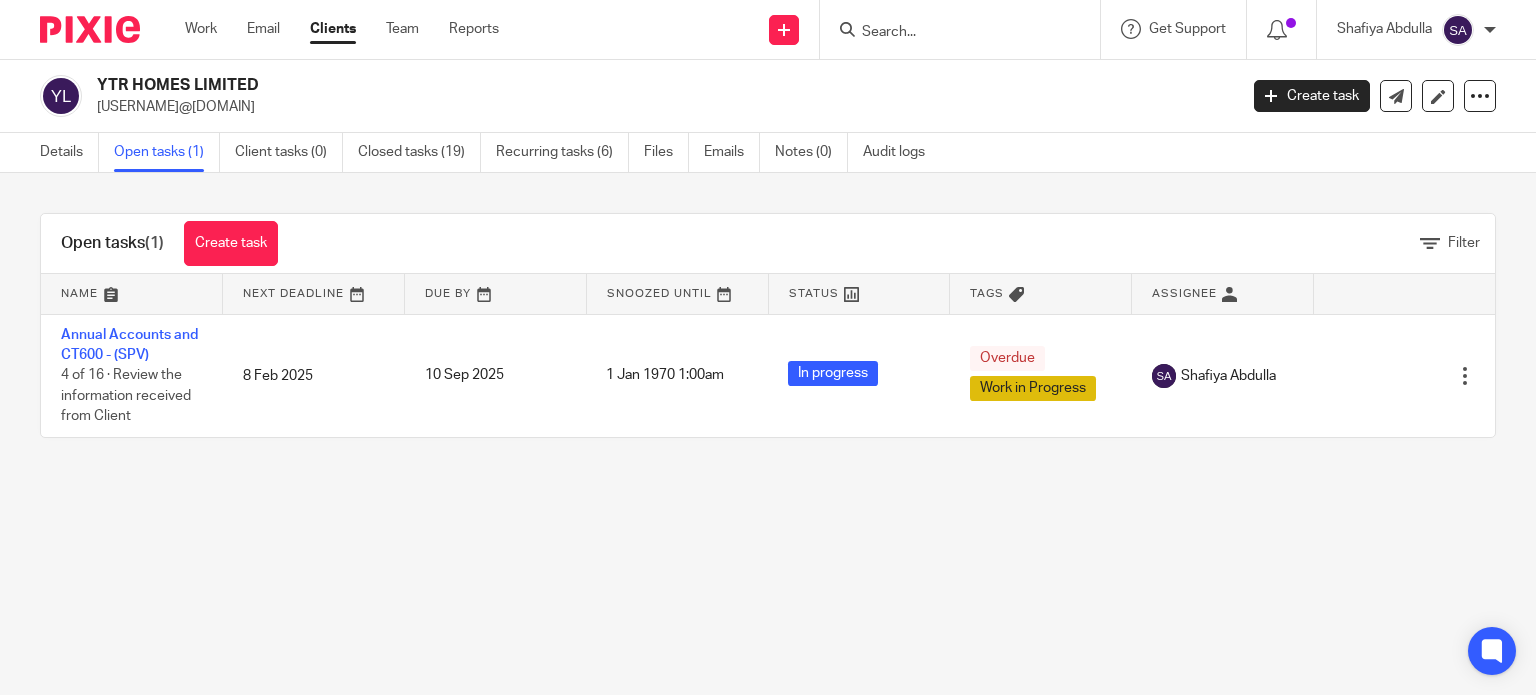 scroll, scrollTop: 0, scrollLeft: 0, axis: both 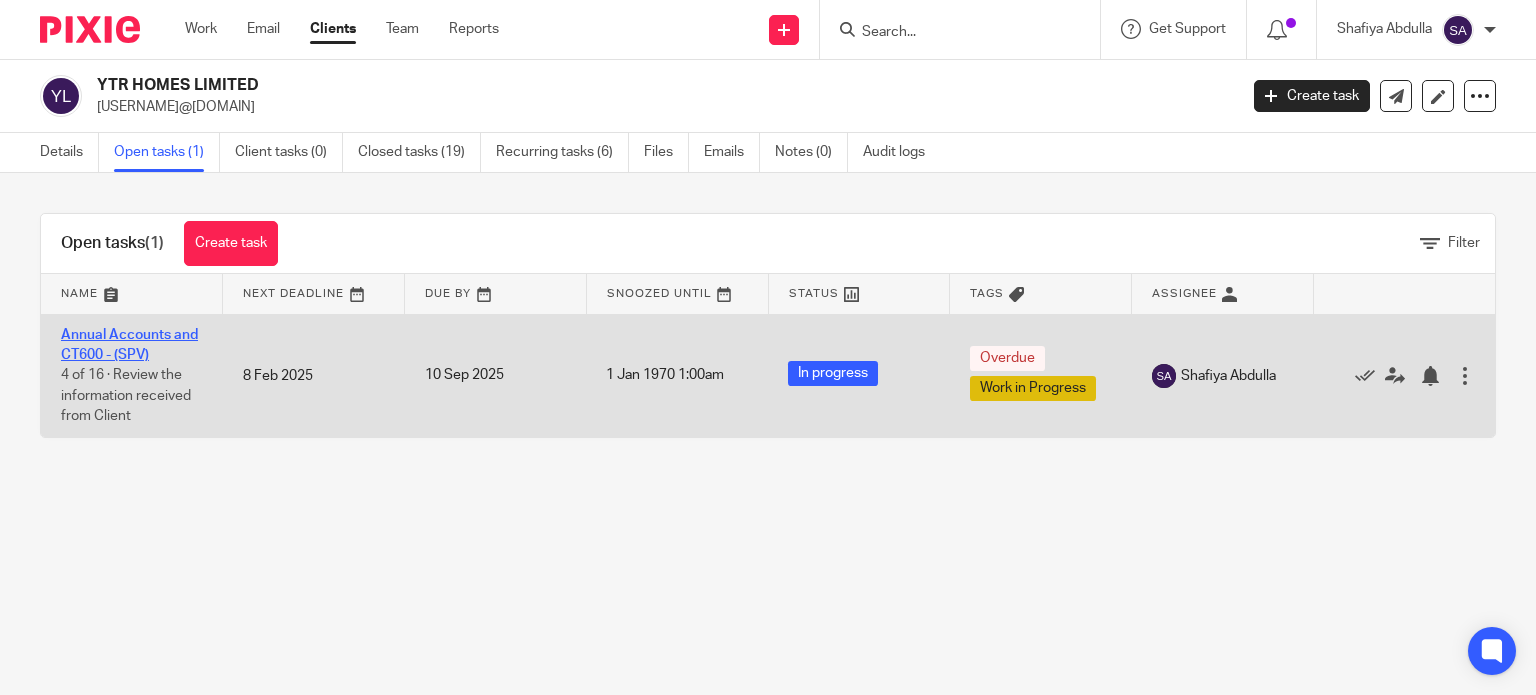 click on "Annual Accounts and CT600 - (SPV)" at bounding box center (129, 345) 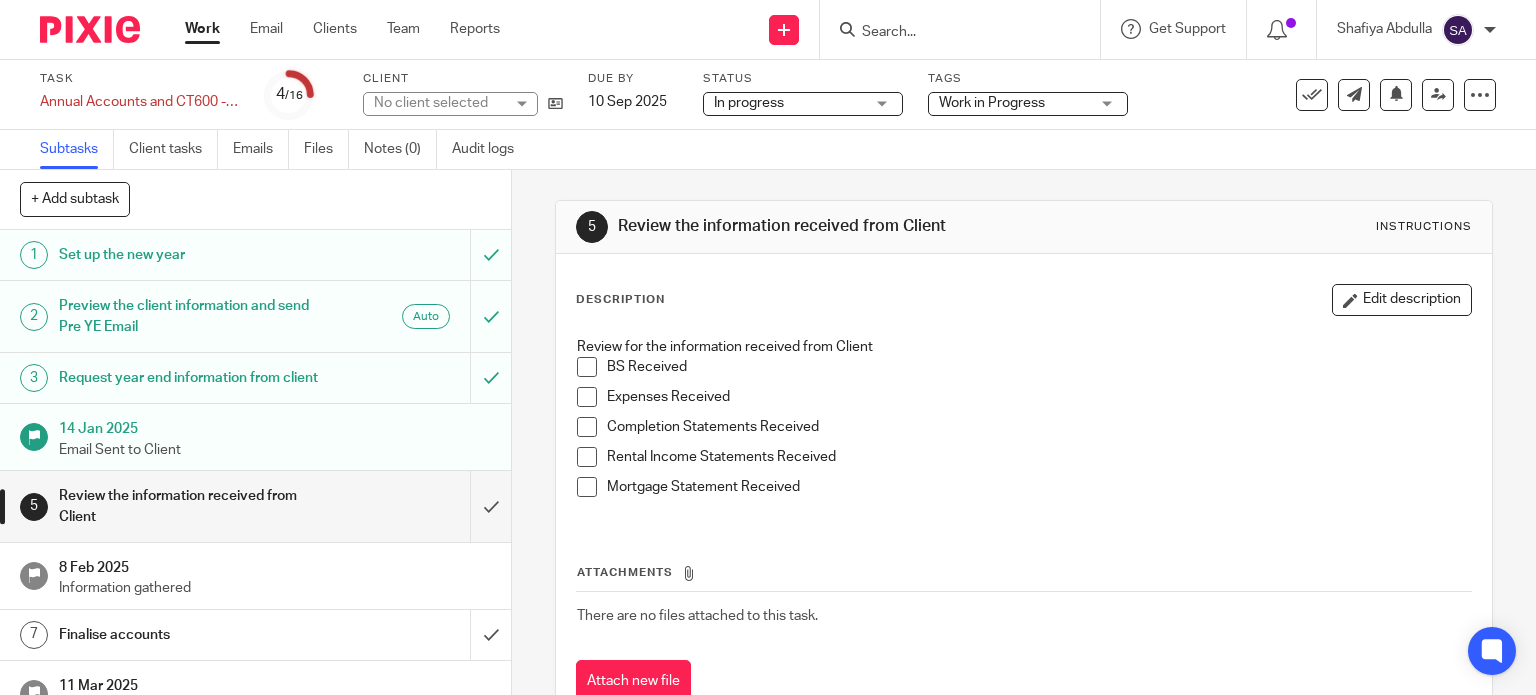 scroll, scrollTop: 0, scrollLeft: 0, axis: both 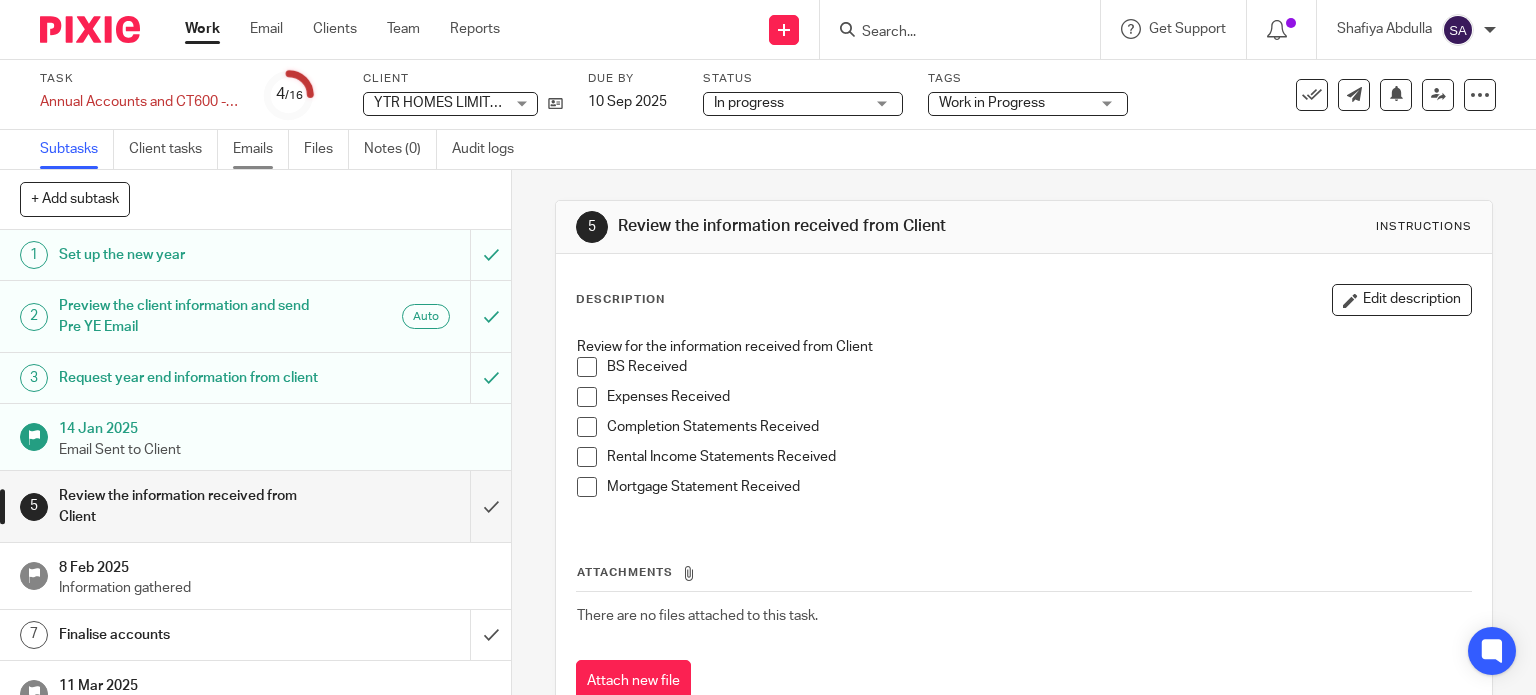 click on "Emails" at bounding box center [261, 149] 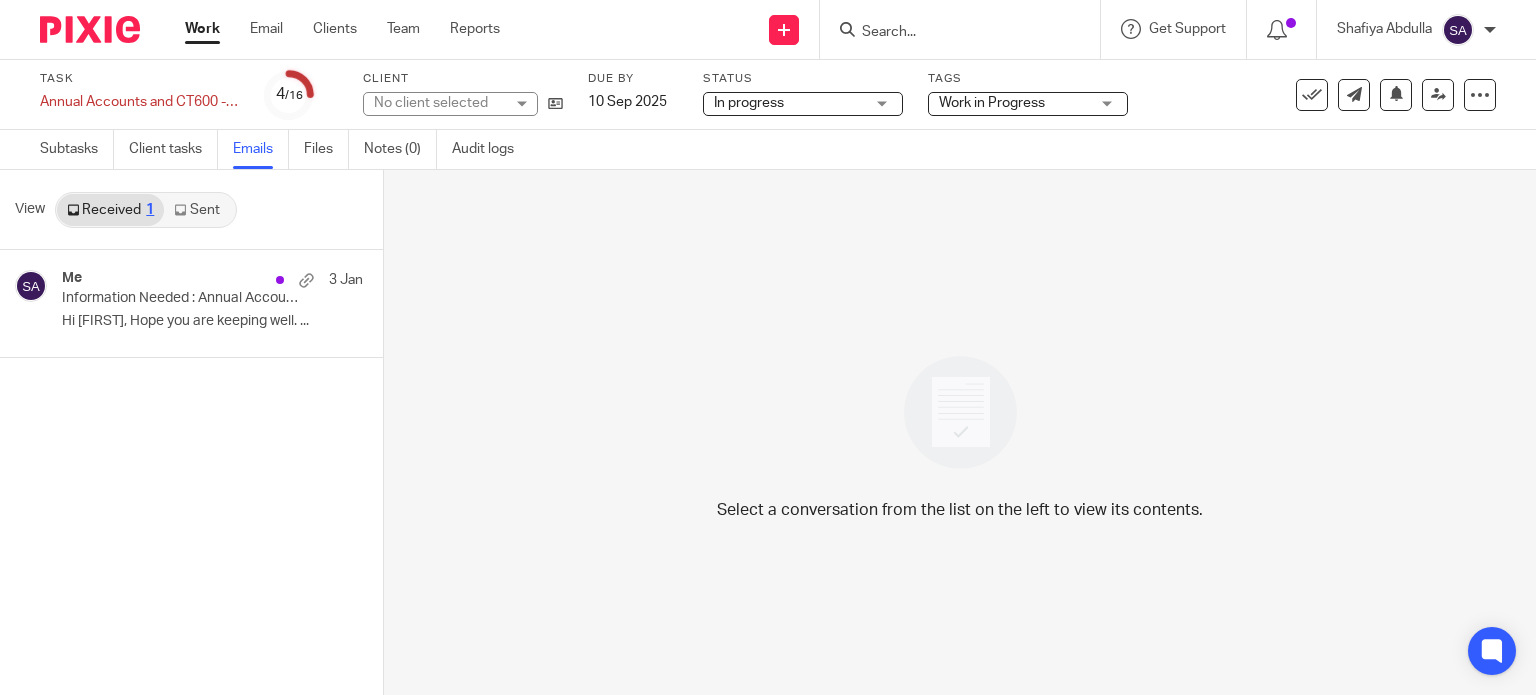 scroll, scrollTop: 0, scrollLeft: 0, axis: both 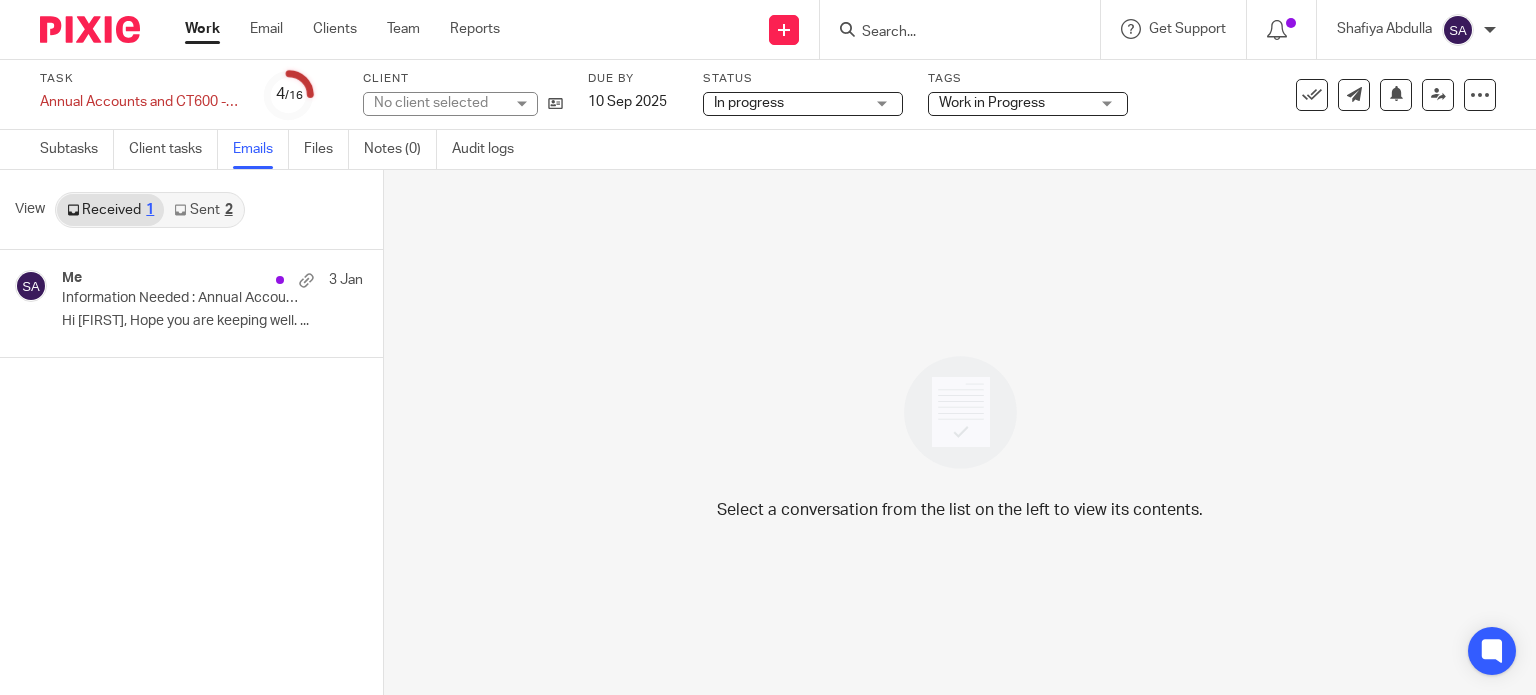 click on "Sent
2" at bounding box center [203, 210] 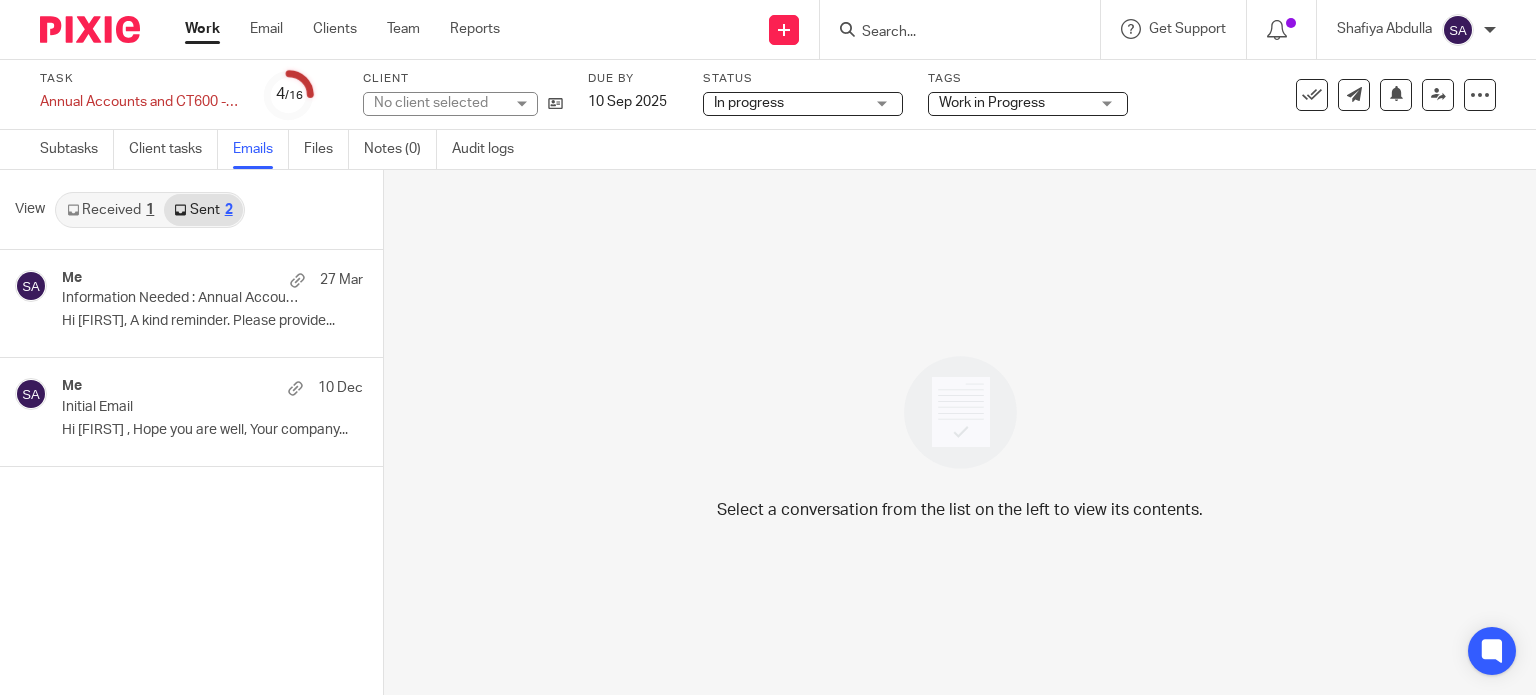 click on "Received
1" at bounding box center [110, 210] 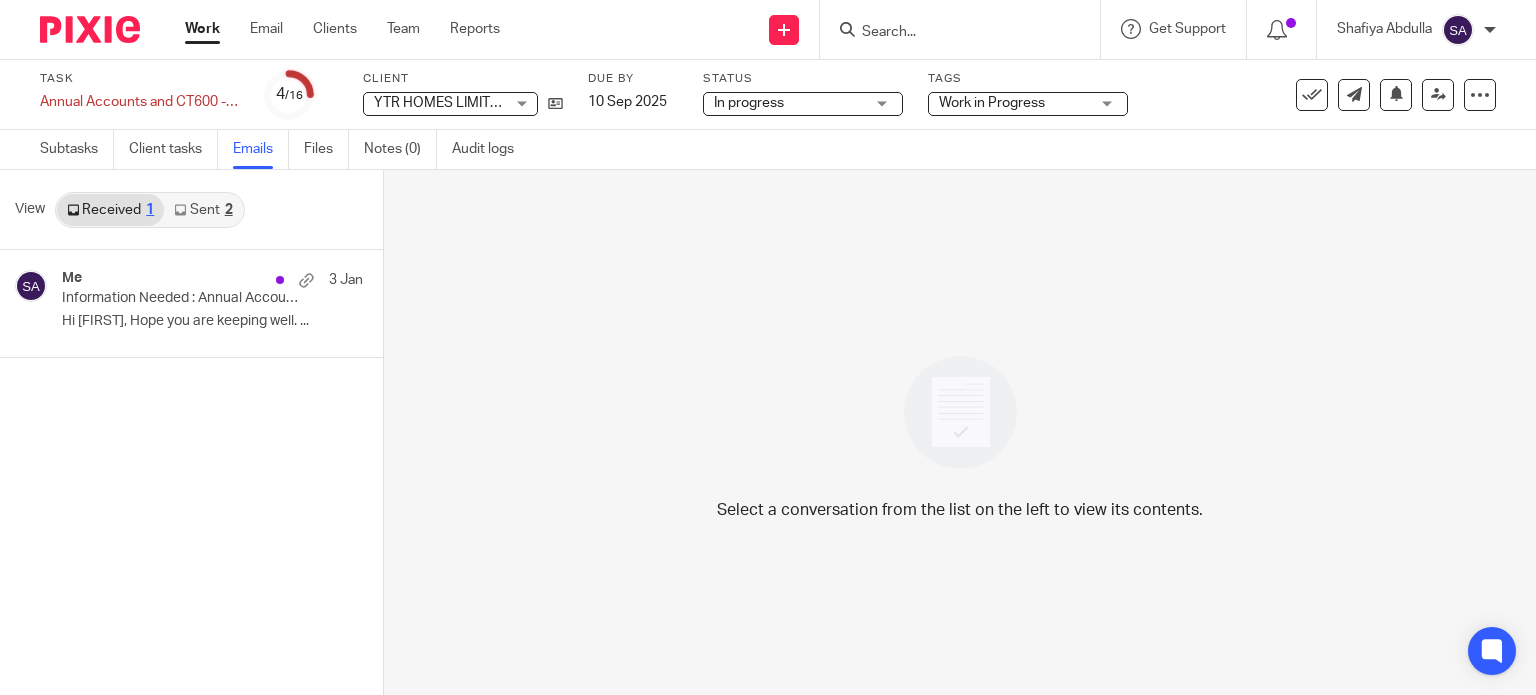 click on "Sent
2" at bounding box center [203, 210] 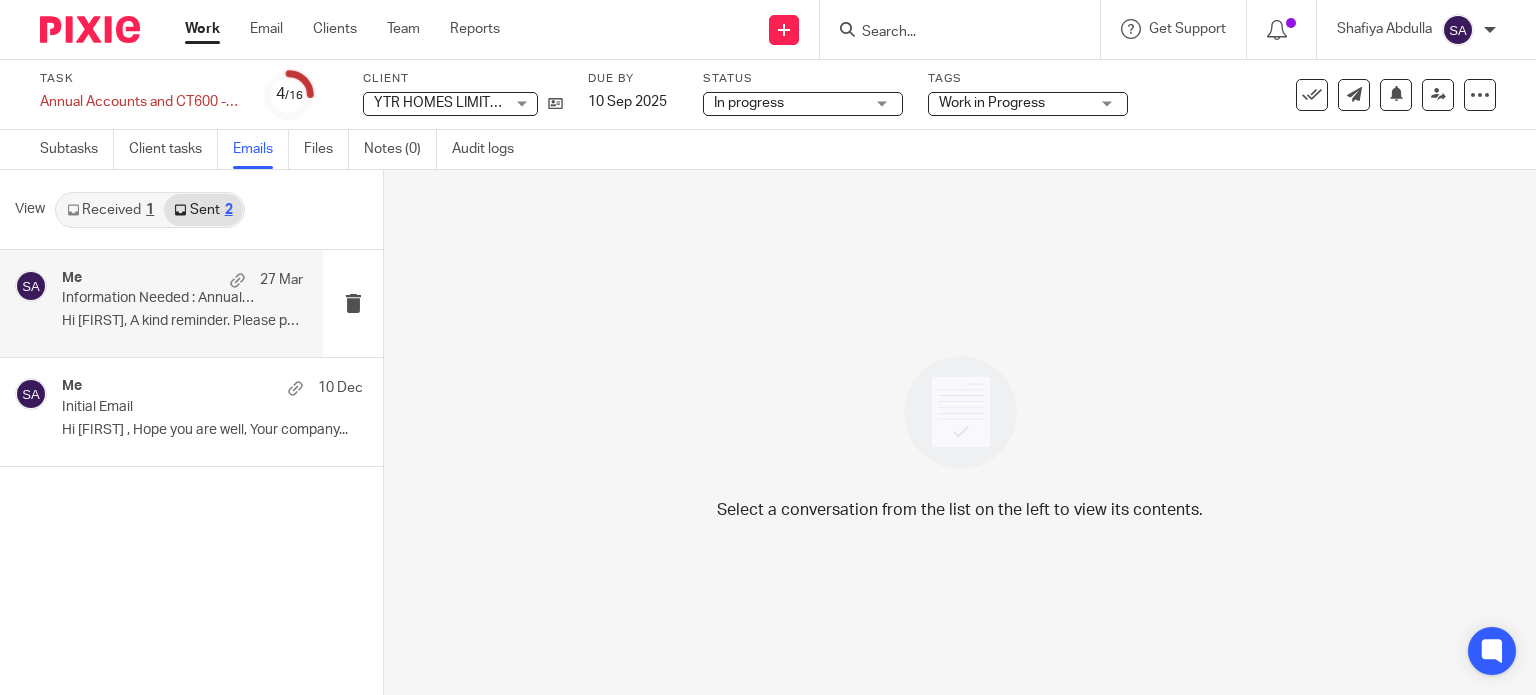 click on "Information Needed : Annual Accounts FYE 31 December 2024 - YTR HOMES LIMITED" at bounding box center [158, 298] 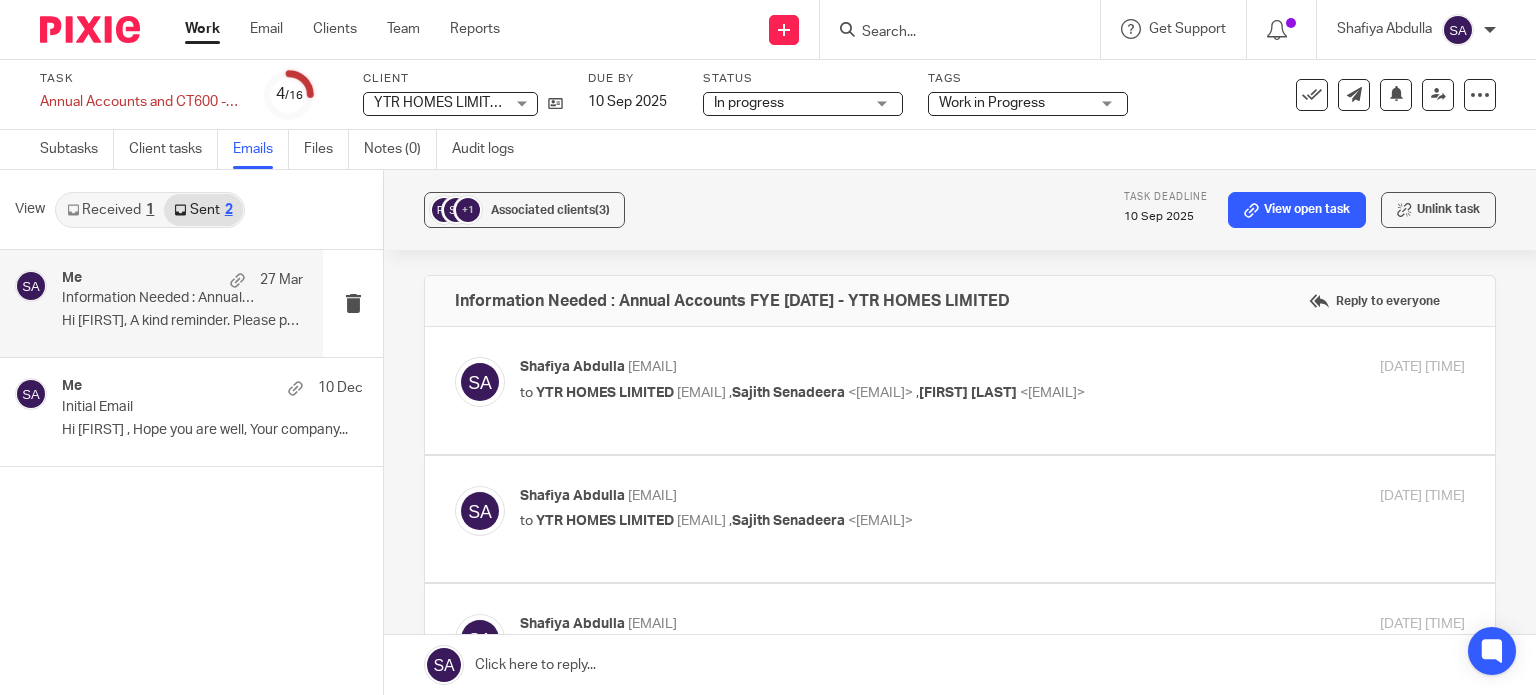 scroll, scrollTop: 0, scrollLeft: 0, axis: both 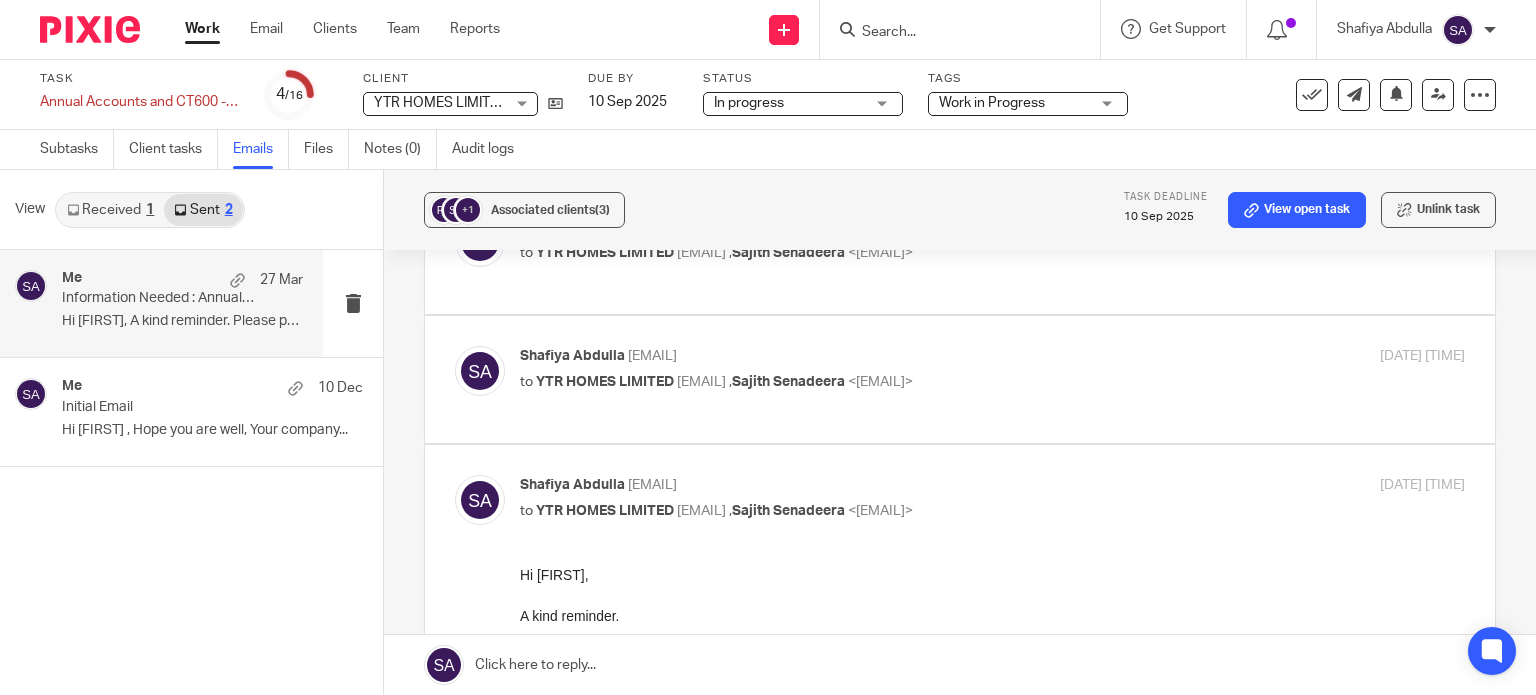 click on "Received
1" at bounding box center (110, 210) 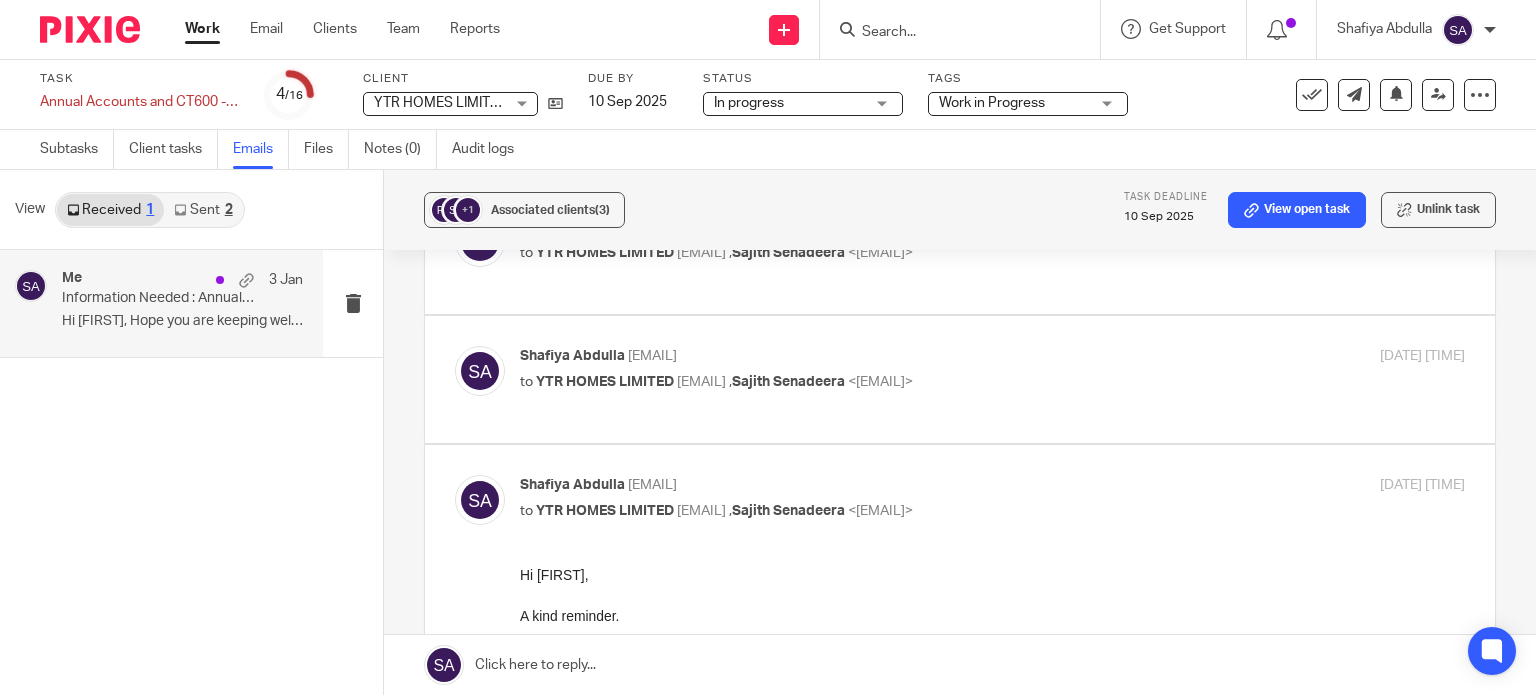 click on "Hi Robert,     Hope you are keeping well.    ..." at bounding box center (182, 321) 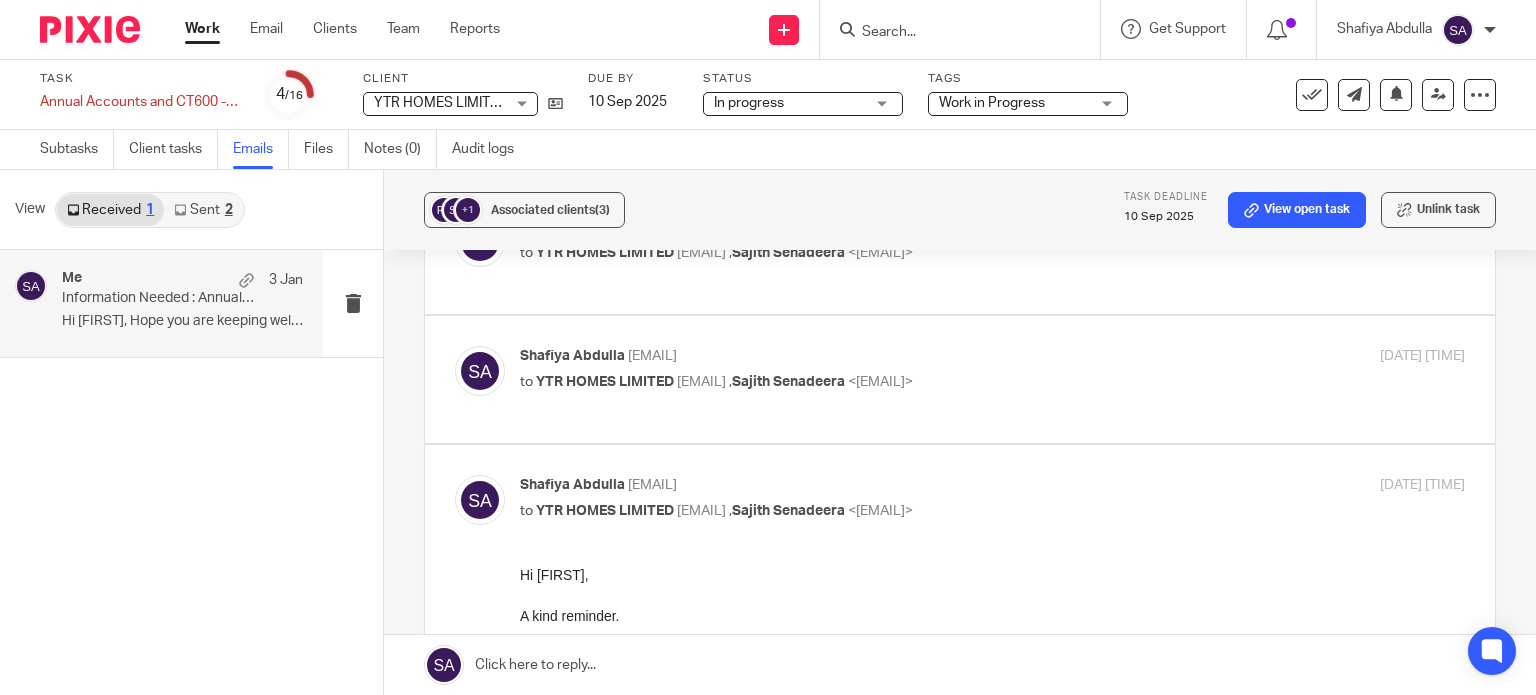 scroll, scrollTop: 0, scrollLeft: 0, axis: both 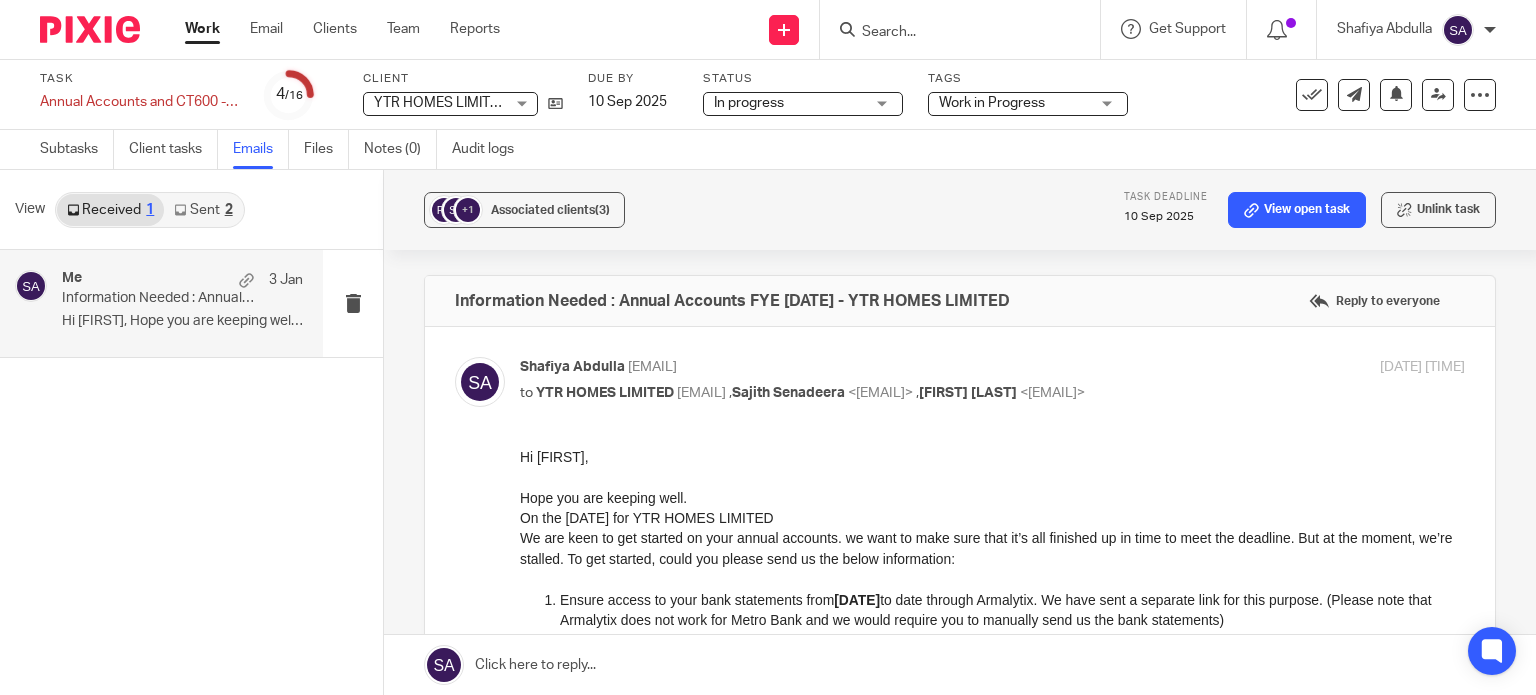 click at bounding box center [960, 29] 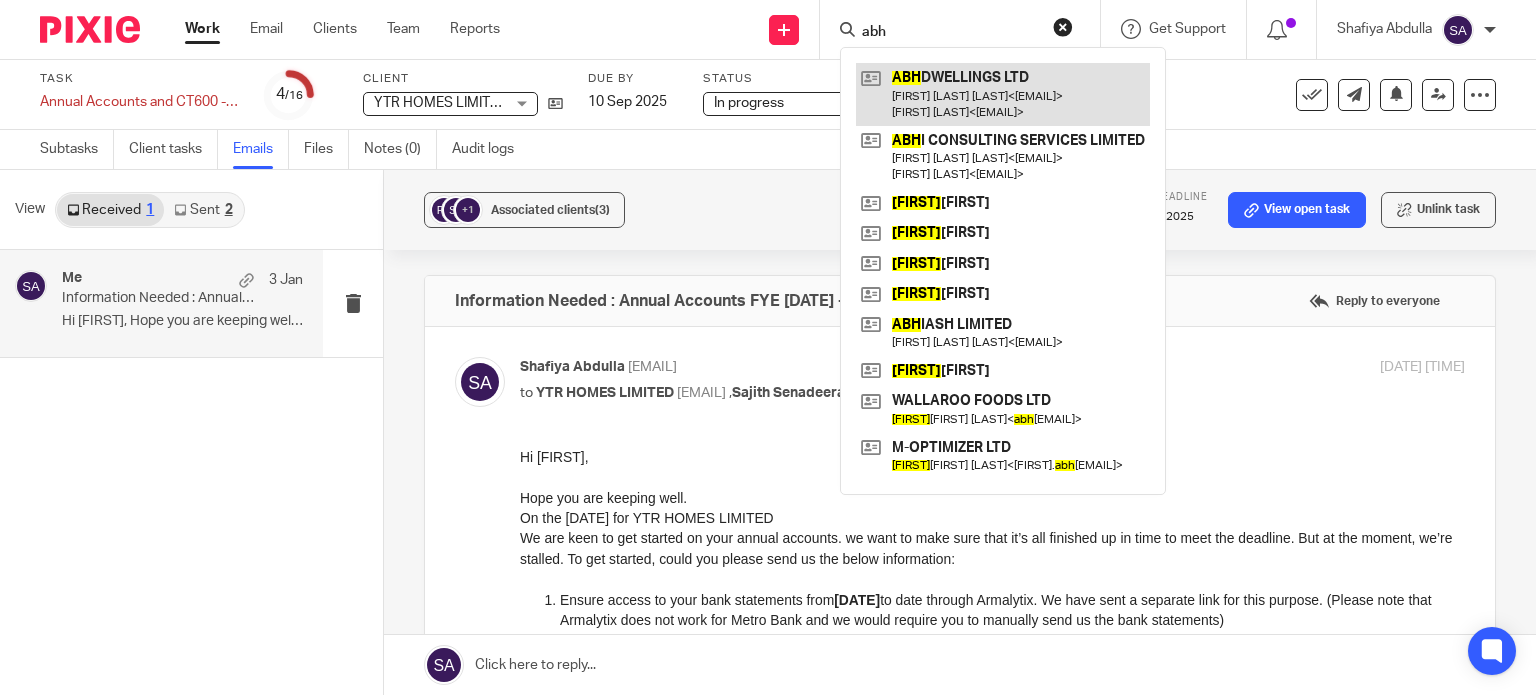 type on "abh" 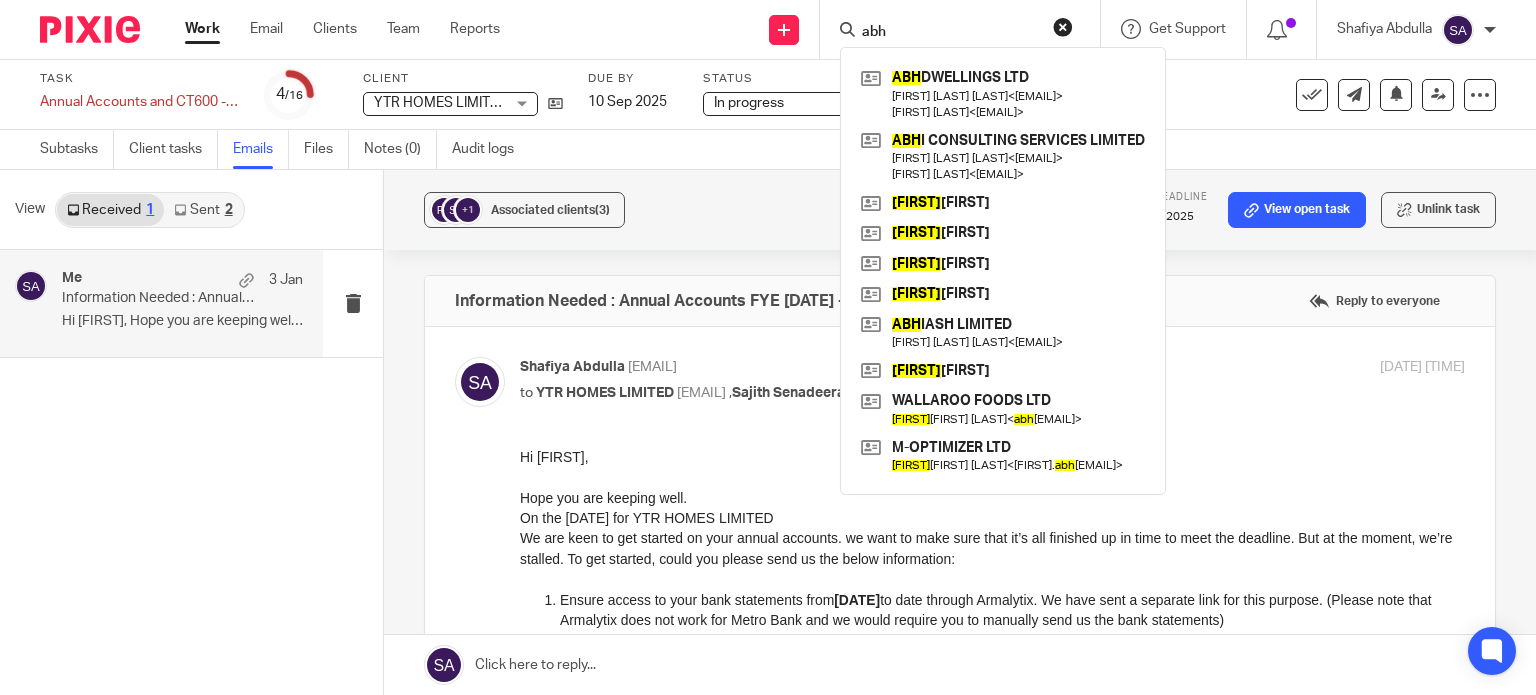 click on "ABH  DWELLINGS LTD   Bhargav Kiran Mallineni  < mallineni4frds@gmail.com >
Kamala Doppalapudi  < kamala.mallineni@gmail.com >
ABH I CONSULTING SERVICES LIMITED   Lakshmi Madhuri Duvvuri  < lakshmi80.v@gmail.com >
Hanumath Prasad Duvvuri  < hanumad@gmail.com >
Abh ilasha       Abh ishek       Abh ishek       Abh ishek       ABH IASH LIMITED   Ashwan Yadav Guni  < ashwan20@gmail.com >
Abh ishek       WALLAROO FOODS LTD   Abh isek Kanoi  < abh isek.kanoi@wallaroofoods.com >
M-OPTIMIZER LTD   Abh ishek Dixit  < kabhina. abh i@gmail.com >" at bounding box center (1003, 271) 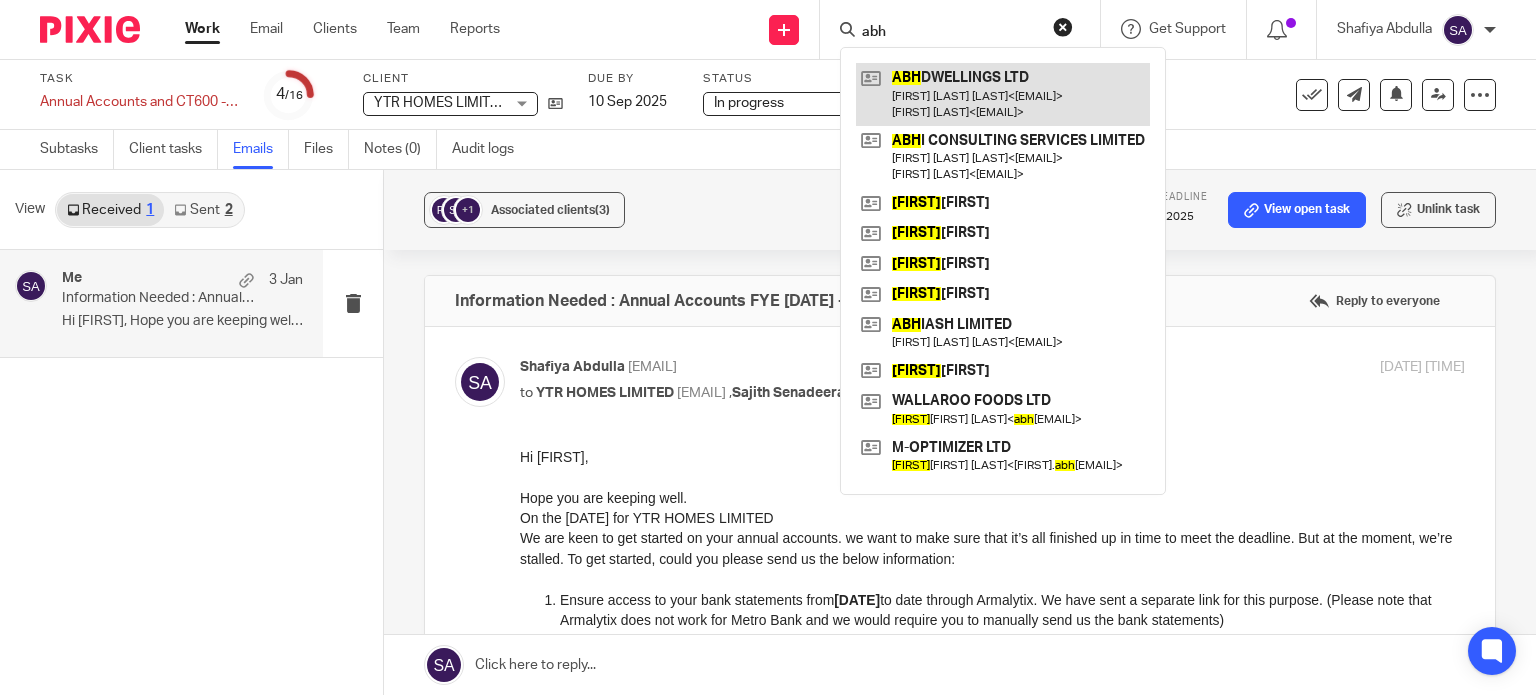click at bounding box center (1003, 94) 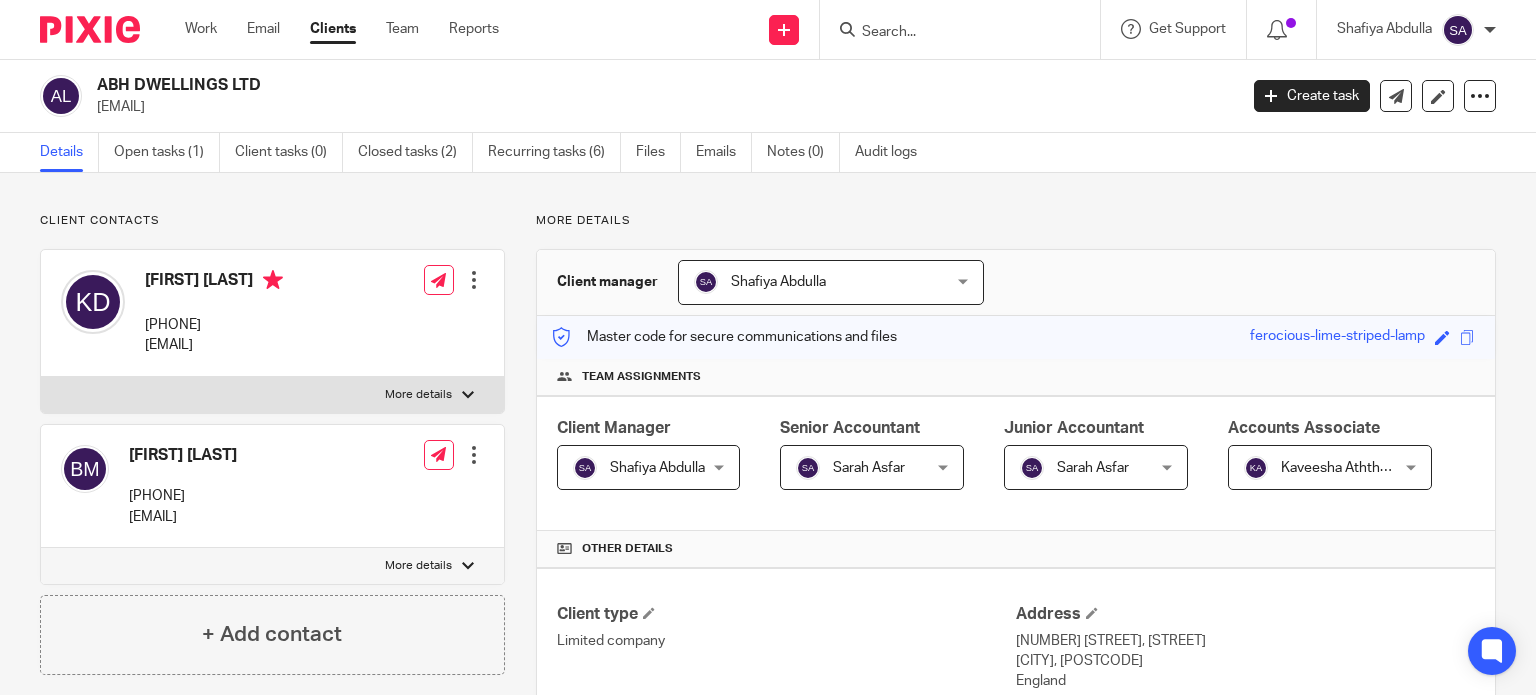scroll, scrollTop: 0, scrollLeft: 0, axis: both 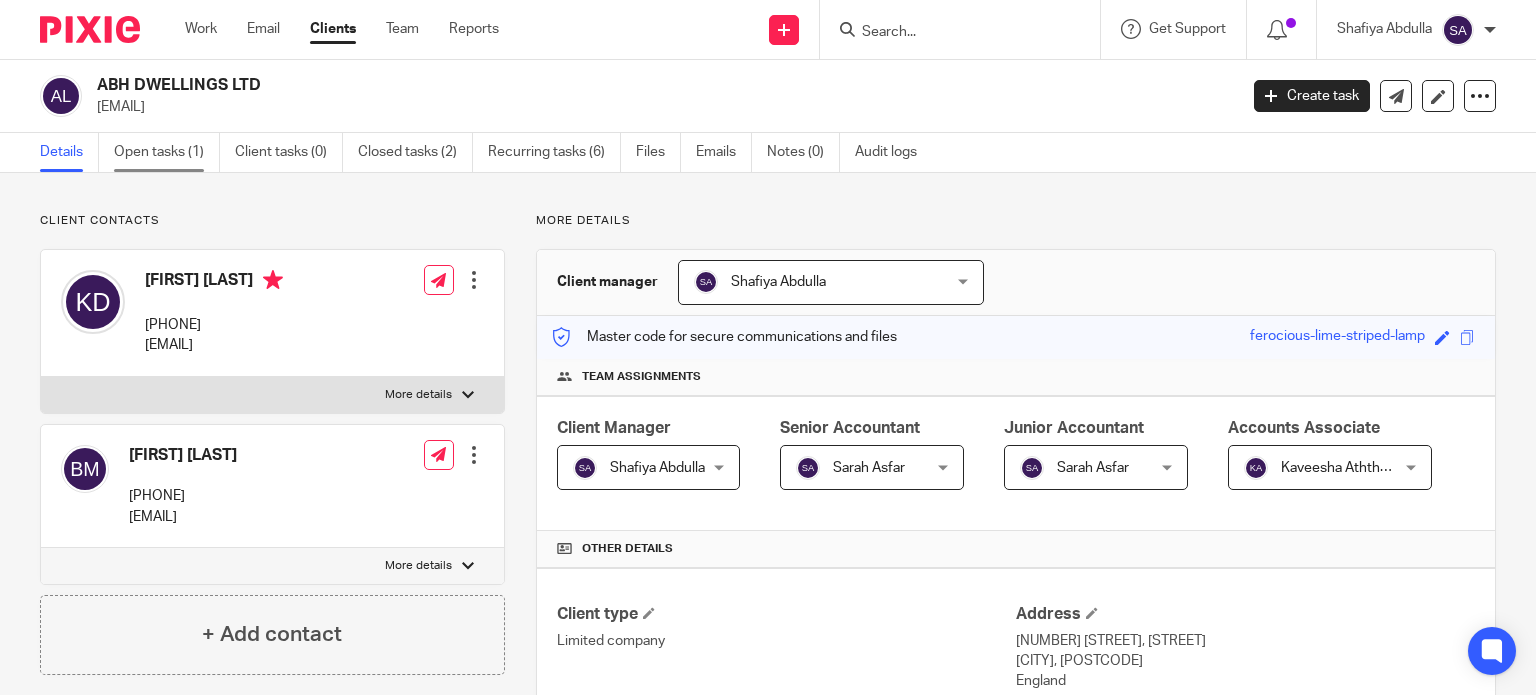 click on "Open tasks (1)" at bounding box center [167, 152] 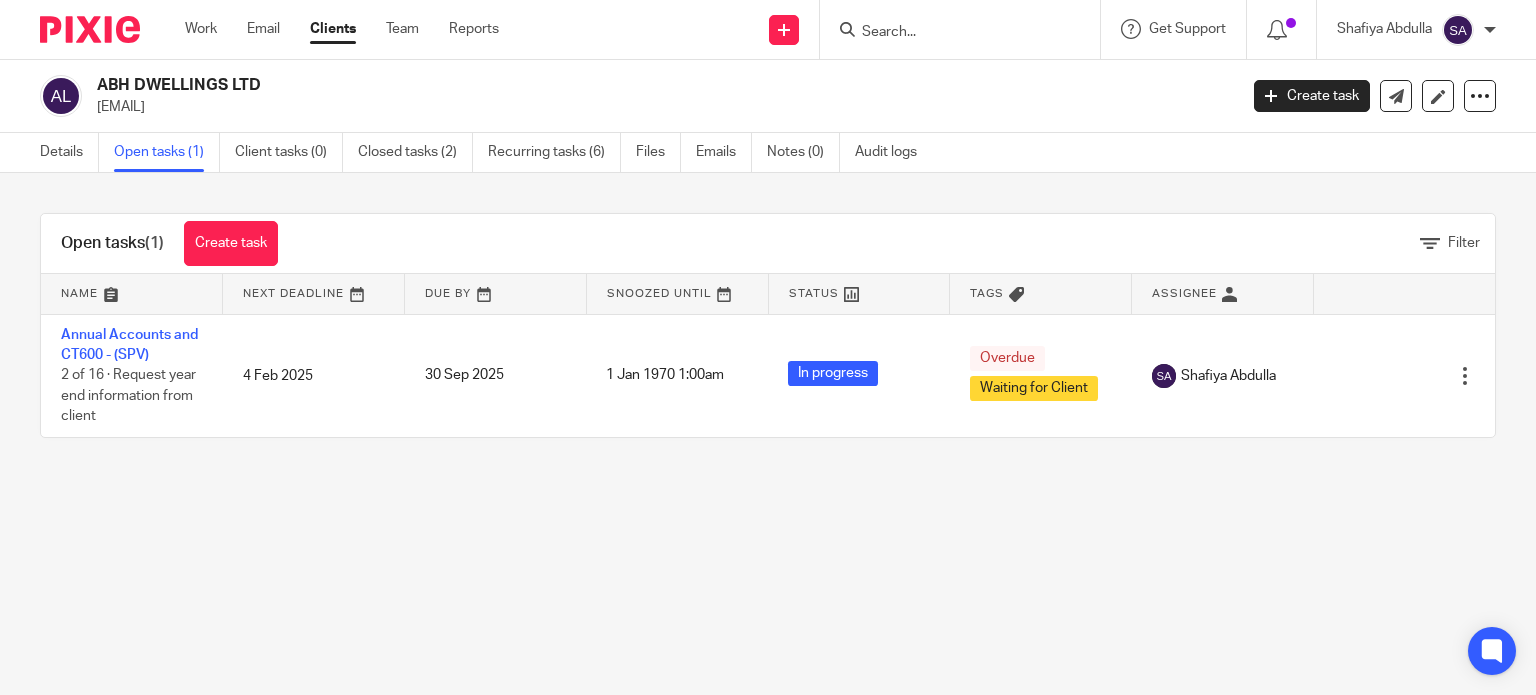 scroll, scrollTop: 0, scrollLeft: 0, axis: both 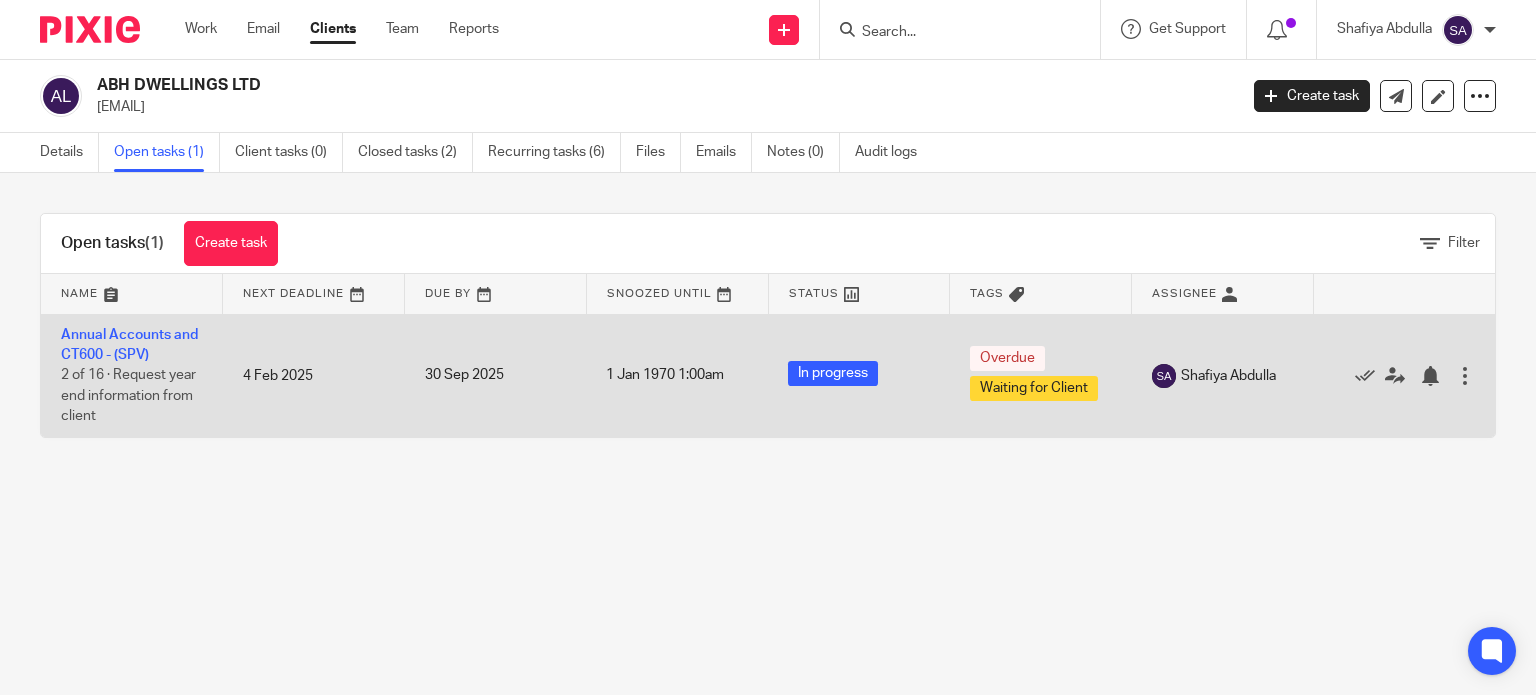 click on "Annual Accounts and CT600 - (SPV)
2
of
16 ·
Request year end information from client" at bounding box center (132, 375) 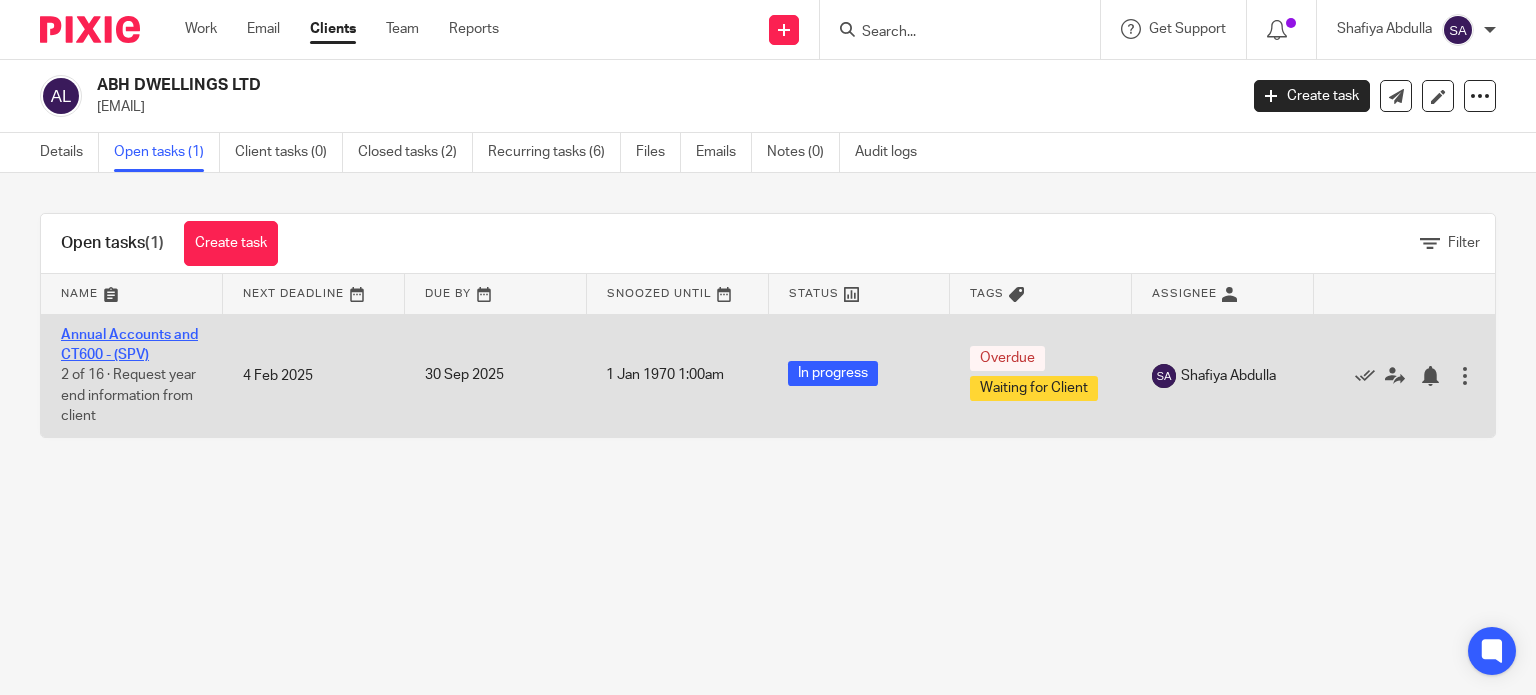 click on "Annual Accounts and CT600 - (SPV)" at bounding box center [129, 345] 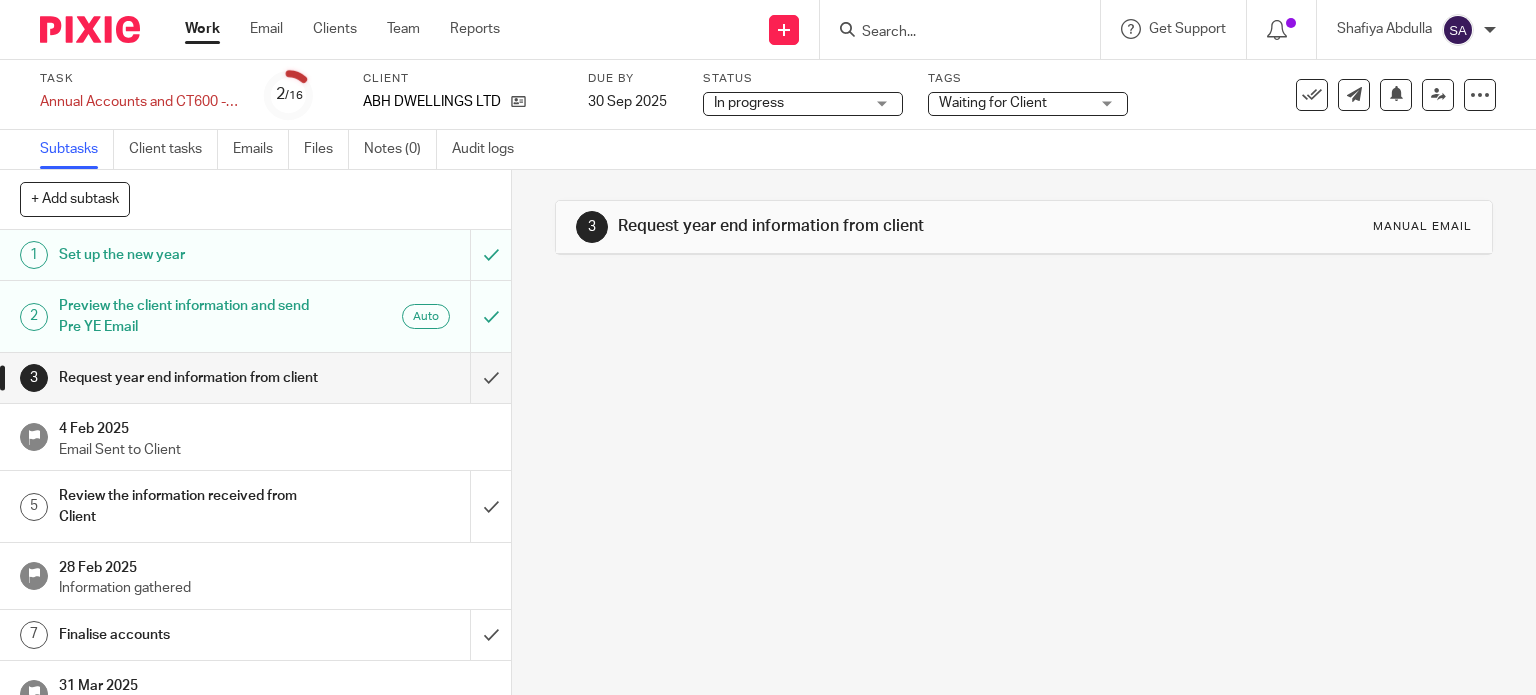 scroll, scrollTop: 0, scrollLeft: 0, axis: both 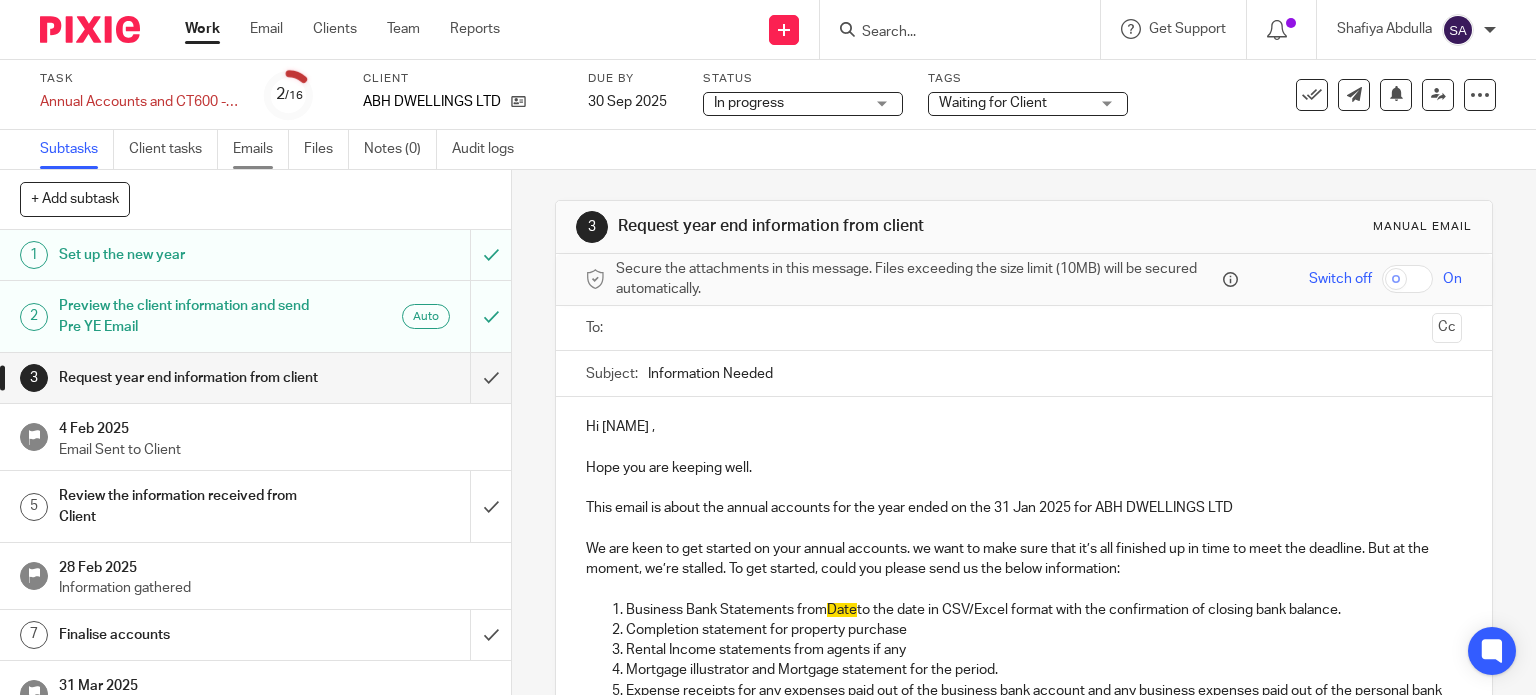 click on "Emails" at bounding box center (261, 149) 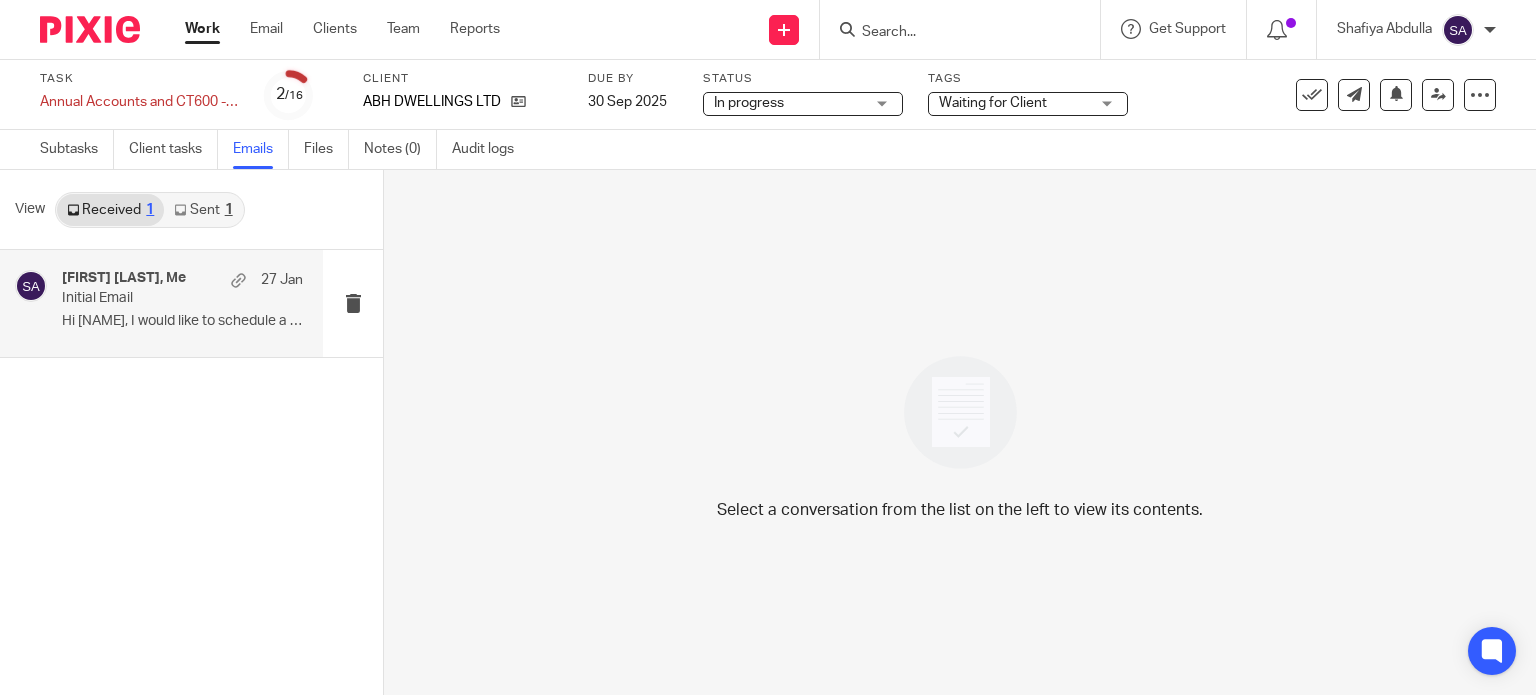 scroll, scrollTop: 0, scrollLeft: 0, axis: both 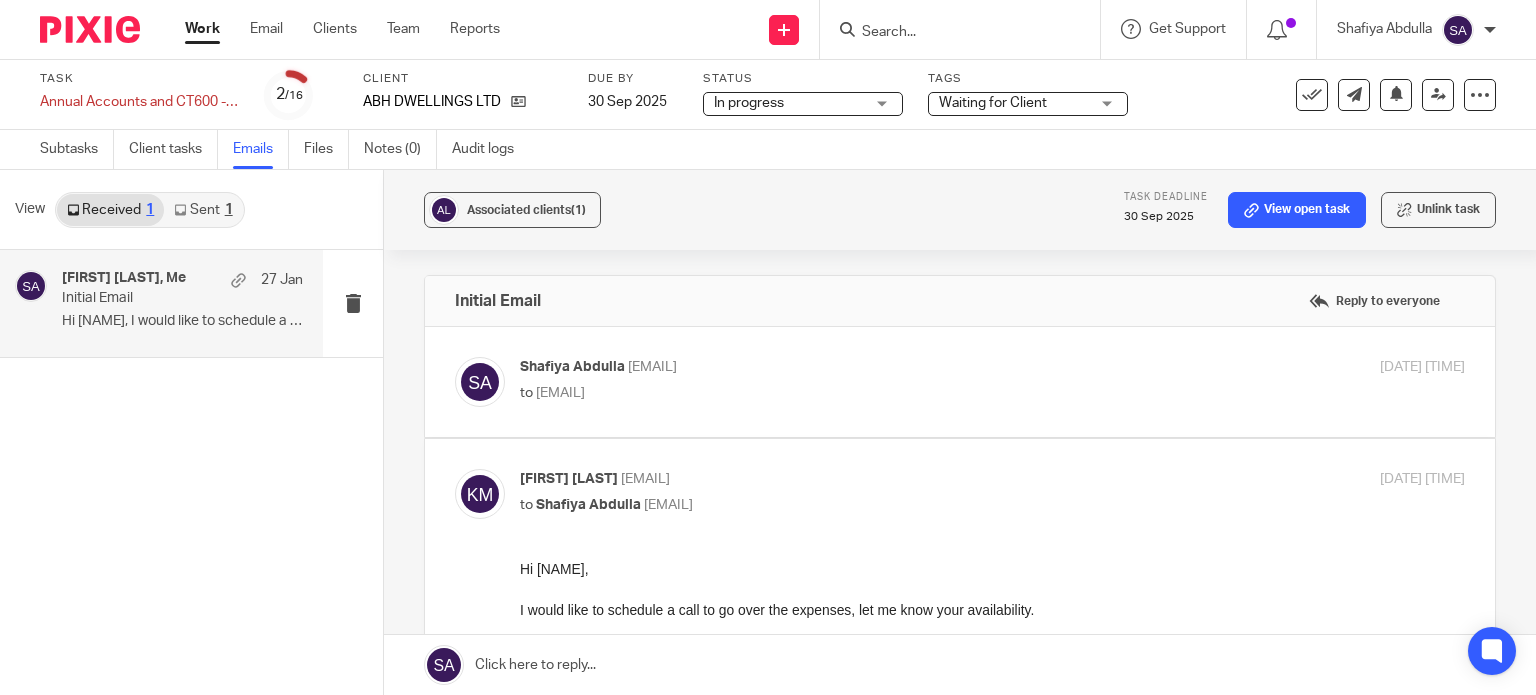 click on "Sent
1" at bounding box center [203, 210] 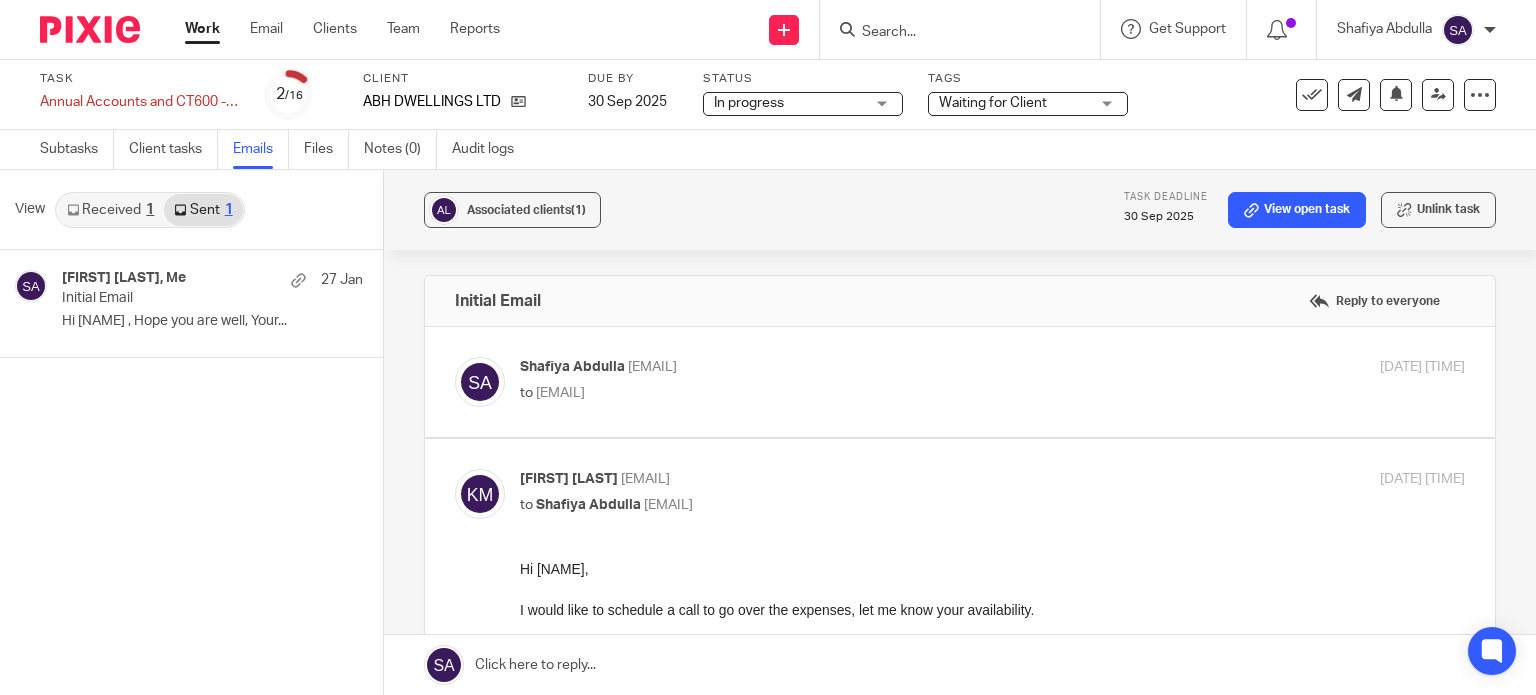 click on "Received
1" at bounding box center (110, 210) 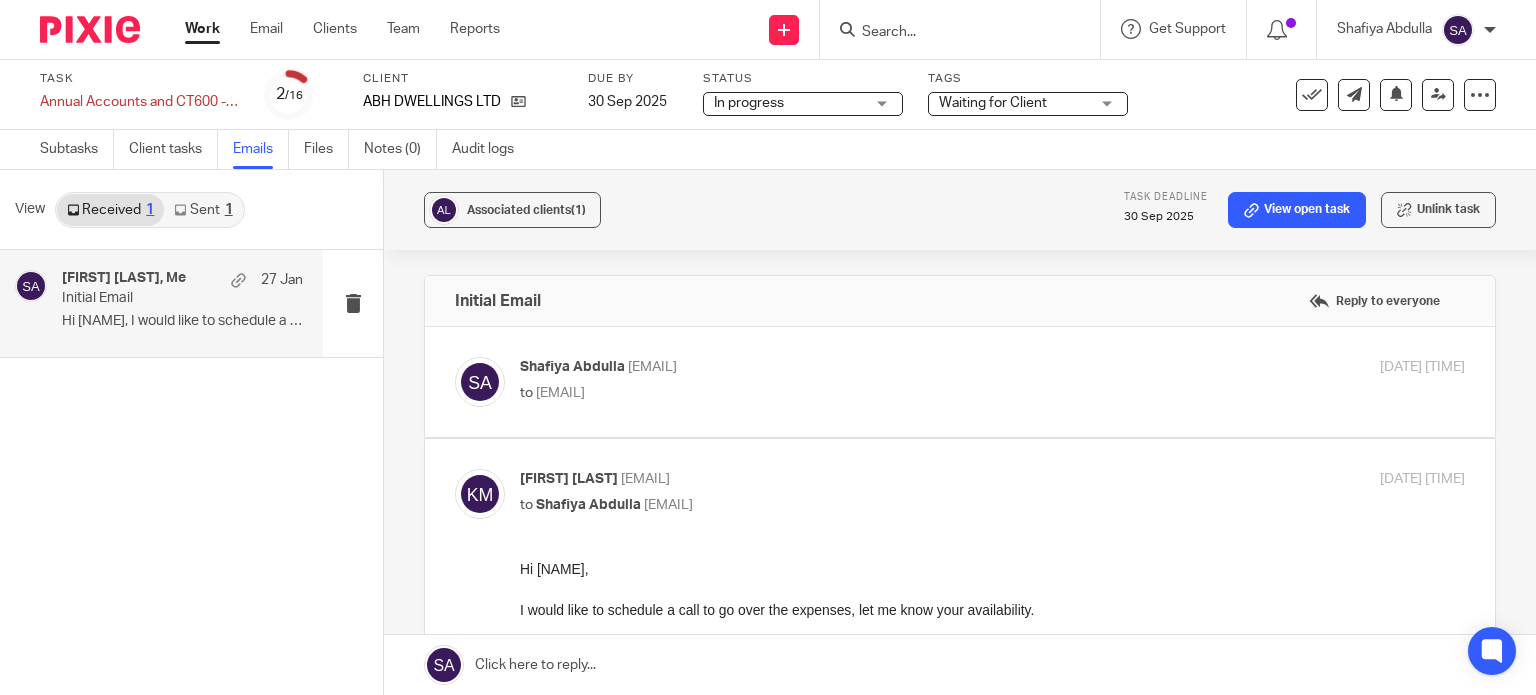 click at bounding box center [180, 210] 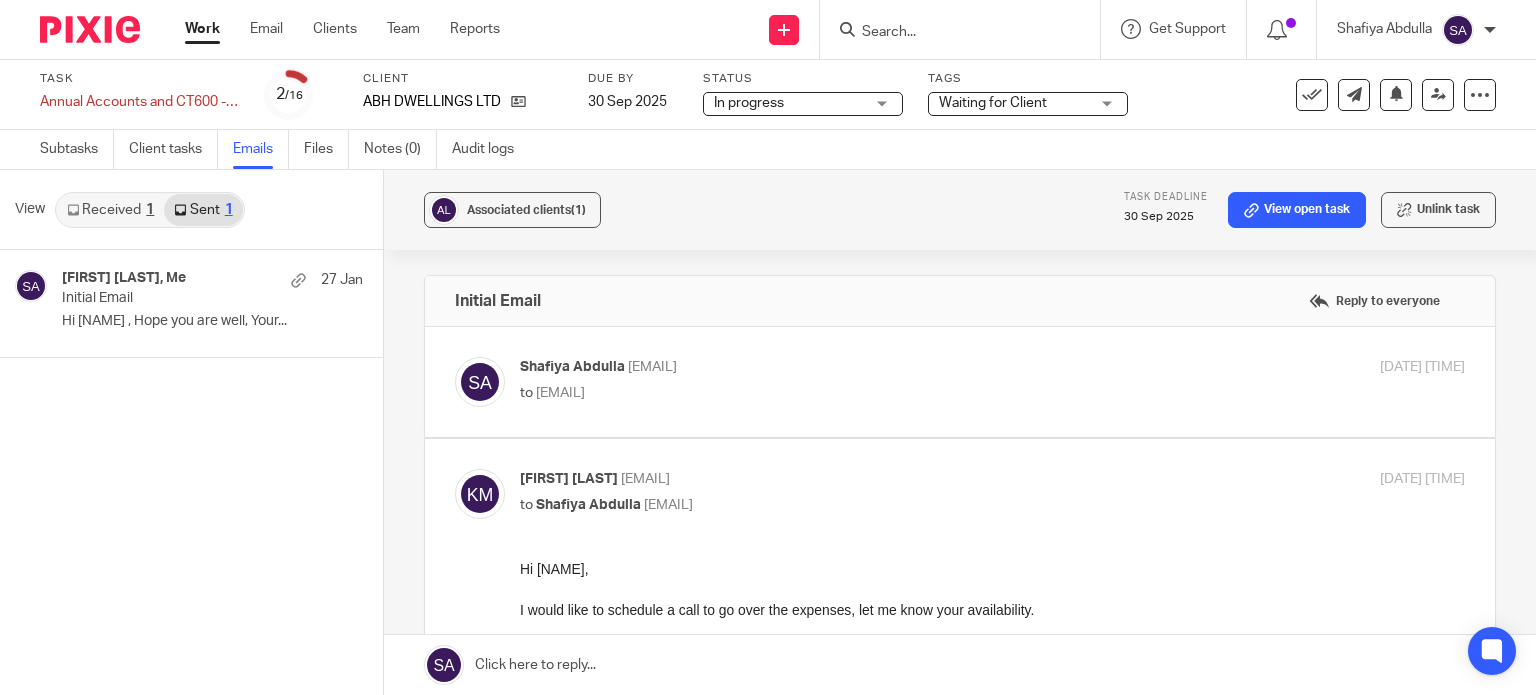 click at bounding box center (950, 33) 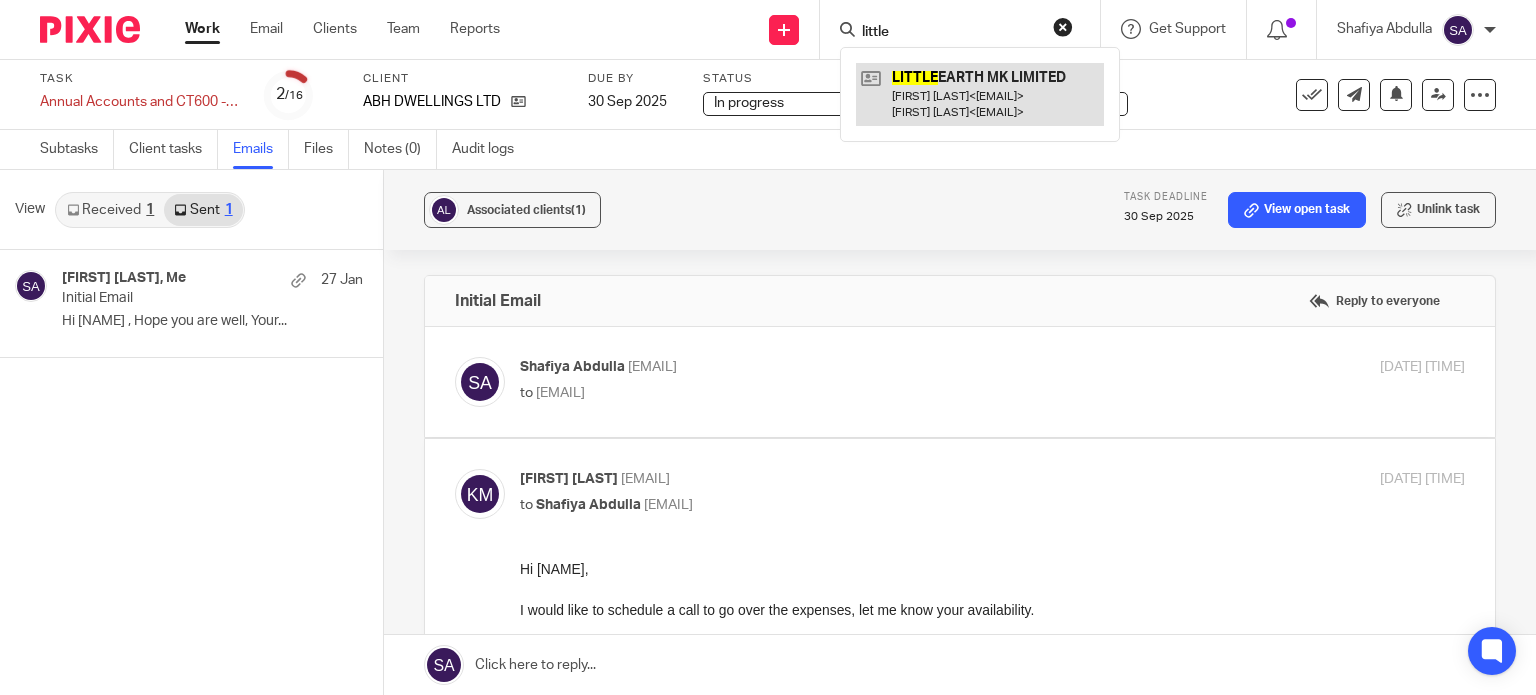 type on "little" 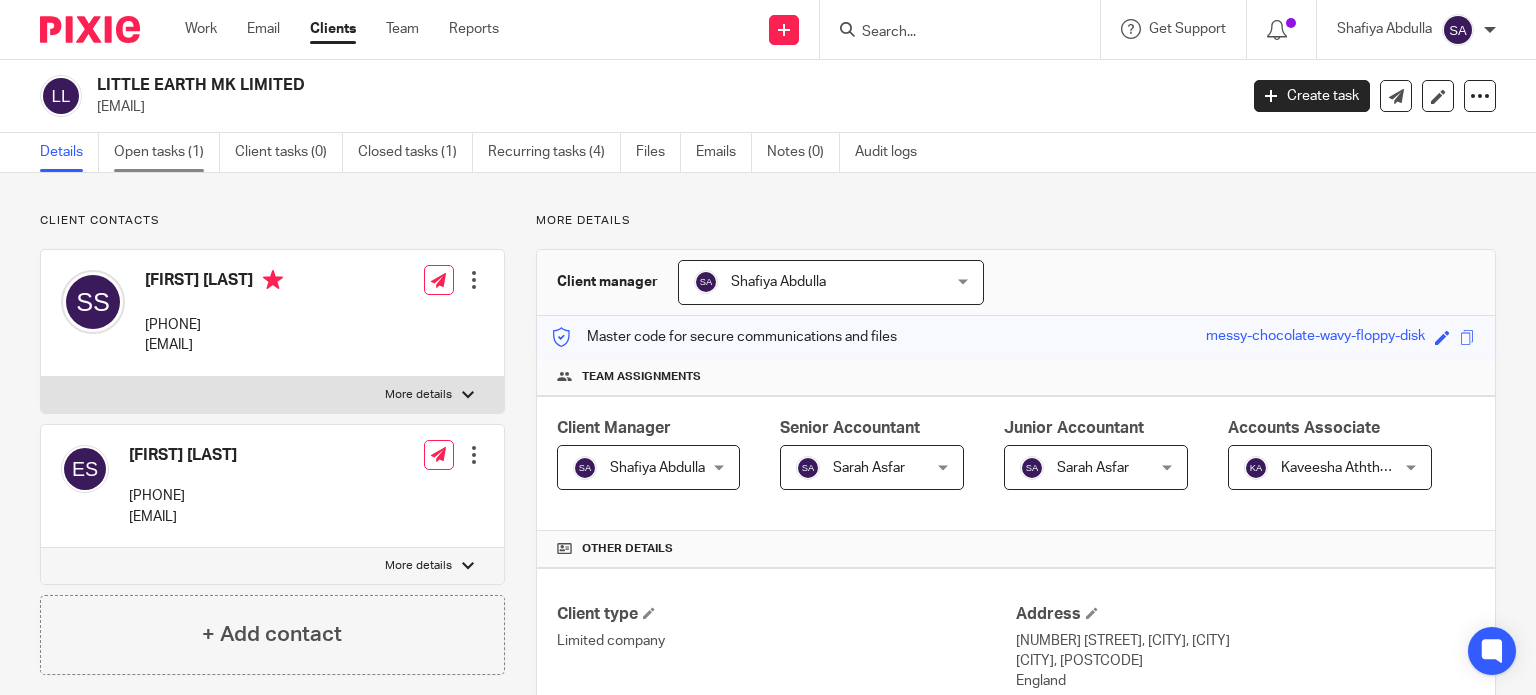 scroll, scrollTop: 0, scrollLeft: 0, axis: both 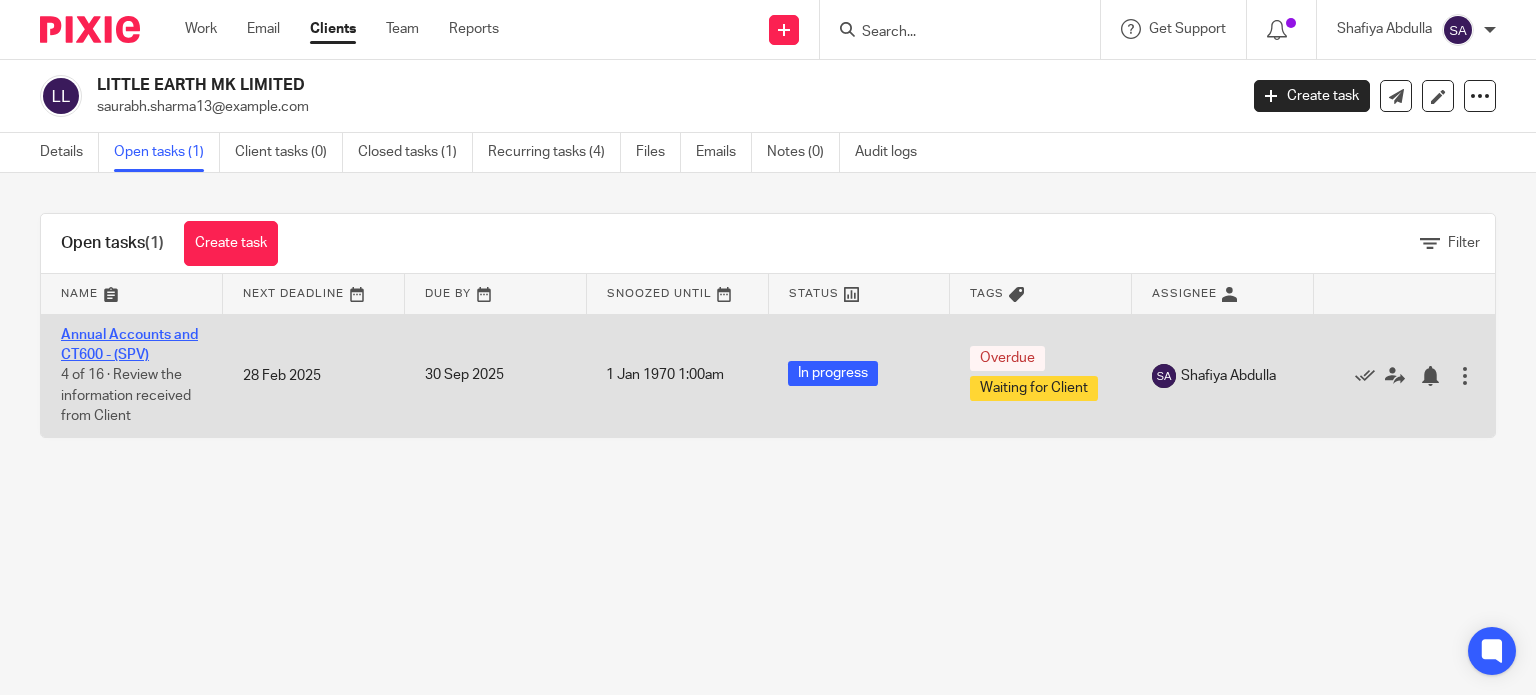click on "Annual Accounts and CT600 - (SPV)" at bounding box center [129, 345] 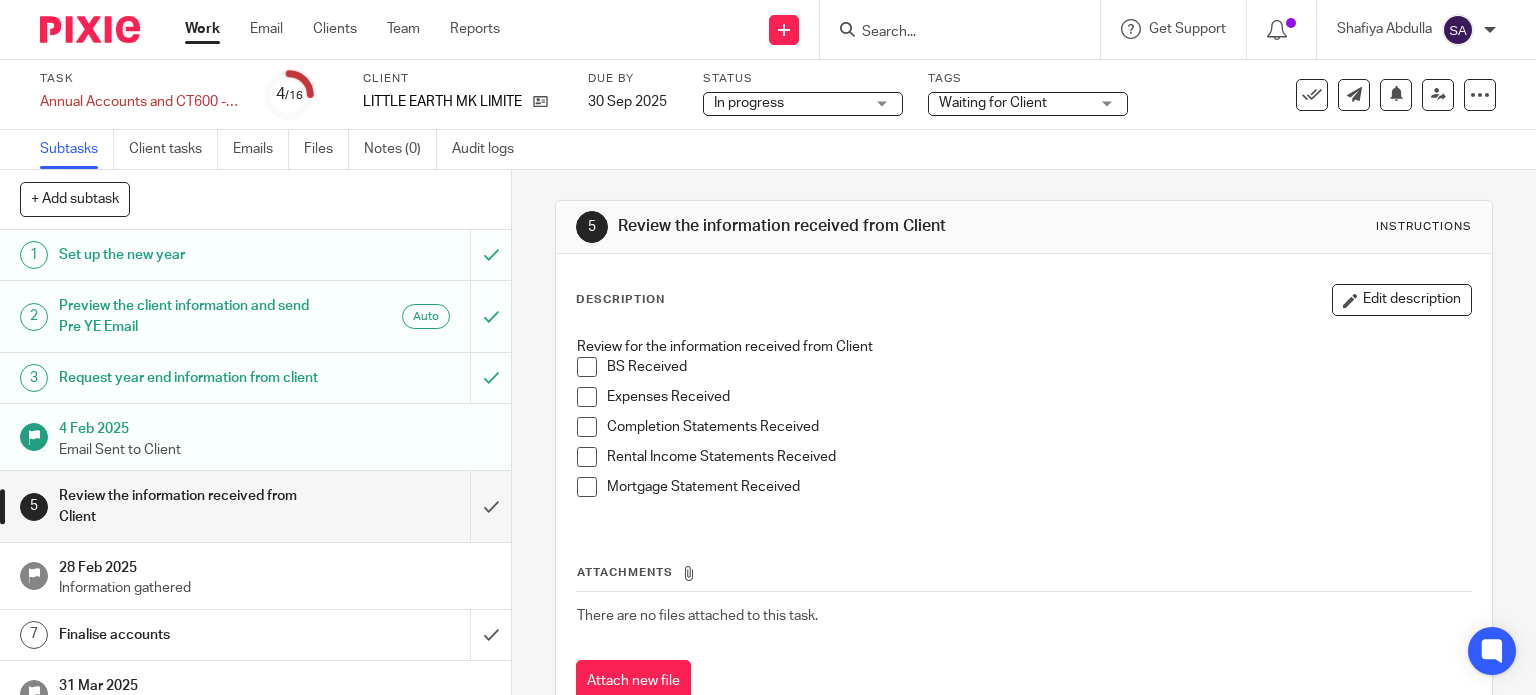 scroll, scrollTop: 0, scrollLeft: 0, axis: both 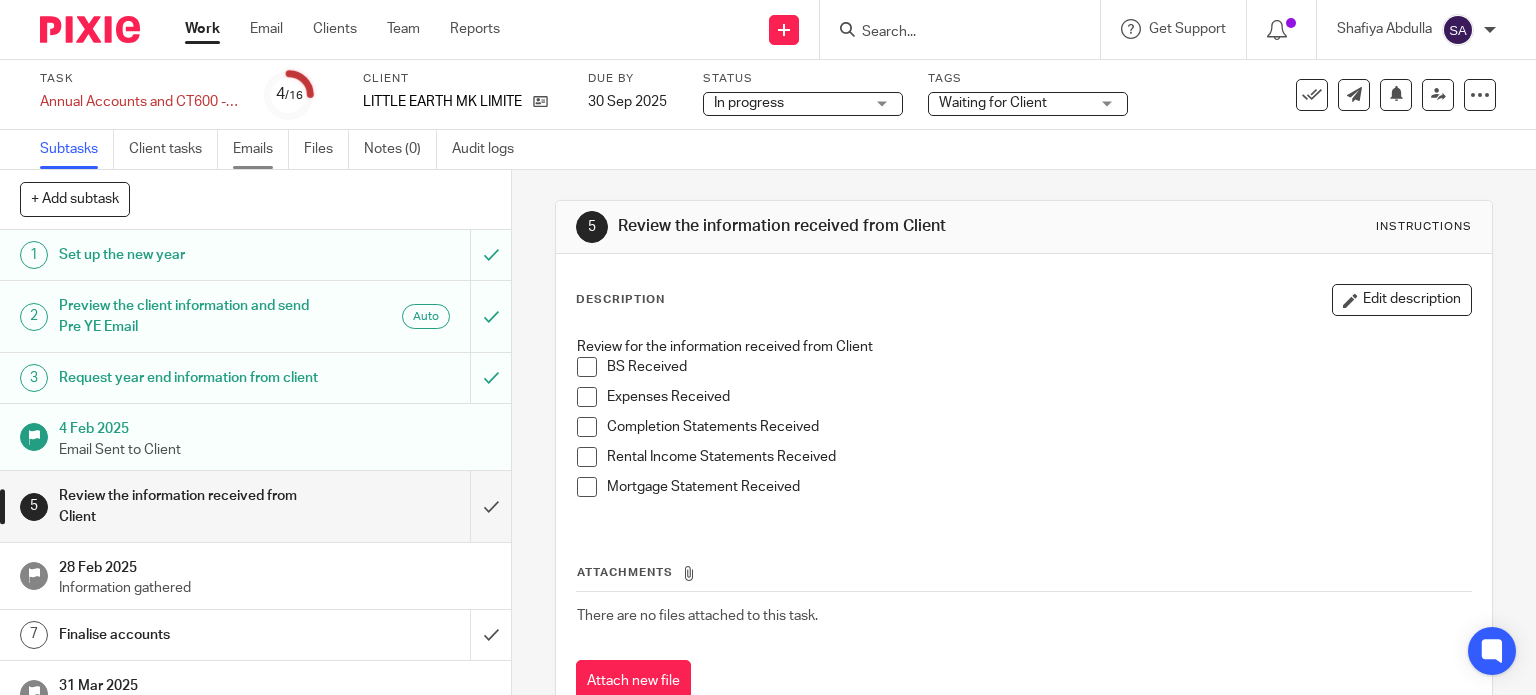 click on "Emails" at bounding box center (261, 149) 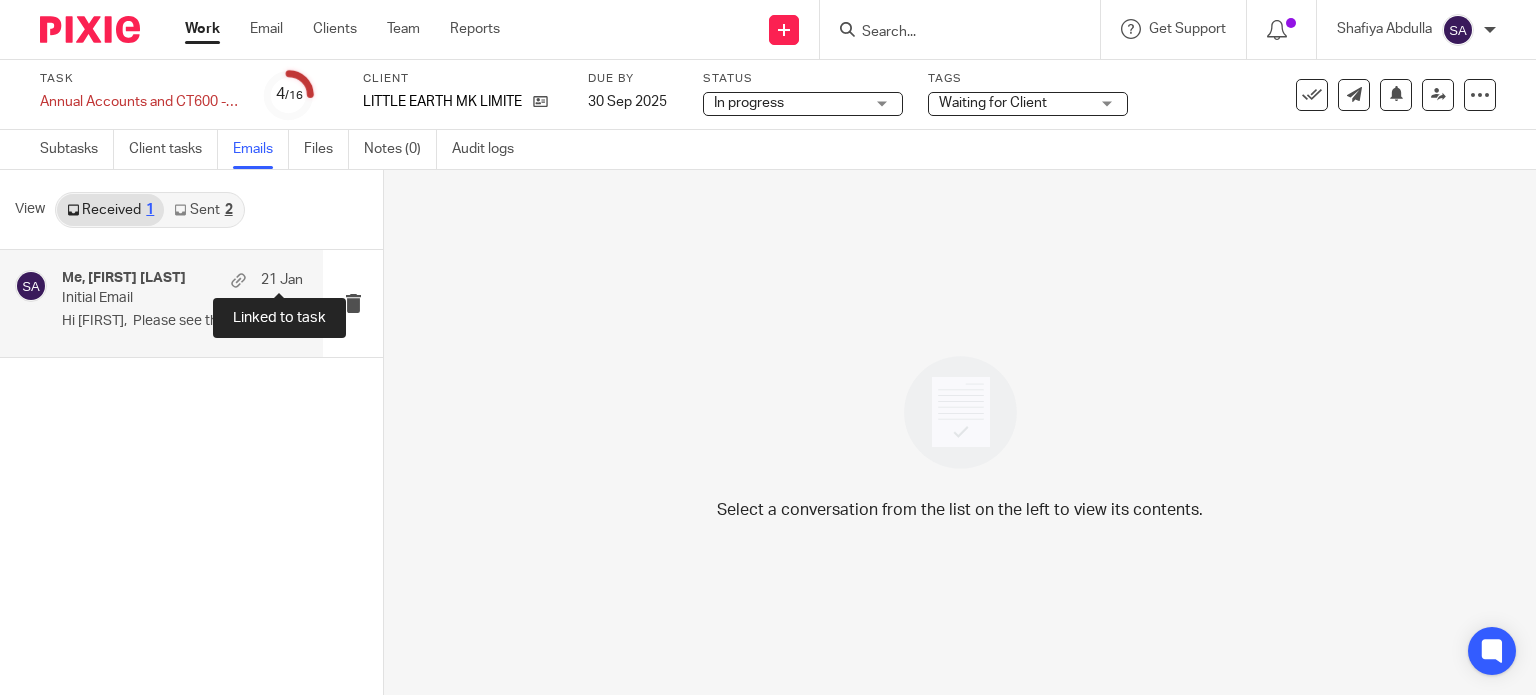 scroll, scrollTop: 0, scrollLeft: 0, axis: both 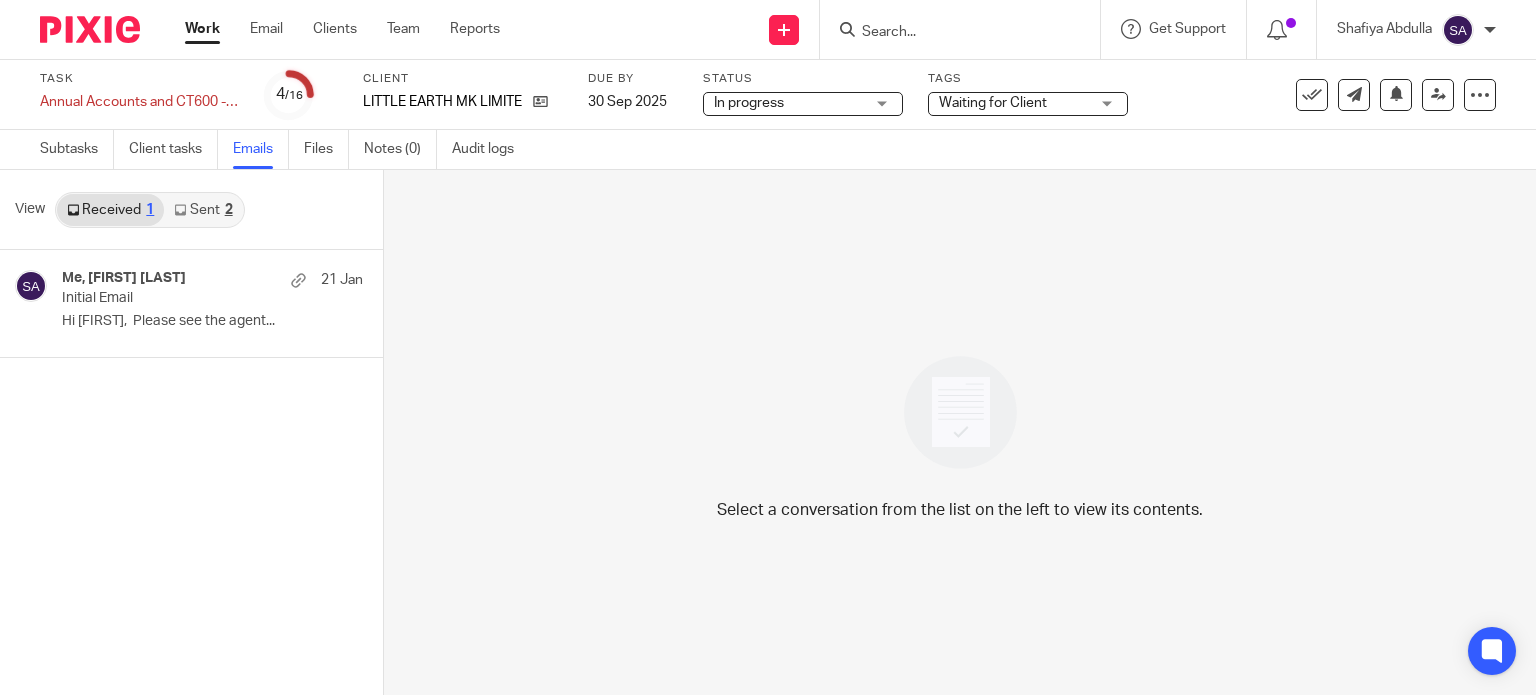 click on "Sent
2" at bounding box center (203, 210) 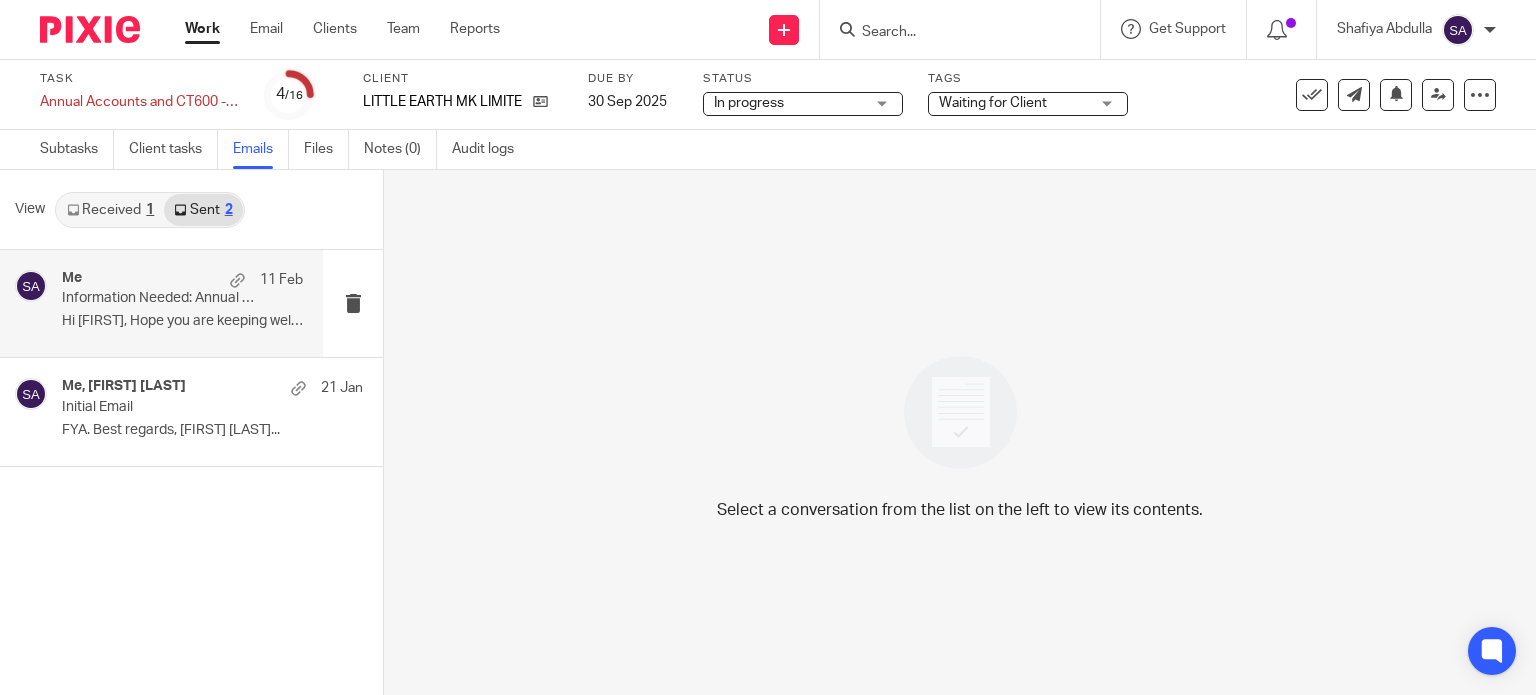 click on "Hi Saurabh,     Hope you are keeping well.    ..." at bounding box center (182, 321) 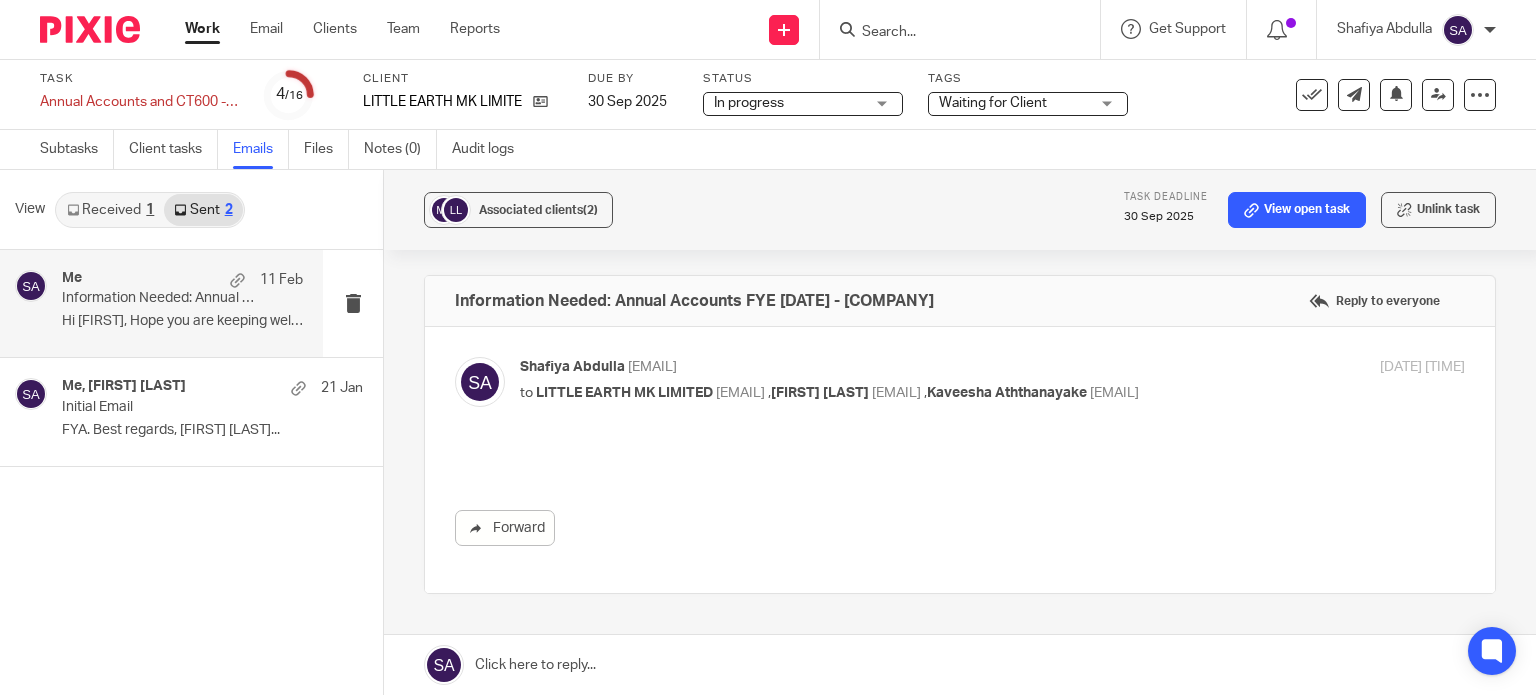 scroll, scrollTop: 0, scrollLeft: 0, axis: both 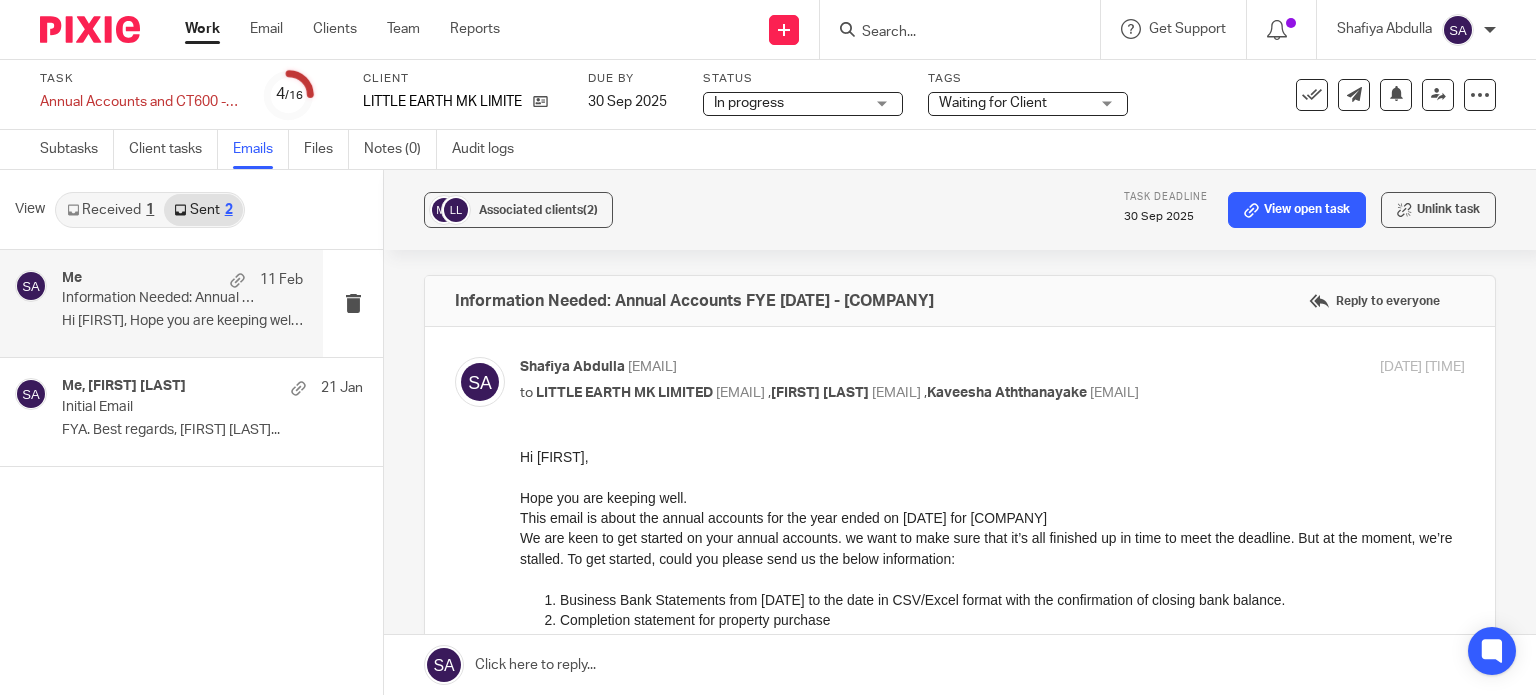 click on "Received
1" at bounding box center [110, 210] 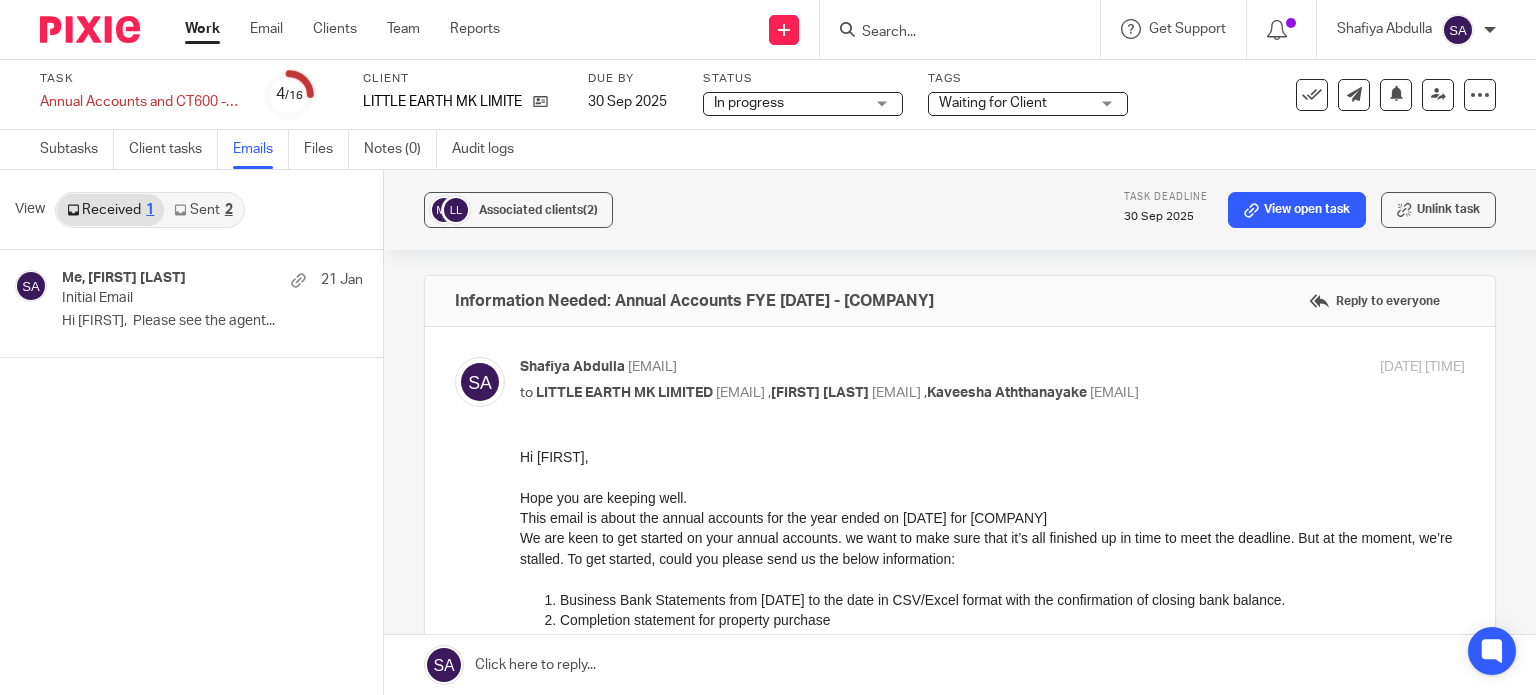click at bounding box center (950, 33) 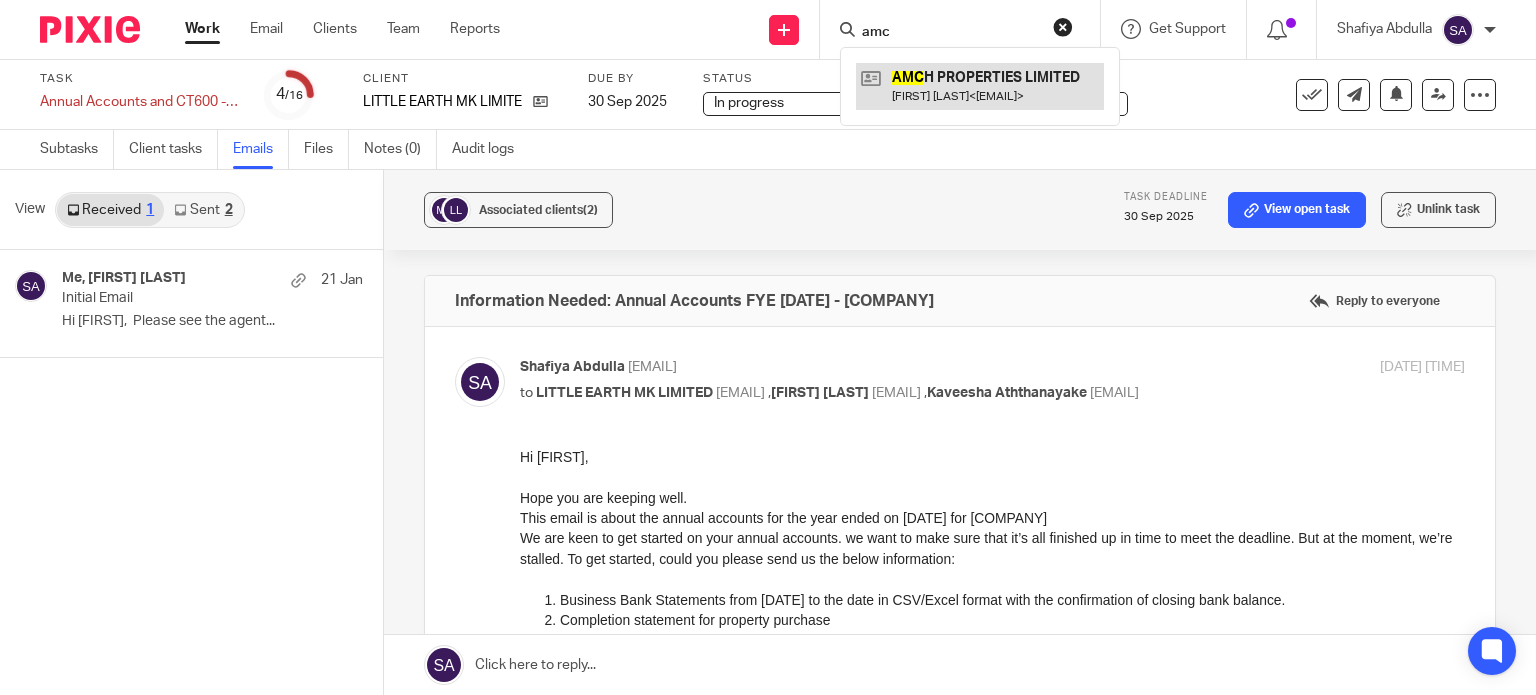 type on "amc" 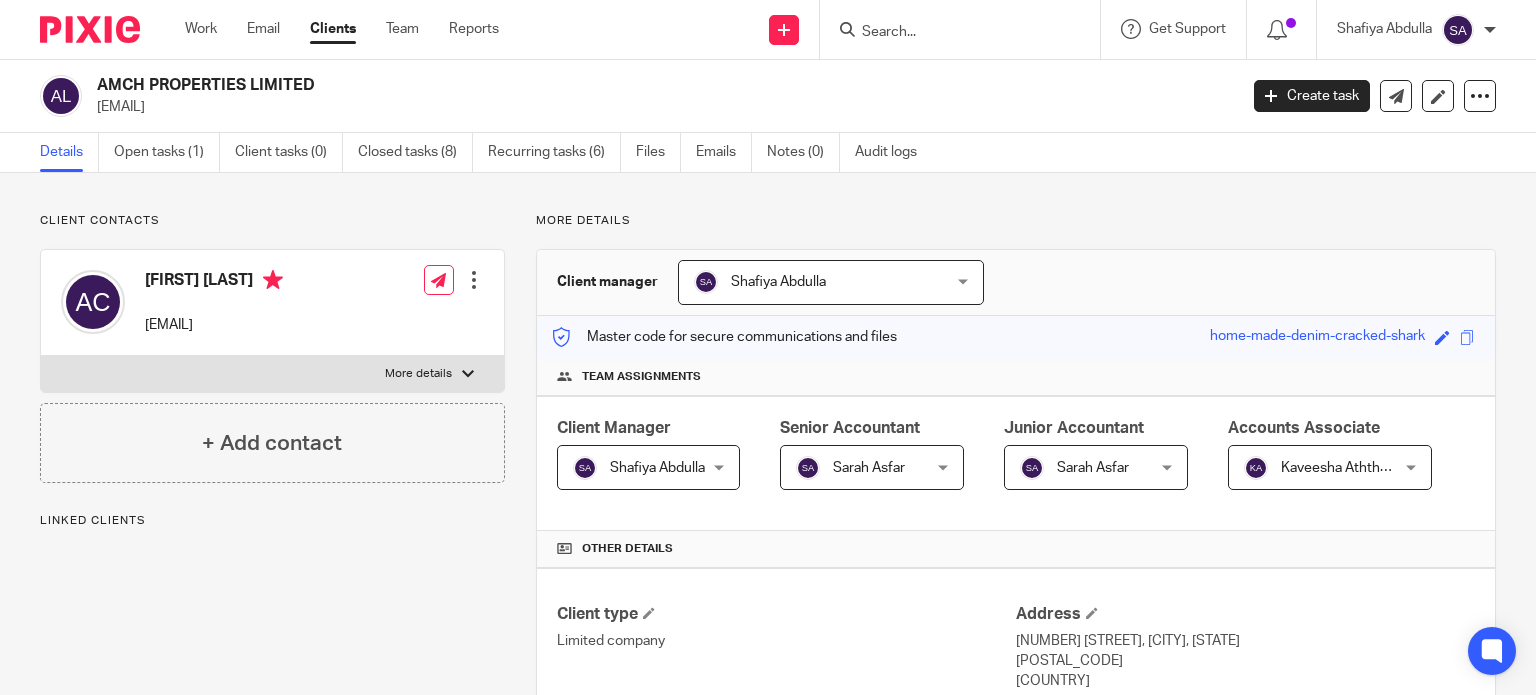 scroll, scrollTop: 0, scrollLeft: 0, axis: both 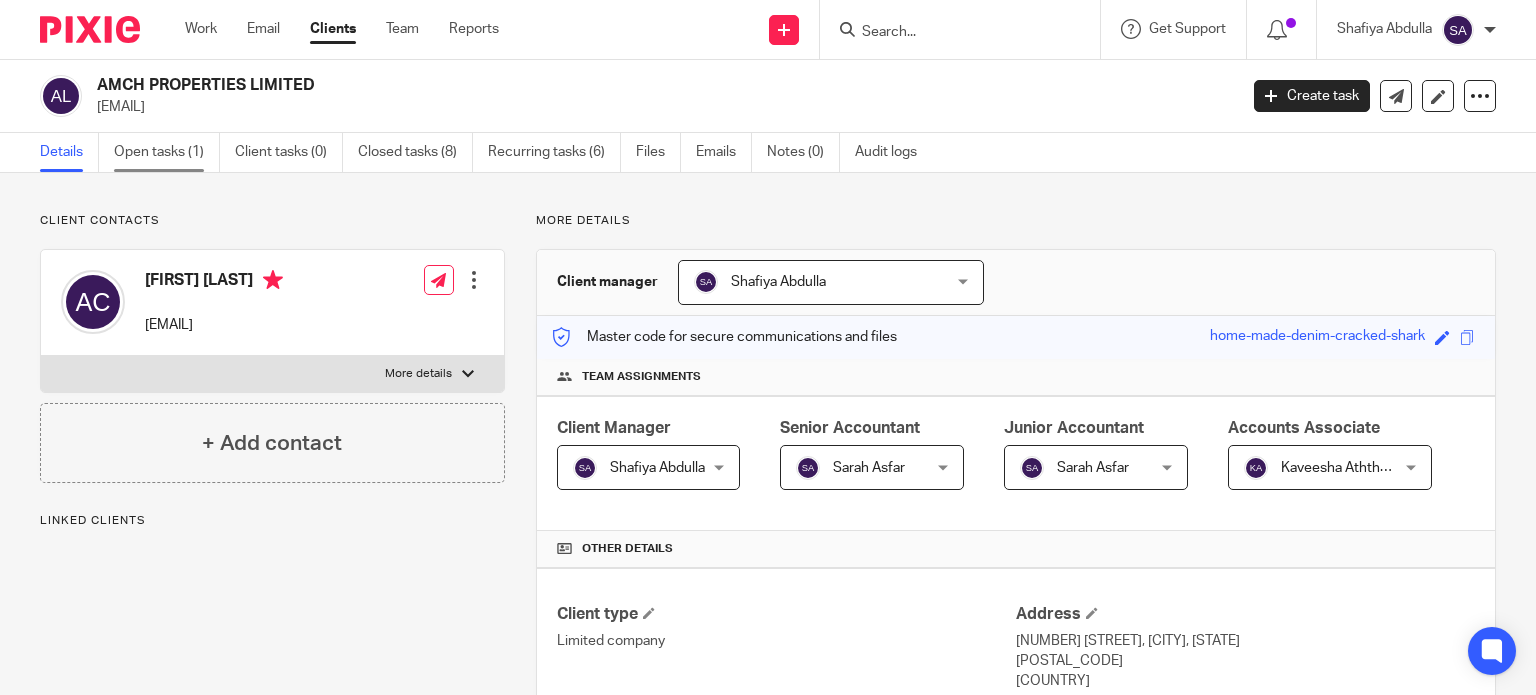 click on "Open tasks (1)" at bounding box center [167, 152] 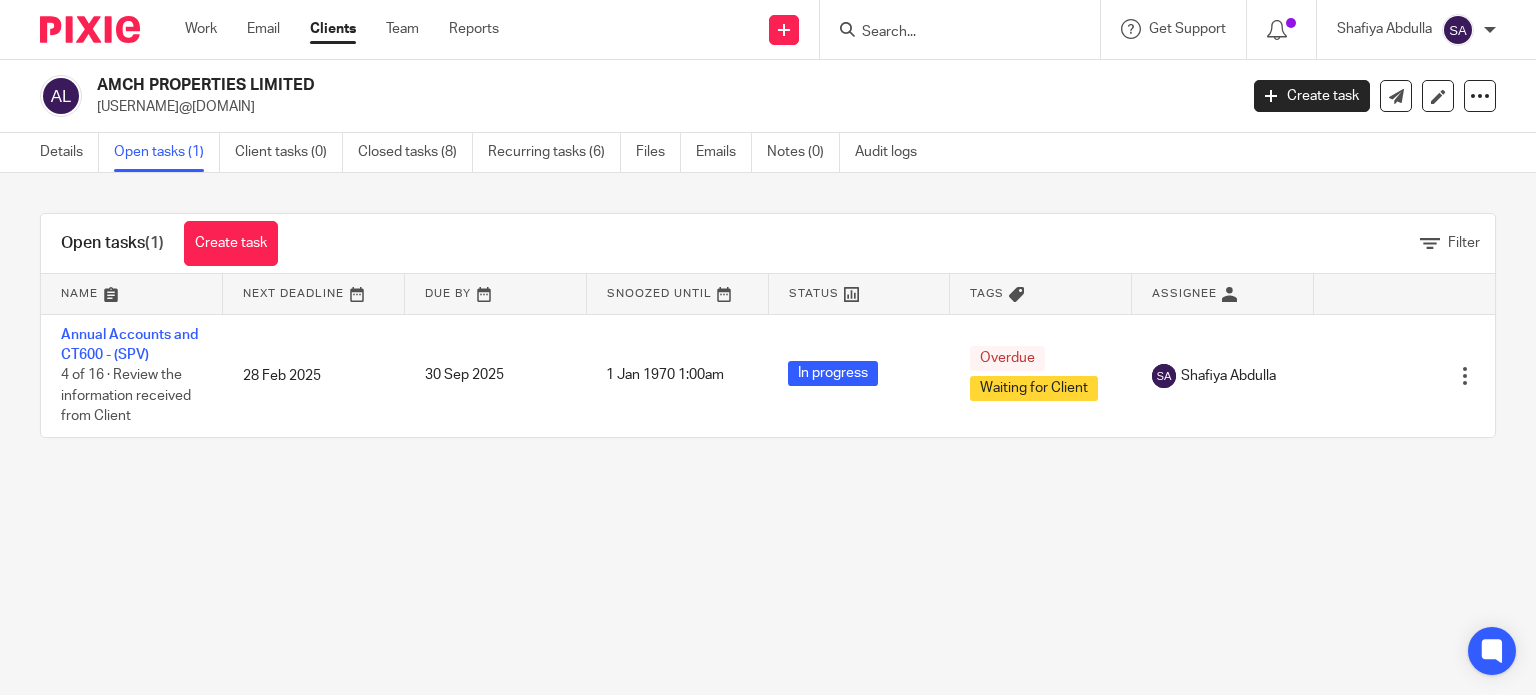 scroll, scrollTop: 0, scrollLeft: 0, axis: both 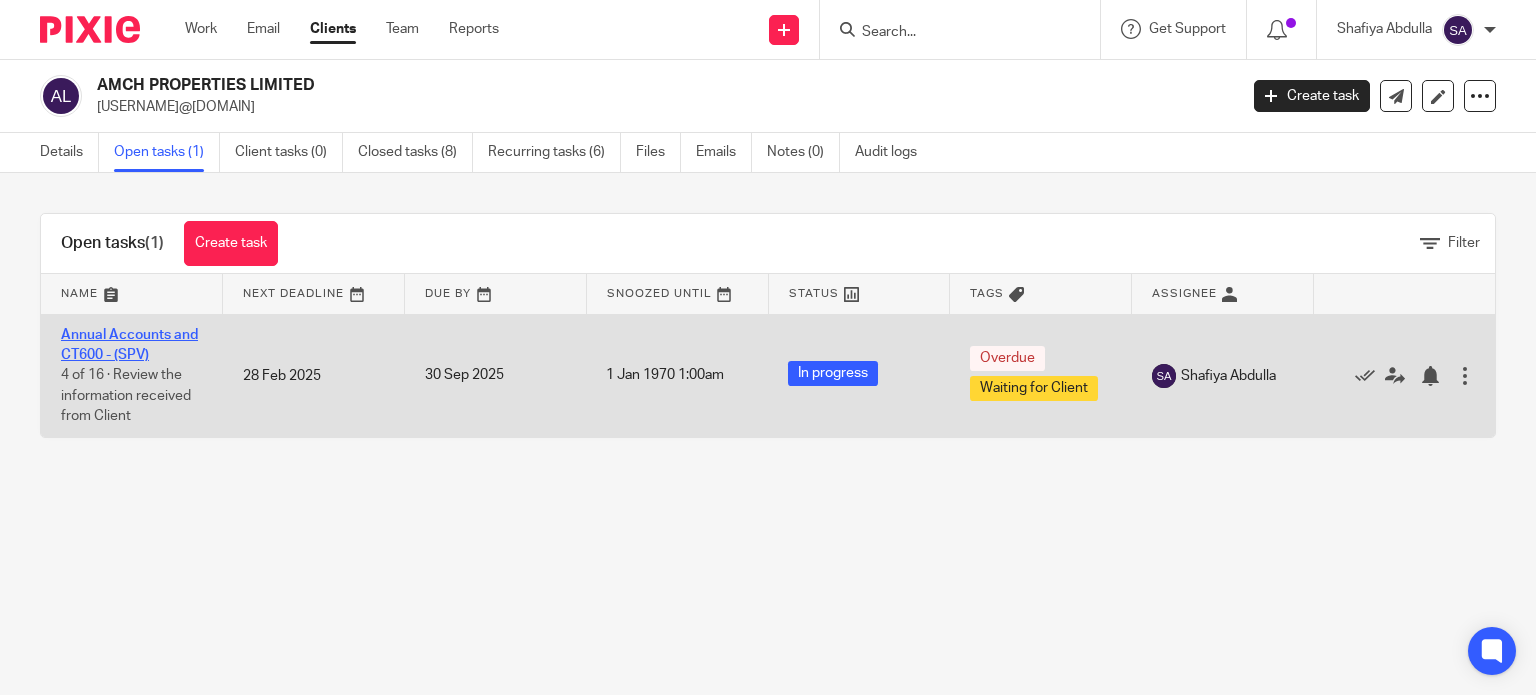 click on "Annual Accounts and CT600 - (SPV)" at bounding box center [129, 345] 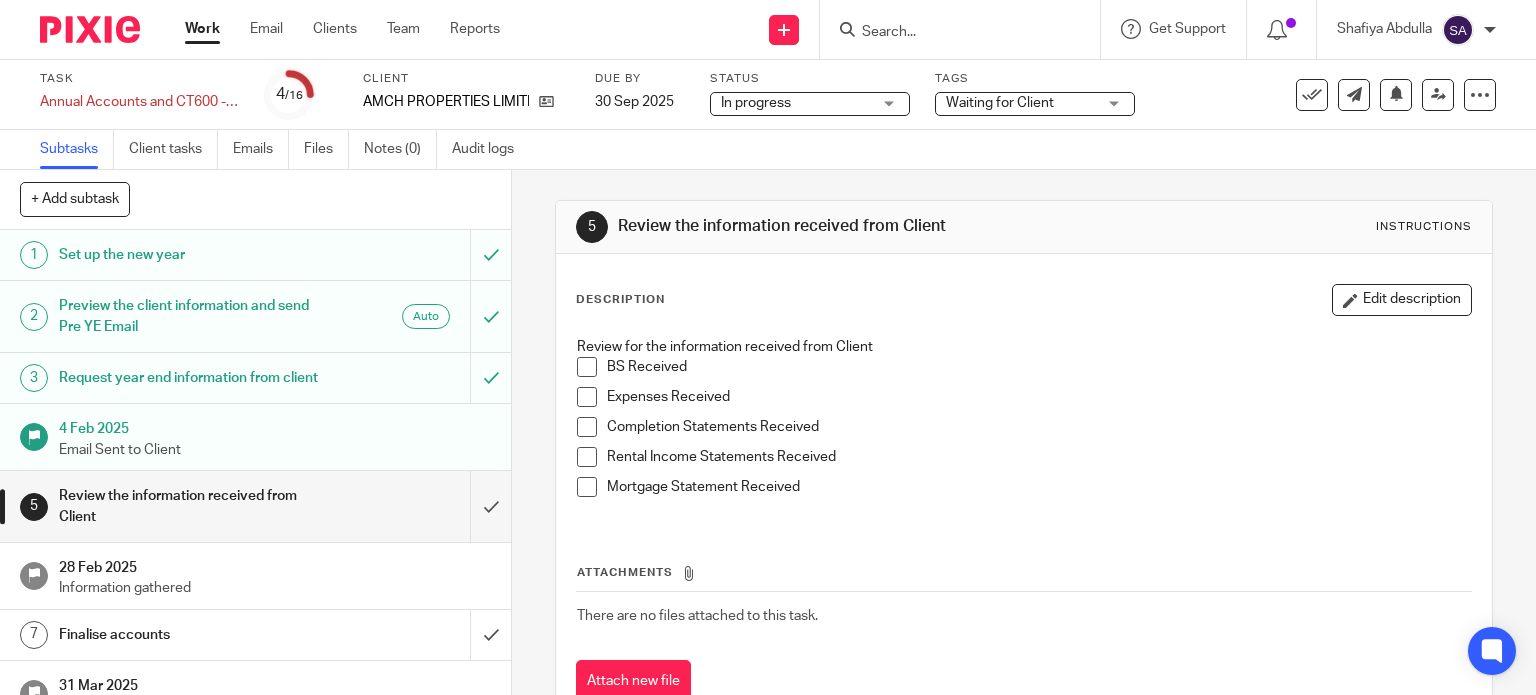 scroll, scrollTop: 0, scrollLeft: 0, axis: both 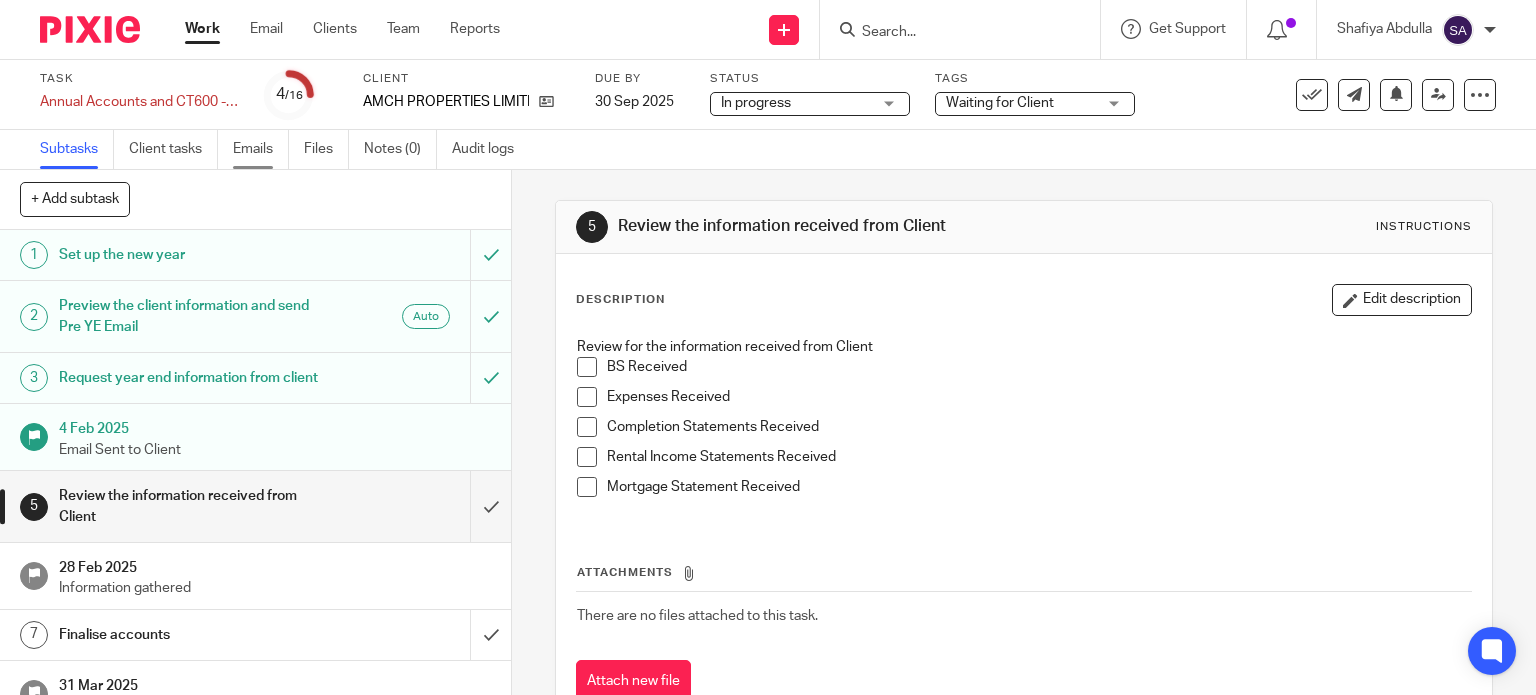 click on "Emails" at bounding box center (261, 149) 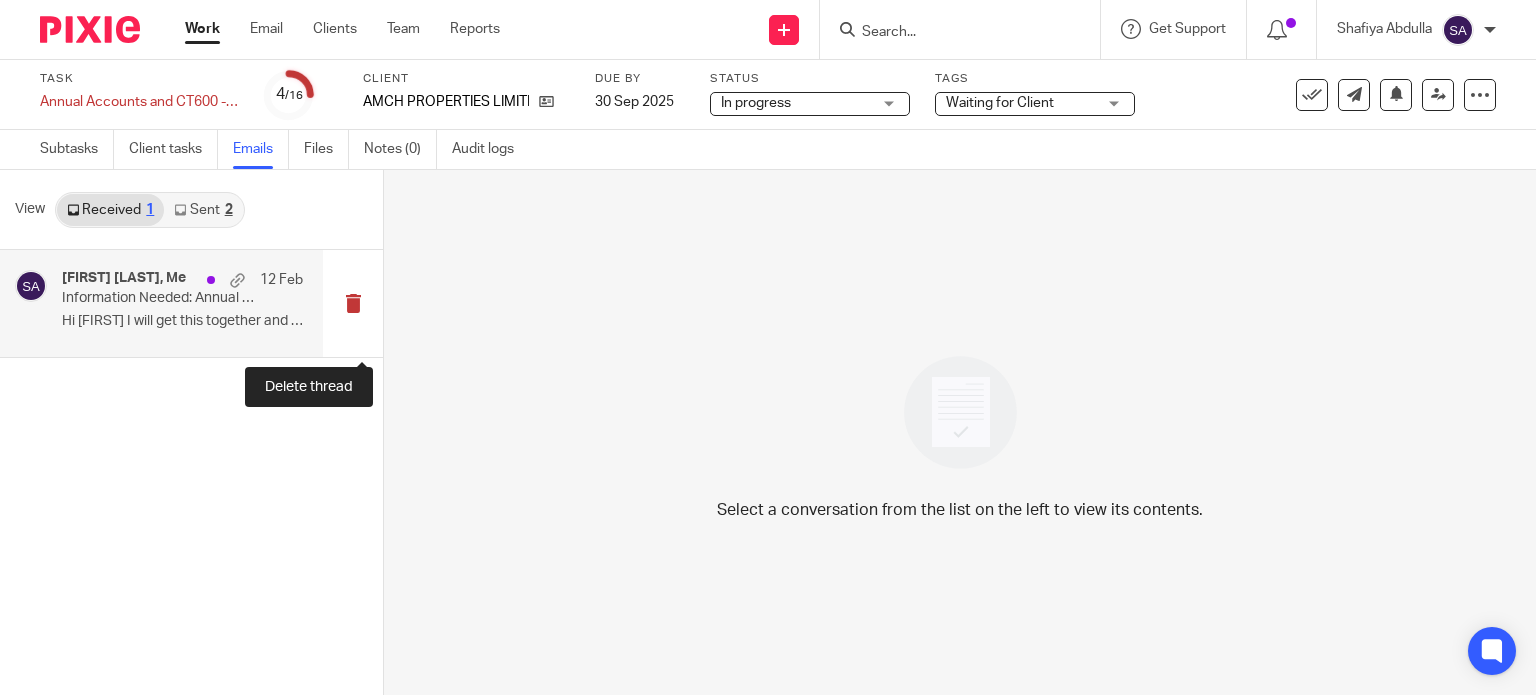 scroll, scrollTop: 0, scrollLeft: 0, axis: both 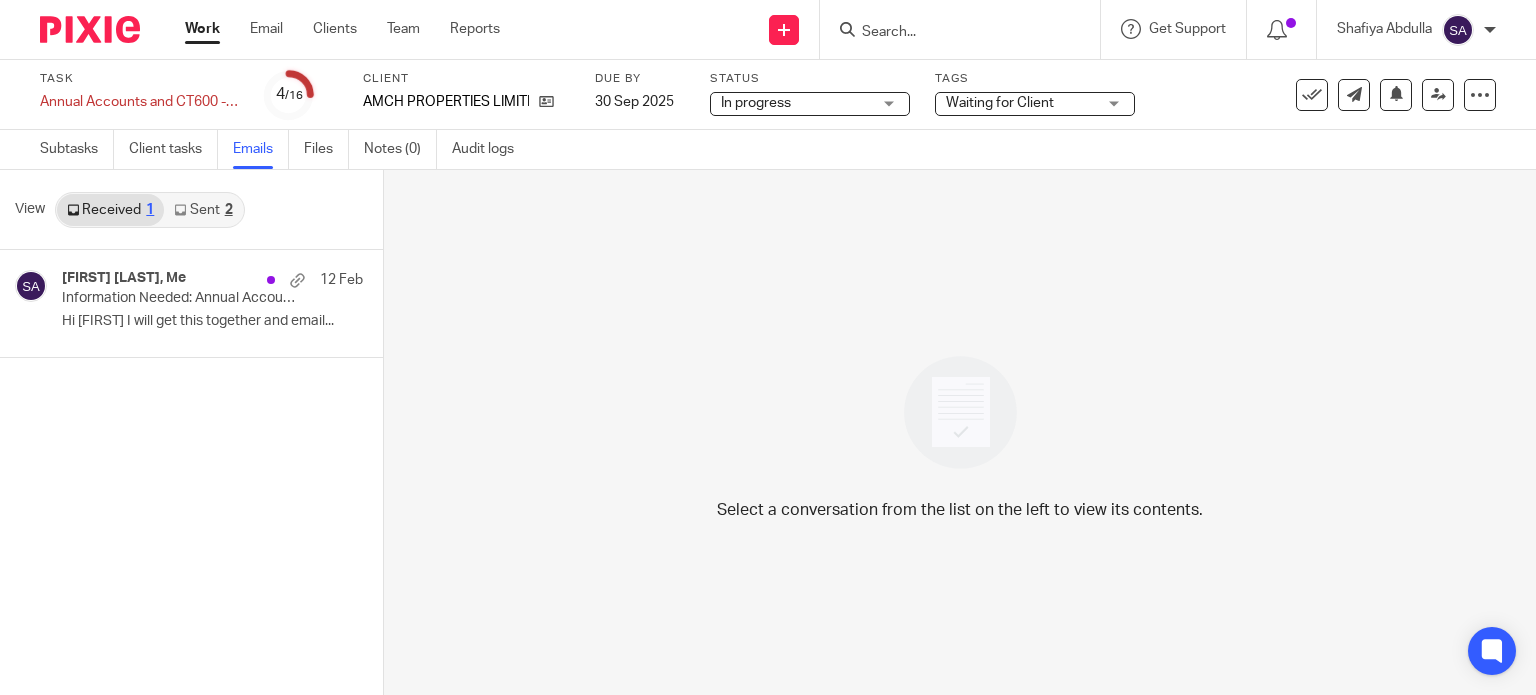 click on "Sent
2" at bounding box center (203, 210) 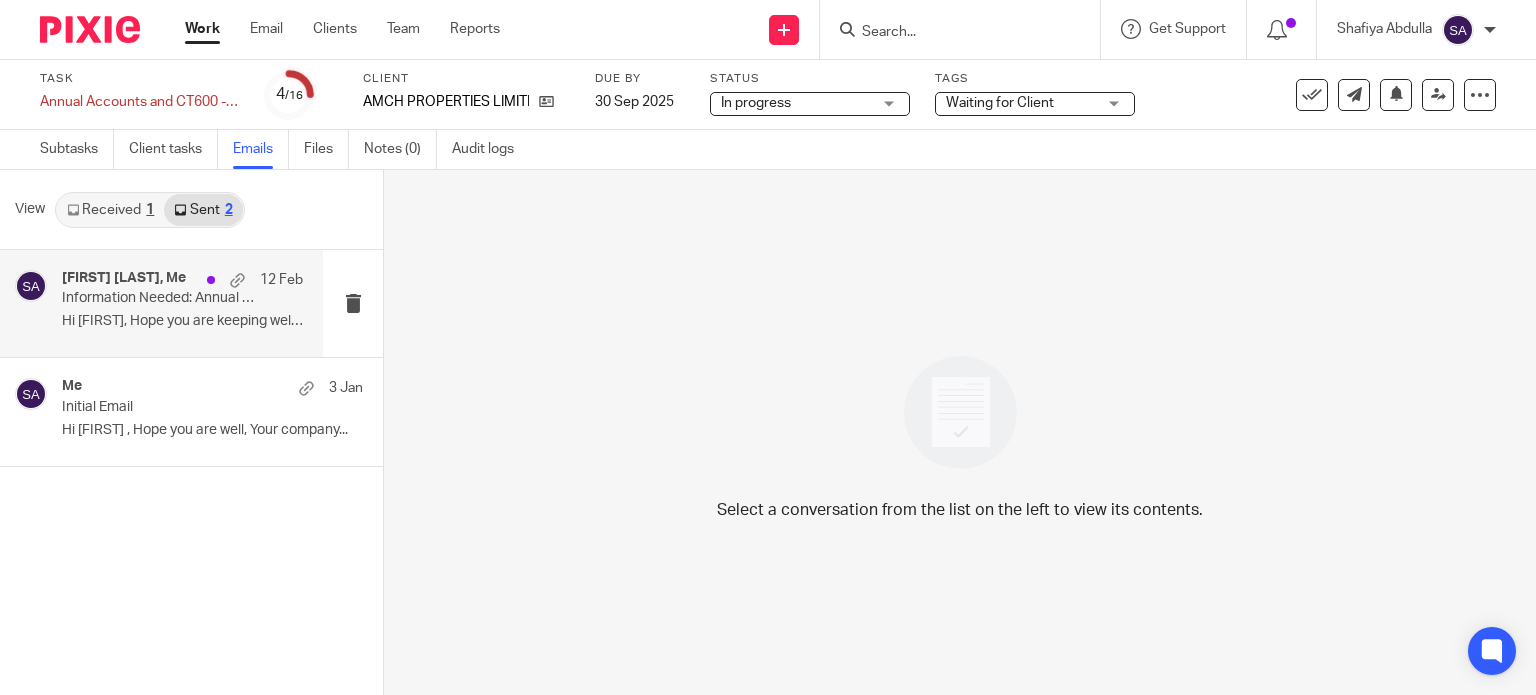 click on "Hi Amit,     Hope you are keeping well.    ..." at bounding box center [182, 321] 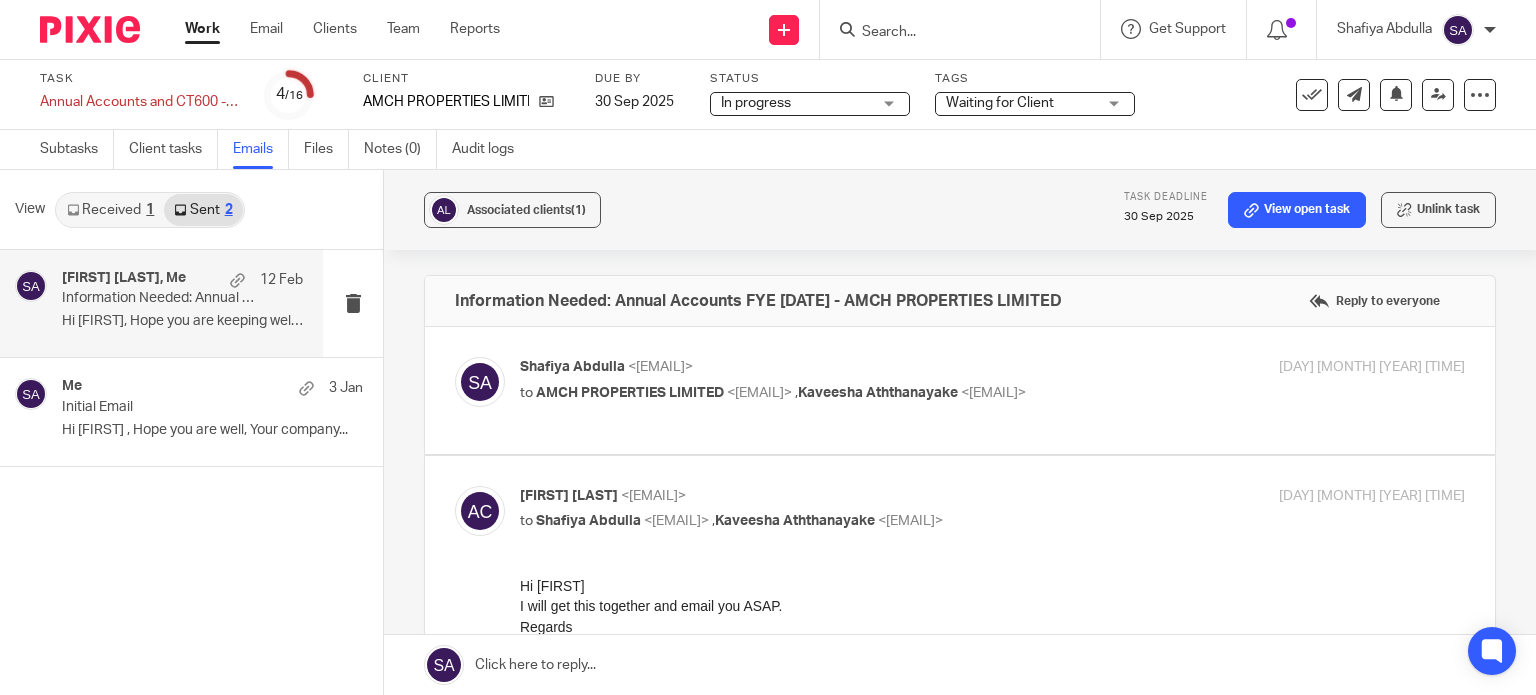 scroll, scrollTop: 0, scrollLeft: 0, axis: both 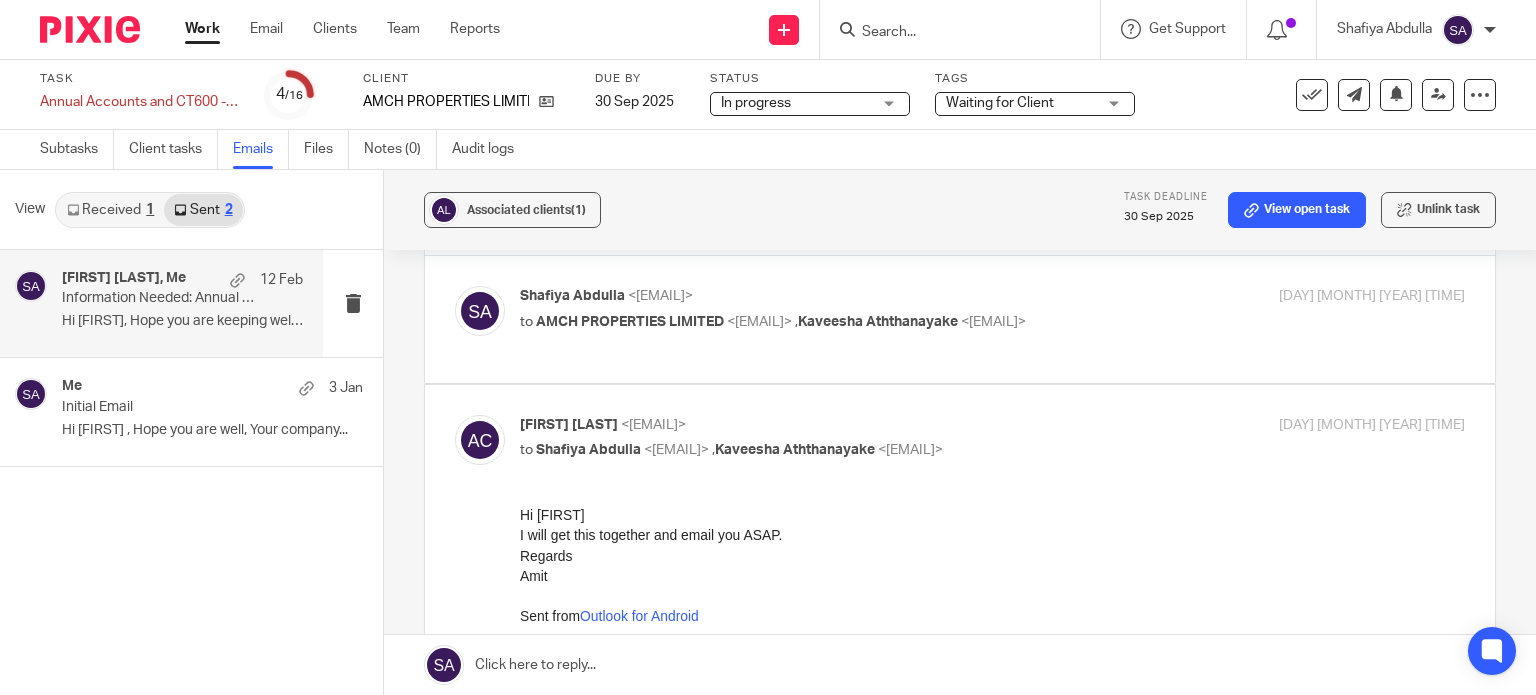 click on "am1t chaudhary
<amitchaudhary77@hotmail.com>" at bounding box center [835, 425] 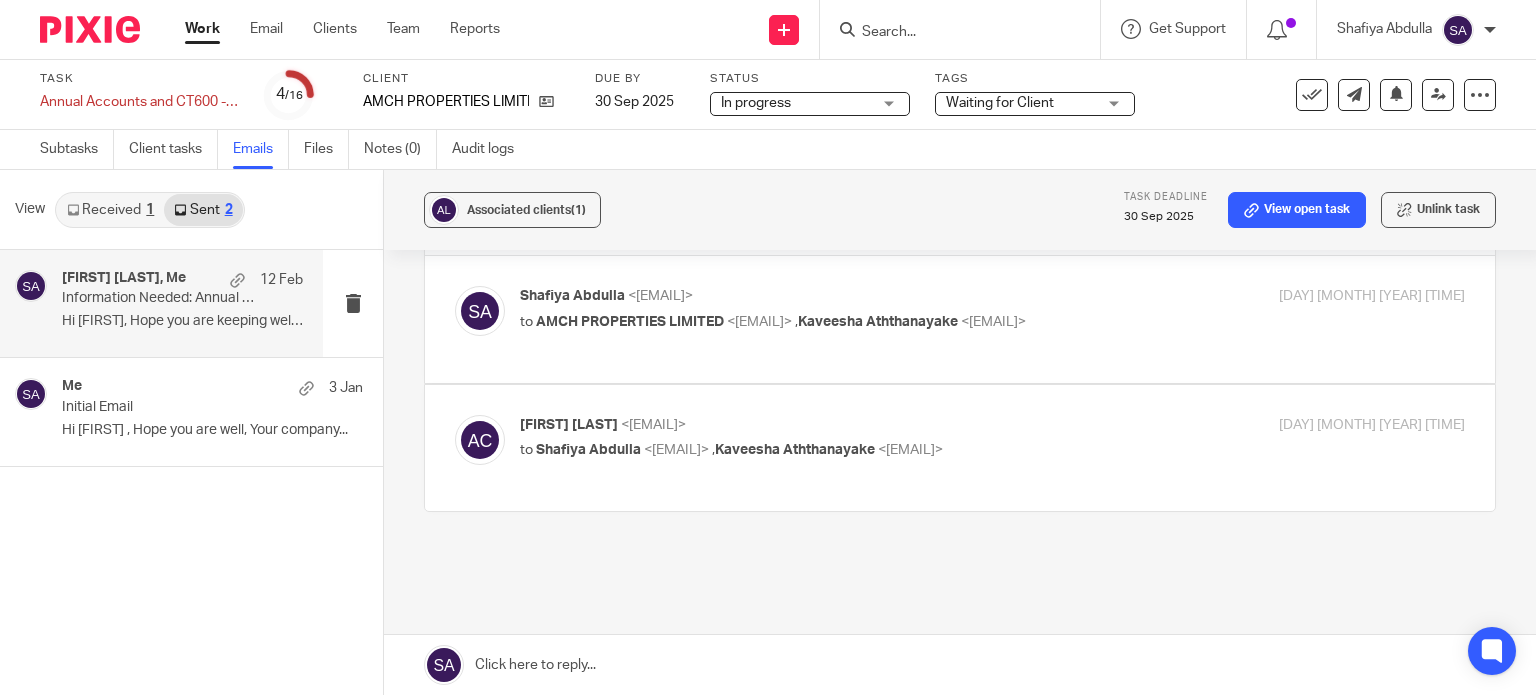 click on "Received
1" at bounding box center [110, 210] 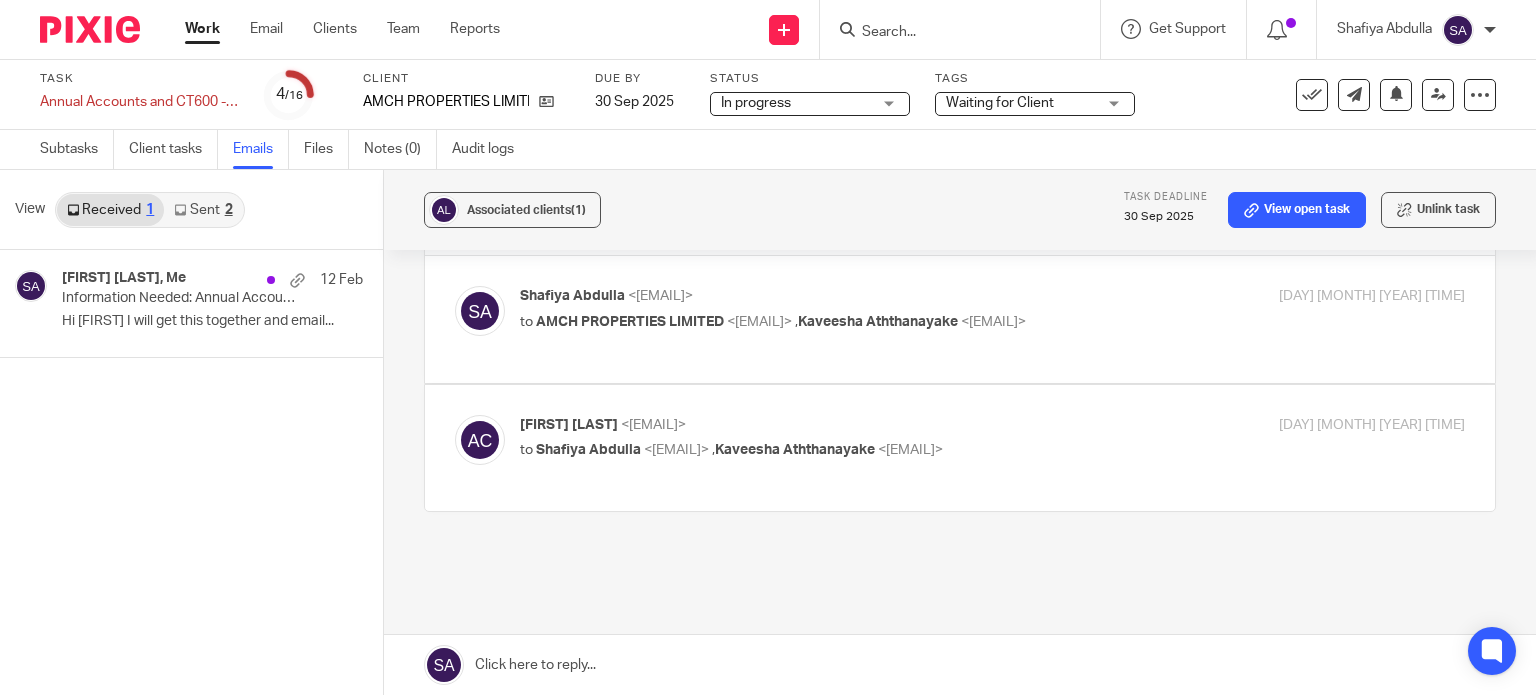 click at bounding box center (960, 29) 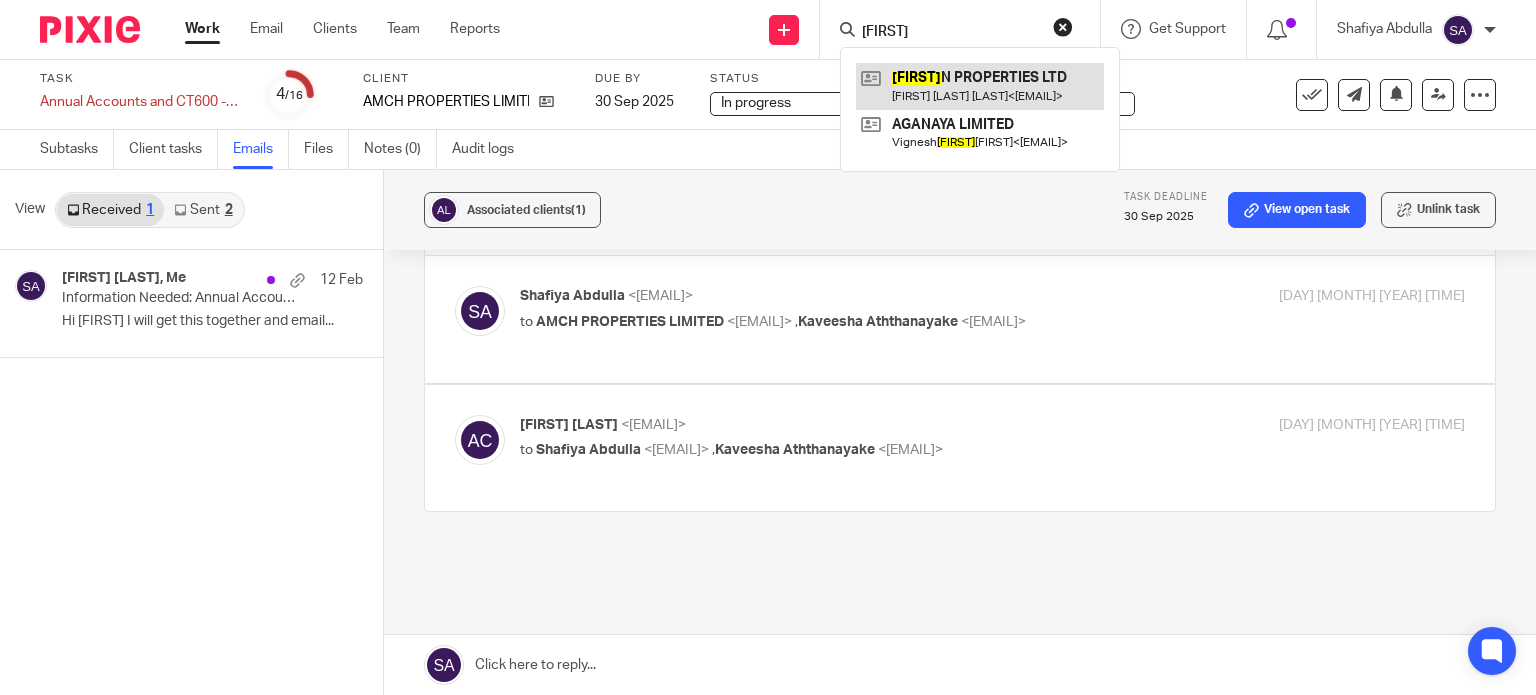 type on "devma" 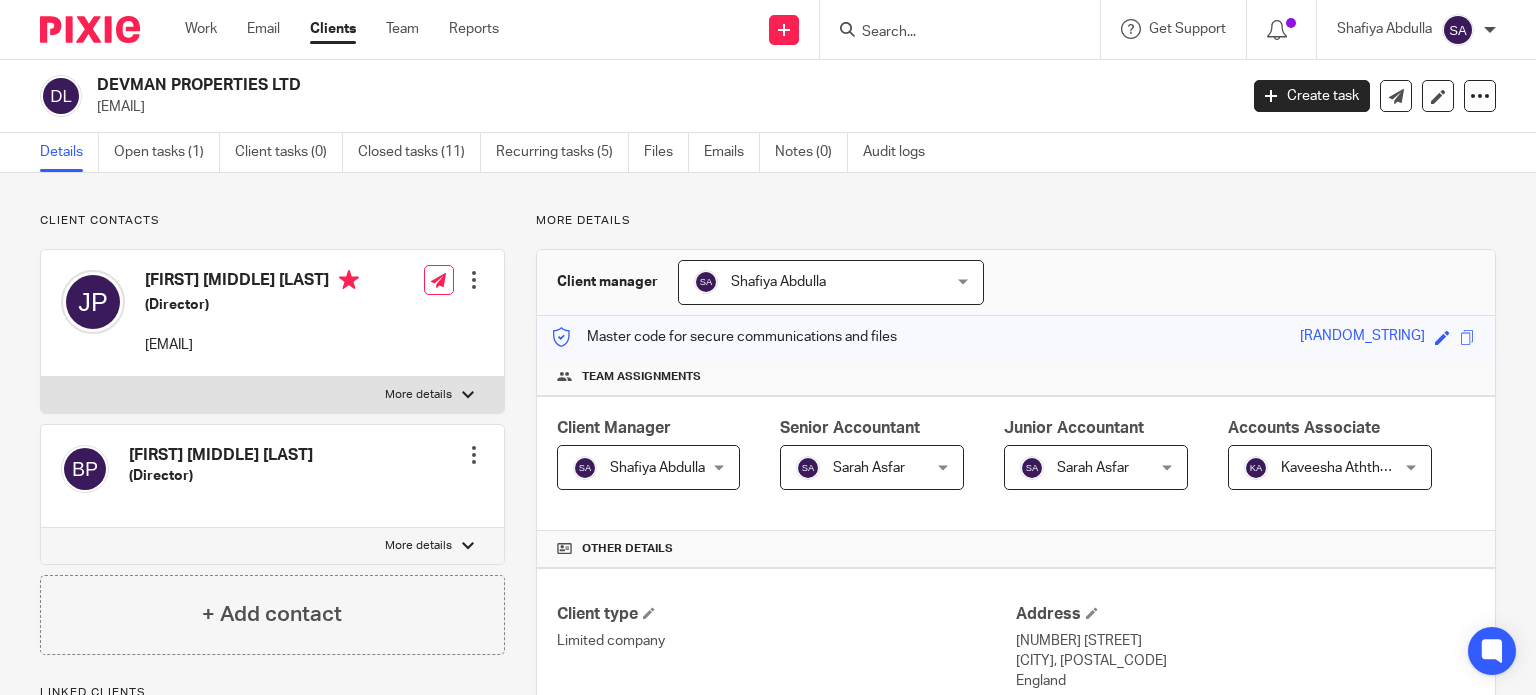 scroll, scrollTop: 0, scrollLeft: 0, axis: both 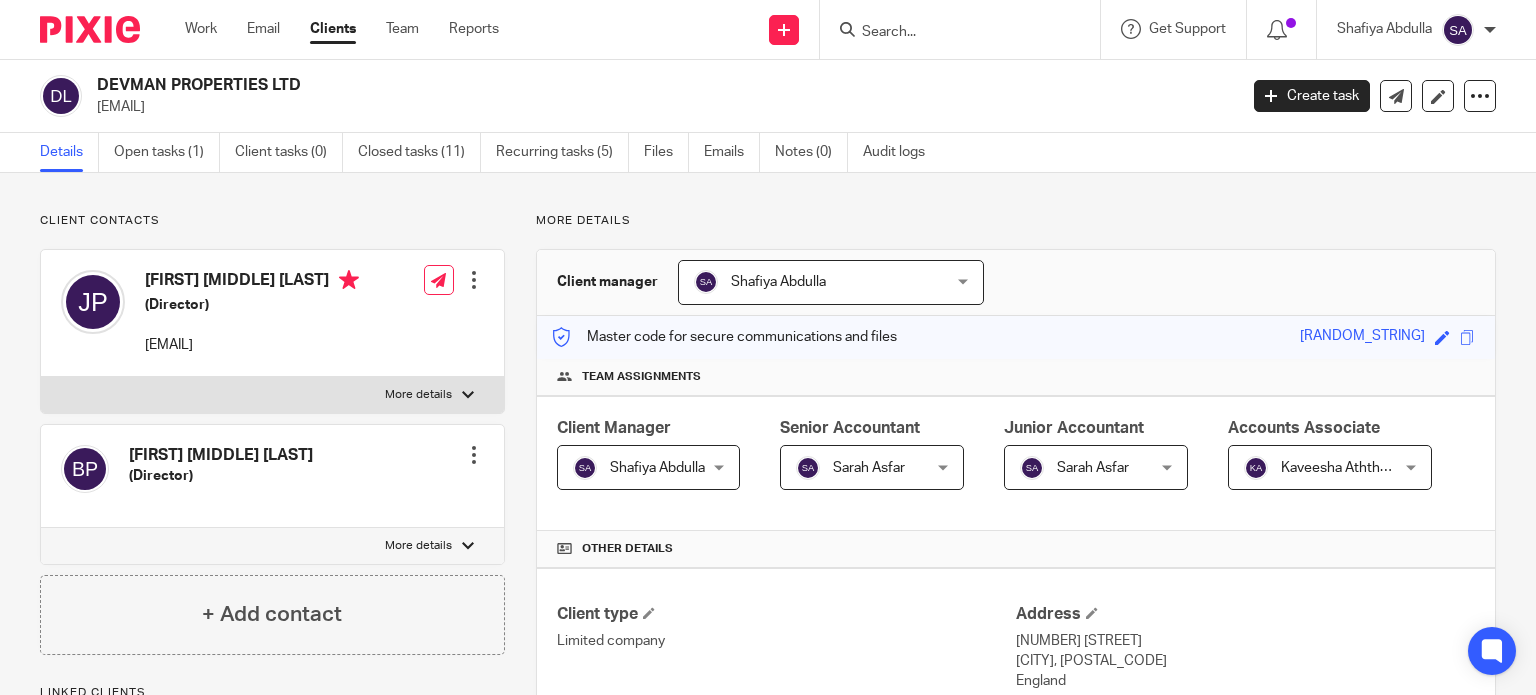 click on "Details
Open tasks (1)
Client tasks (0)
Closed tasks (11)
Recurring tasks (5)
Files
Emails
Notes (0)
Audit logs" at bounding box center [768, 153] 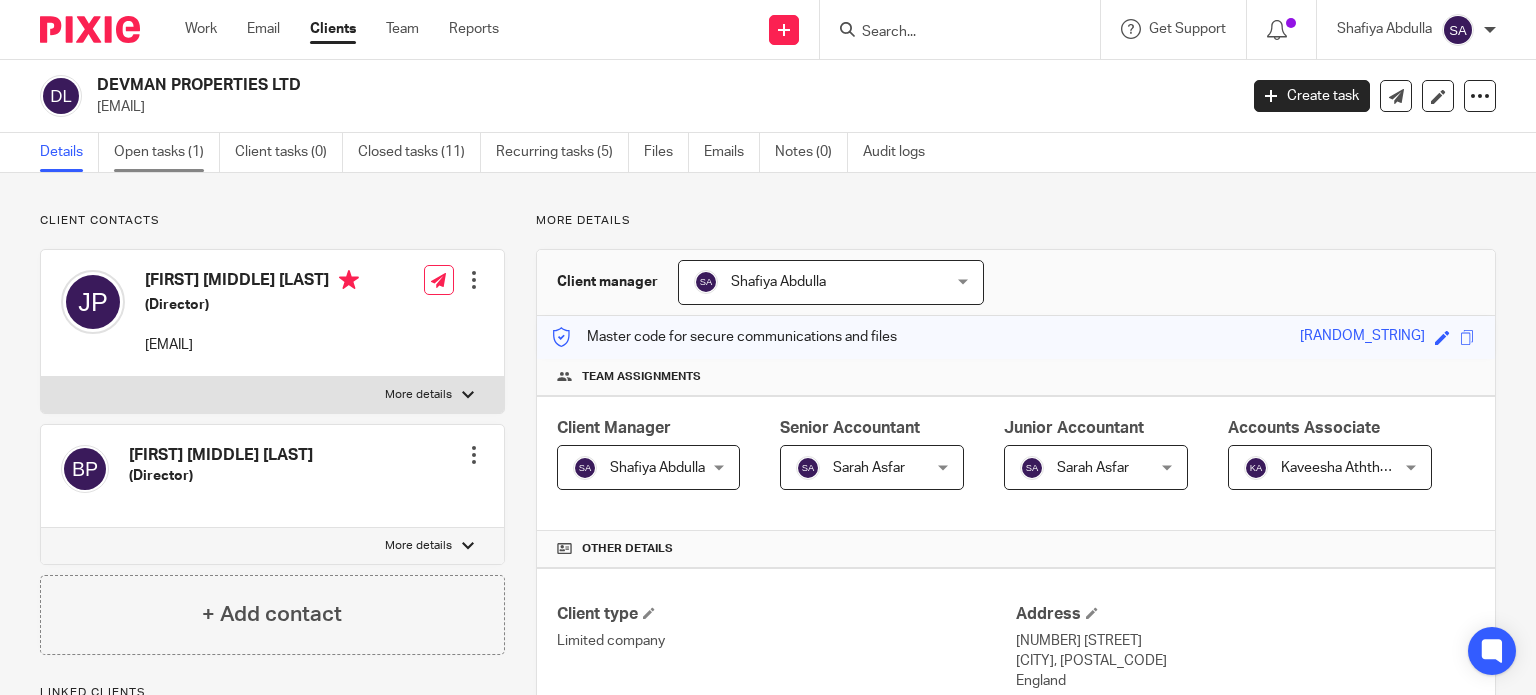 click on "Open tasks (1)" at bounding box center [167, 152] 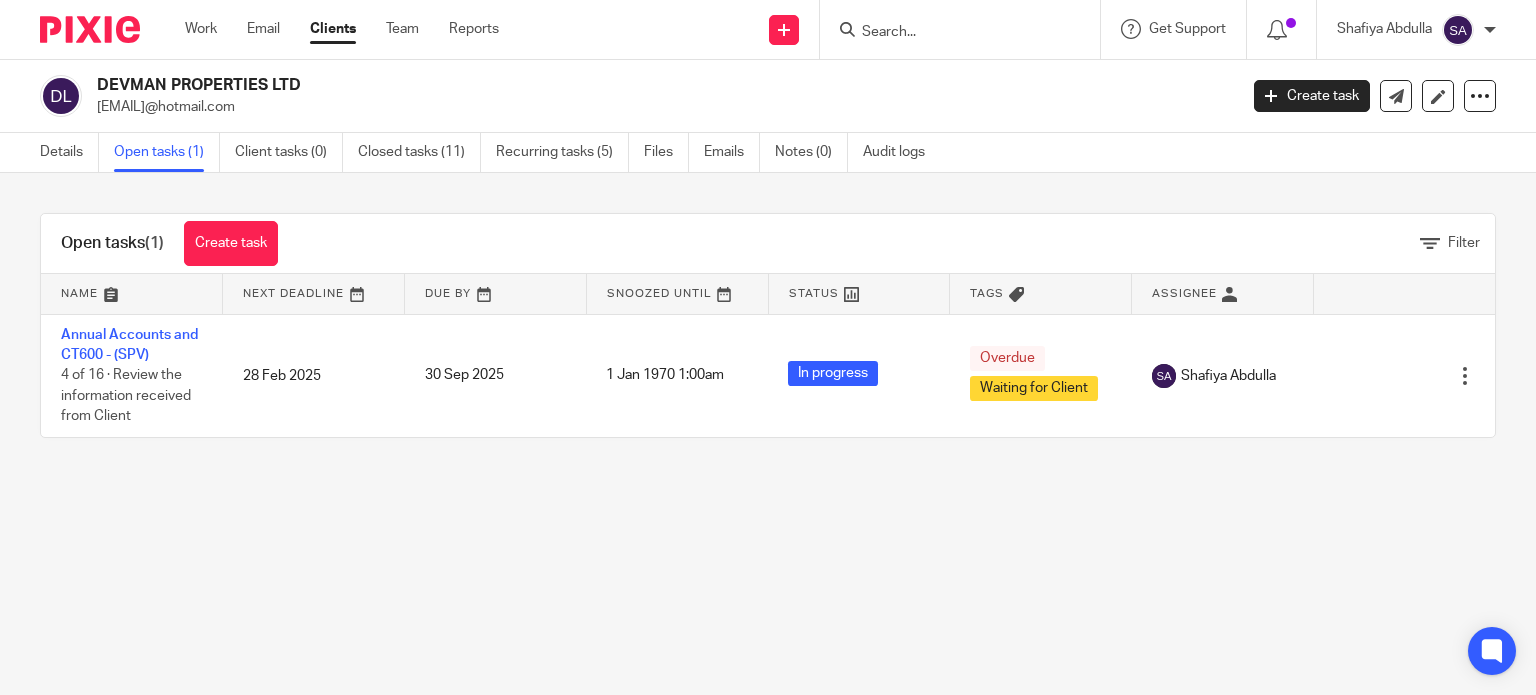 scroll, scrollTop: 0, scrollLeft: 0, axis: both 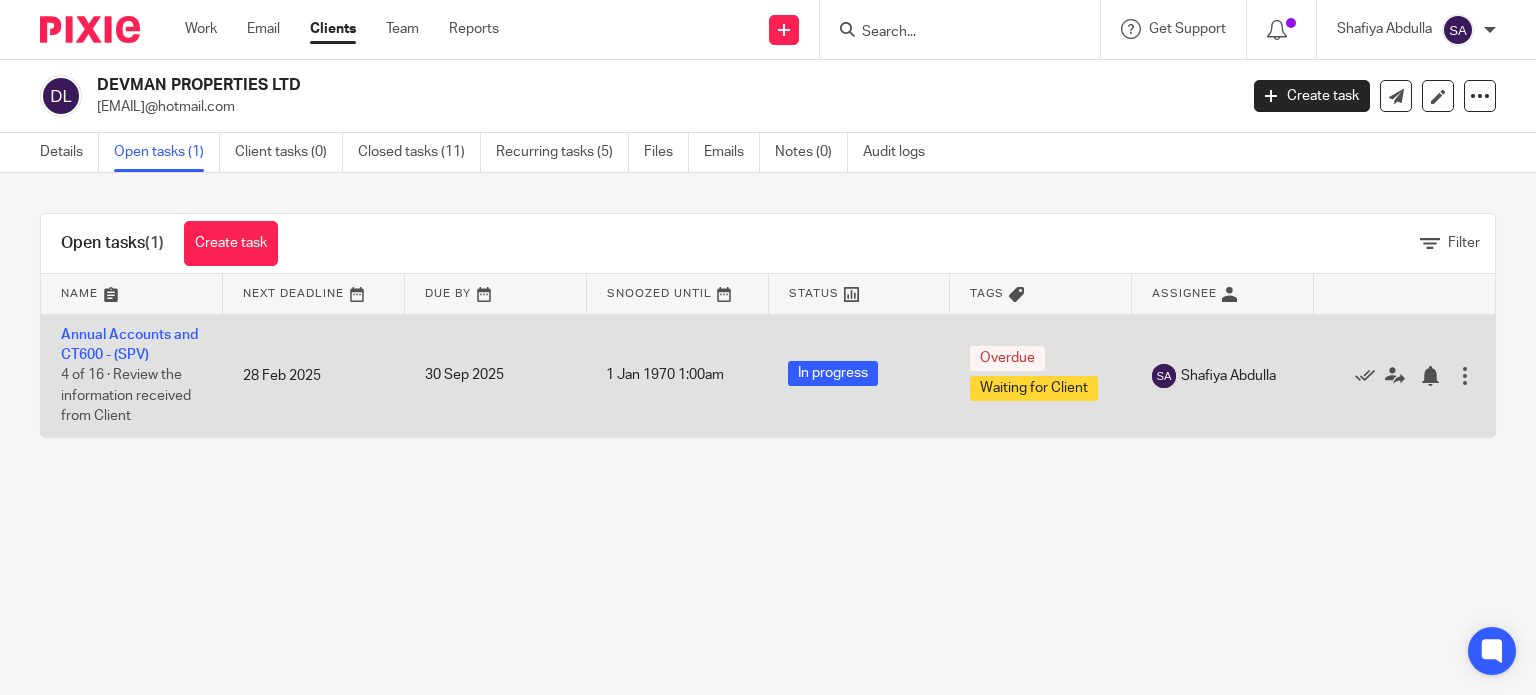 click on "Annual Accounts and CT600 - (SPV)
4
of
16 ·
Review the information received from Client" at bounding box center (132, 375) 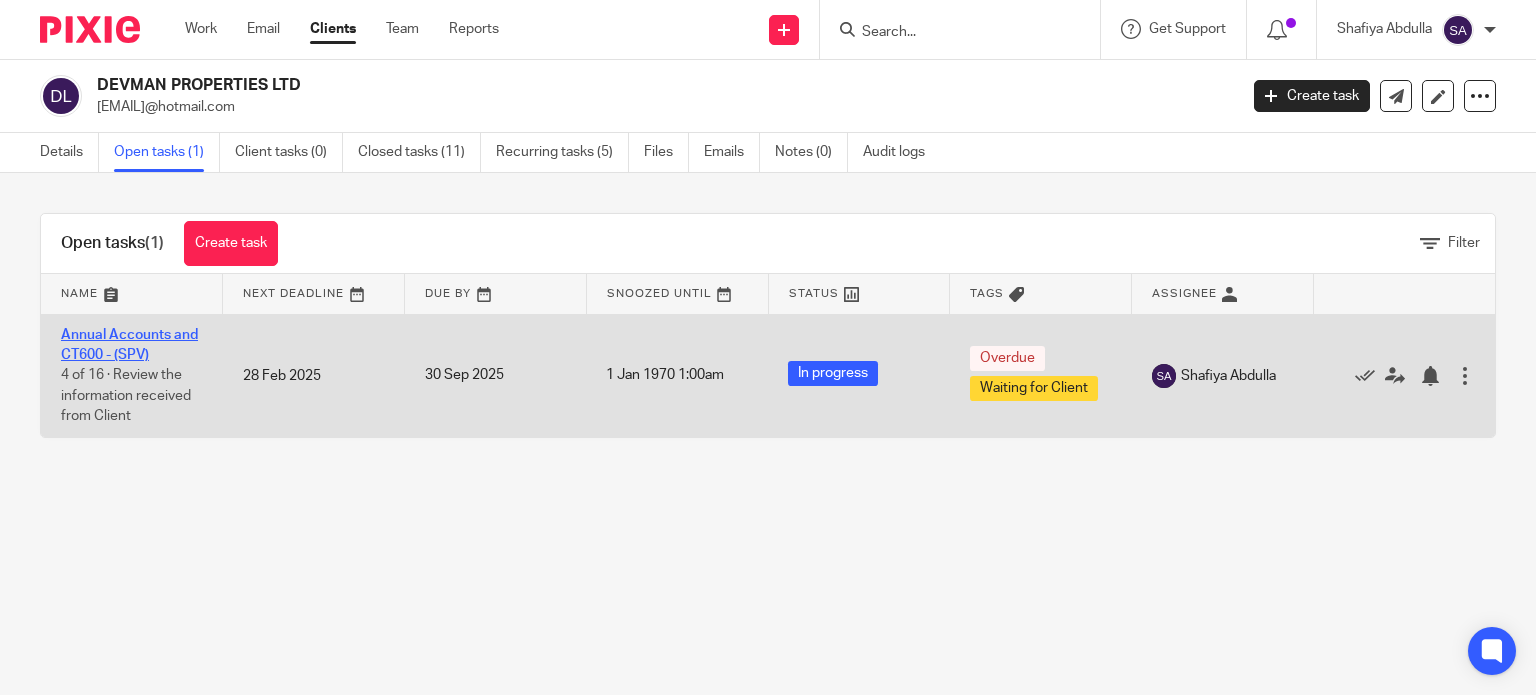 click on "Annual Accounts and CT600 - (SPV)" at bounding box center [129, 345] 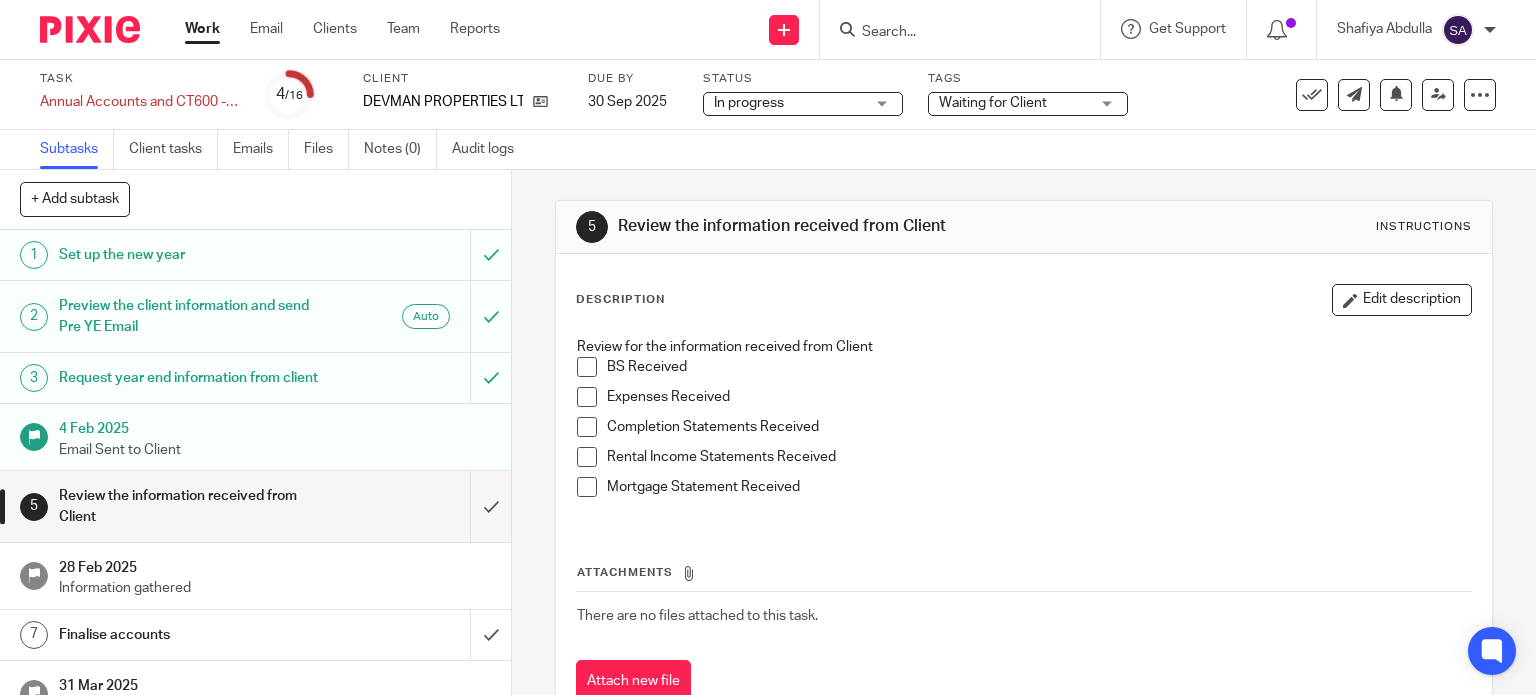 scroll, scrollTop: 0, scrollLeft: 0, axis: both 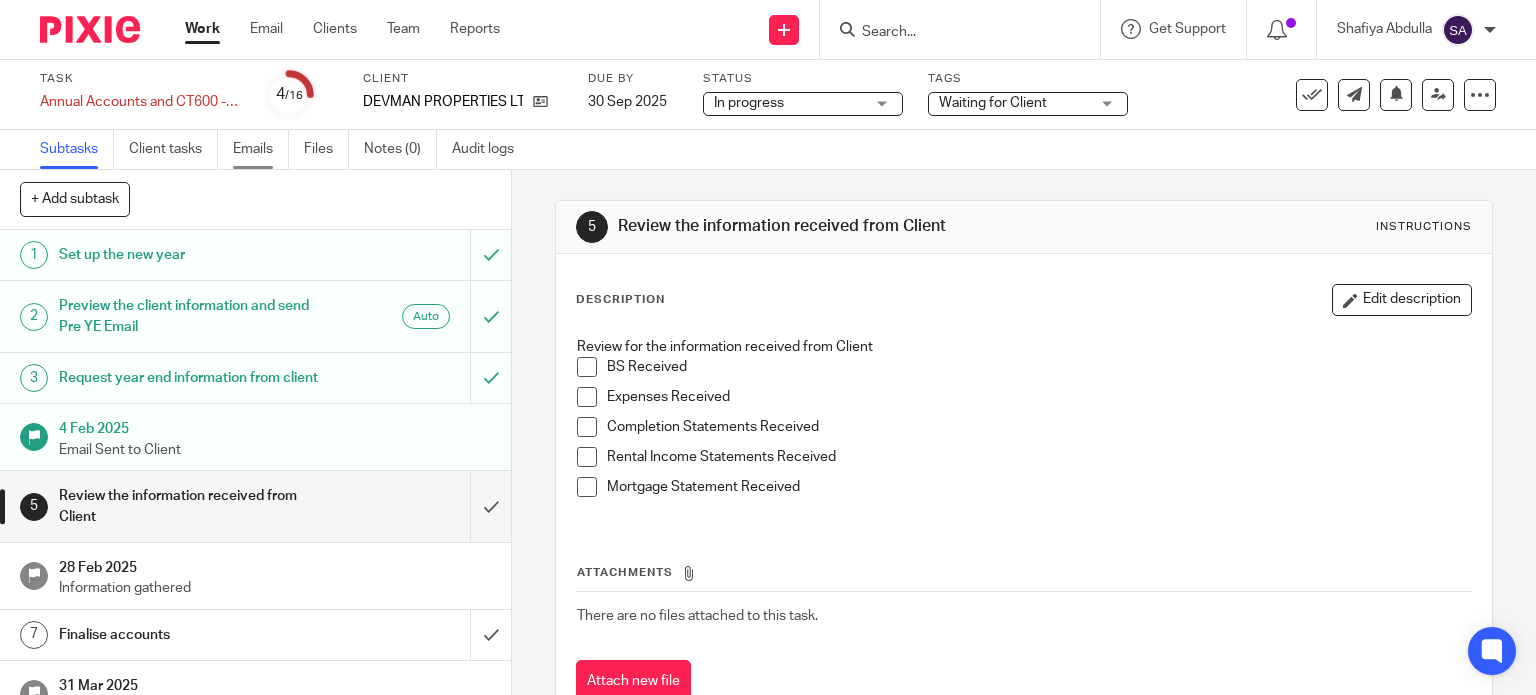 click on "Emails" at bounding box center (261, 149) 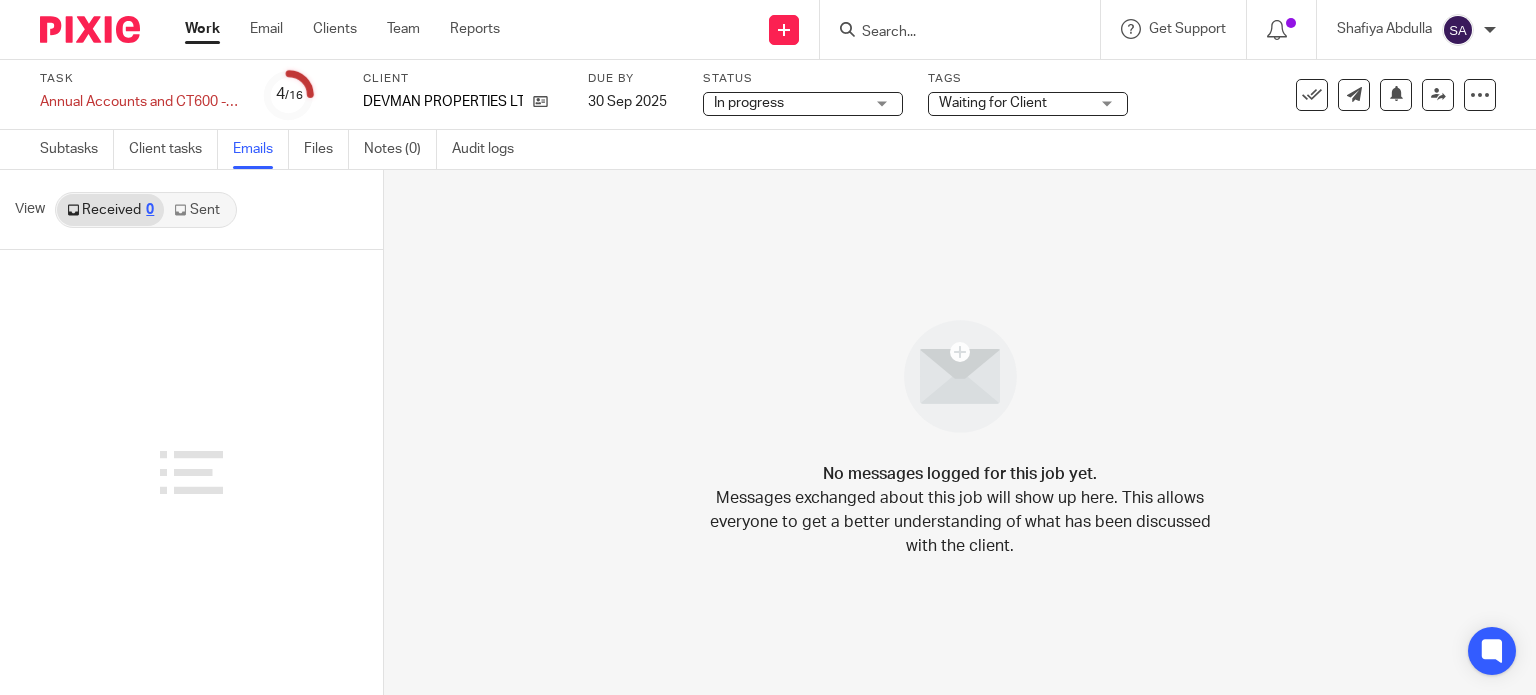 scroll, scrollTop: 0, scrollLeft: 0, axis: both 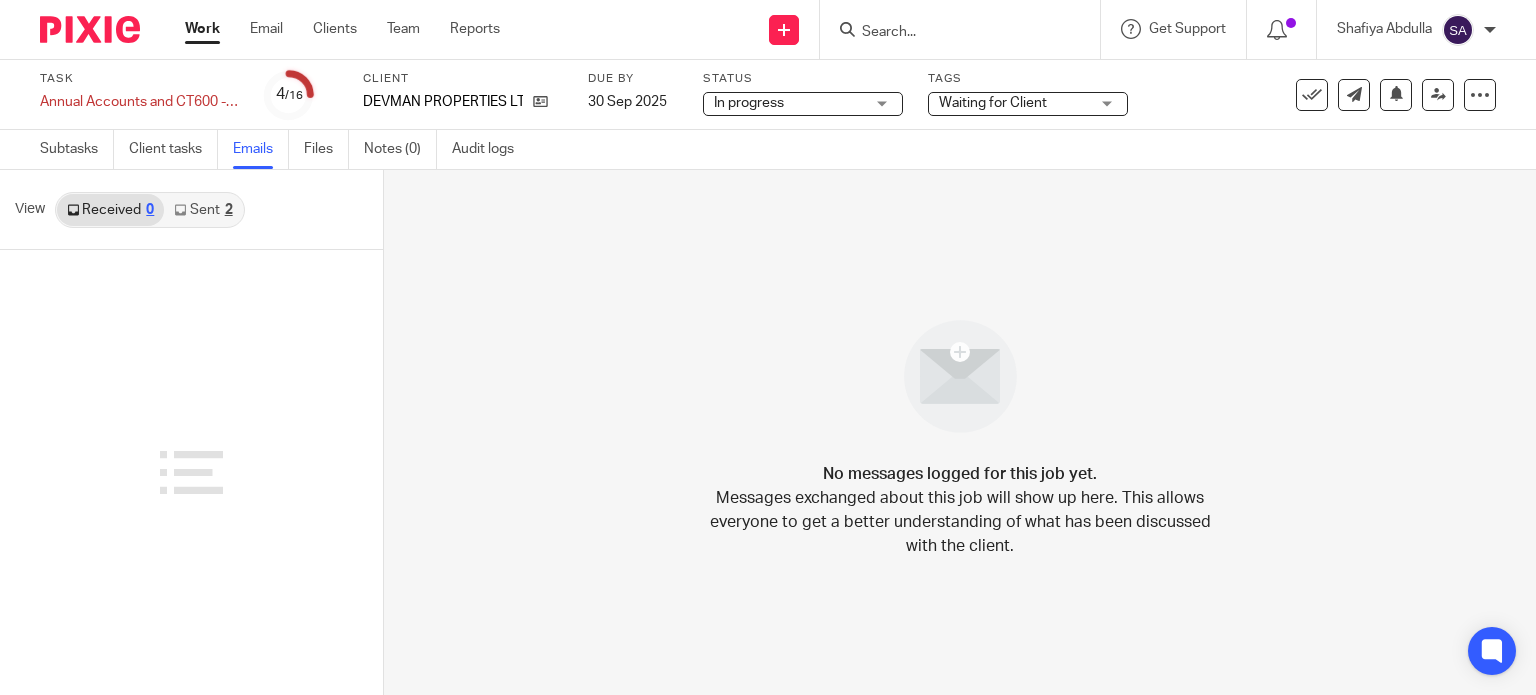 click on "Sent
2" at bounding box center [203, 210] 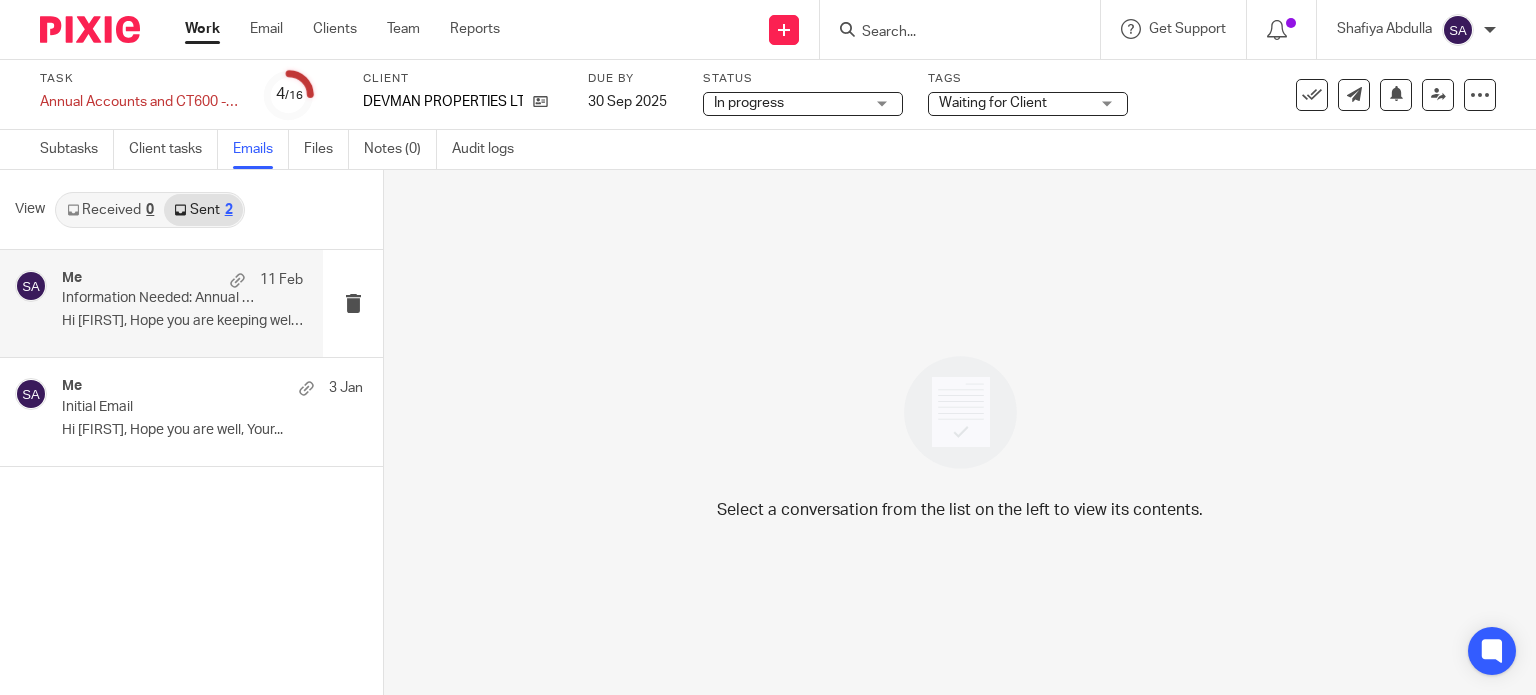 click on "Me [DATE] Information Needed: Annual Accounts FYE [DATE] - [COMPANY] Hi [FIRST], Hope you are keeping well. ..." at bounding box center [182, 303] 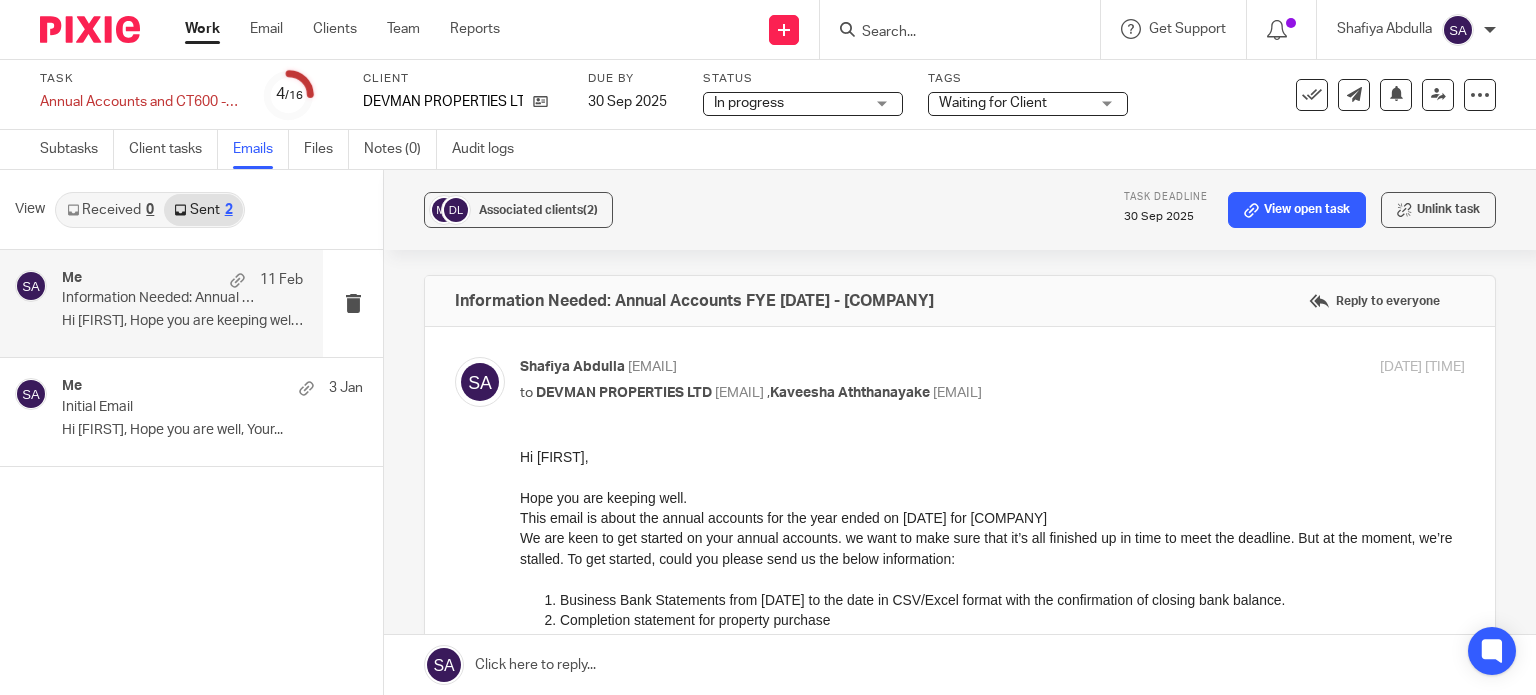 scroll, scrollTop: 0, scrollLeft: 0, axis: both 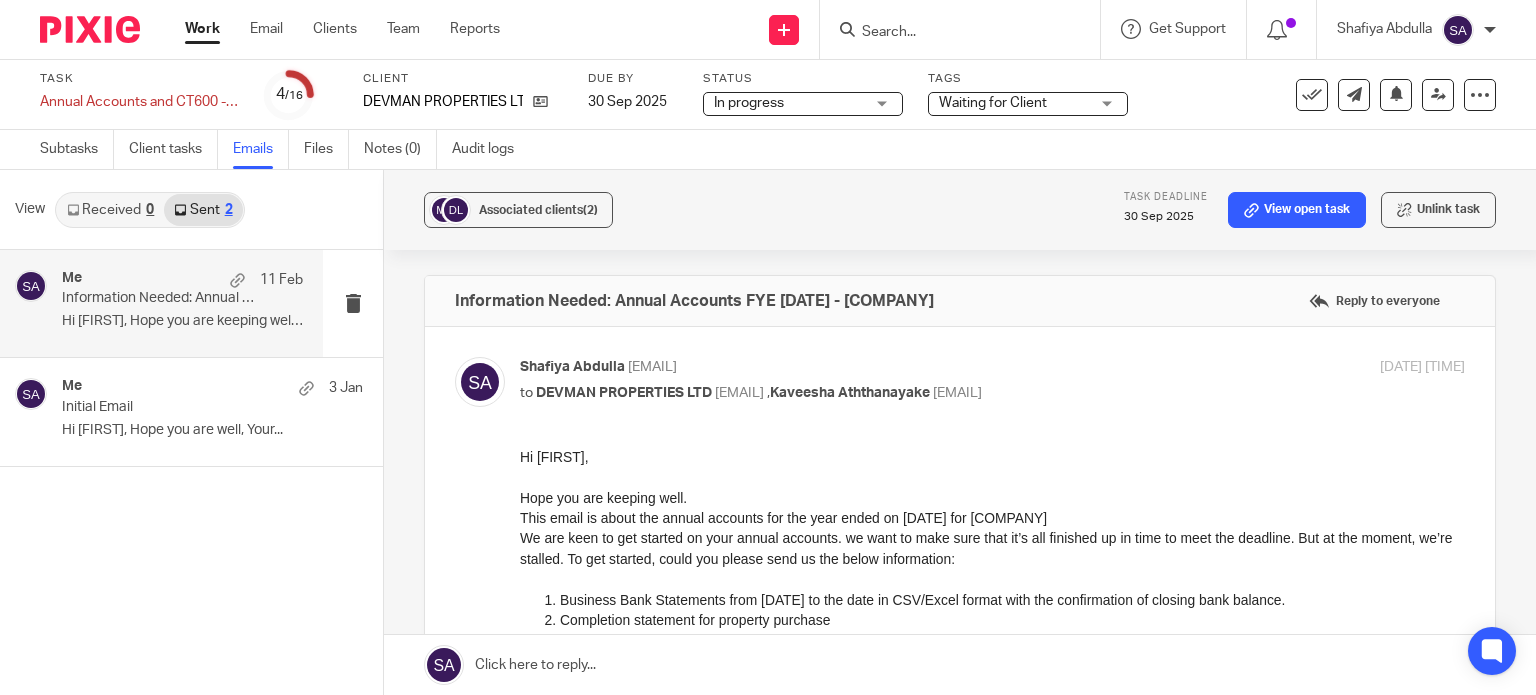 click at bounding box center [950, 33] 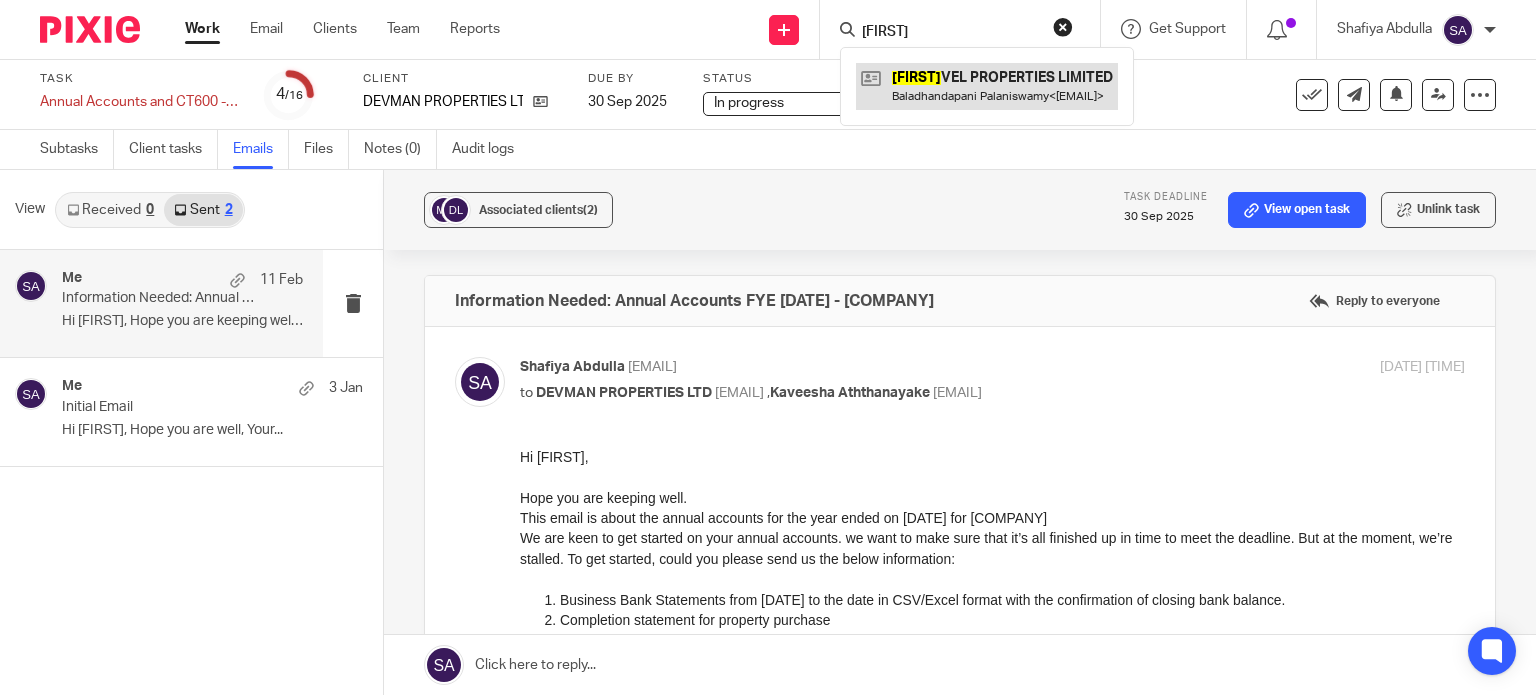 type on "skanda" 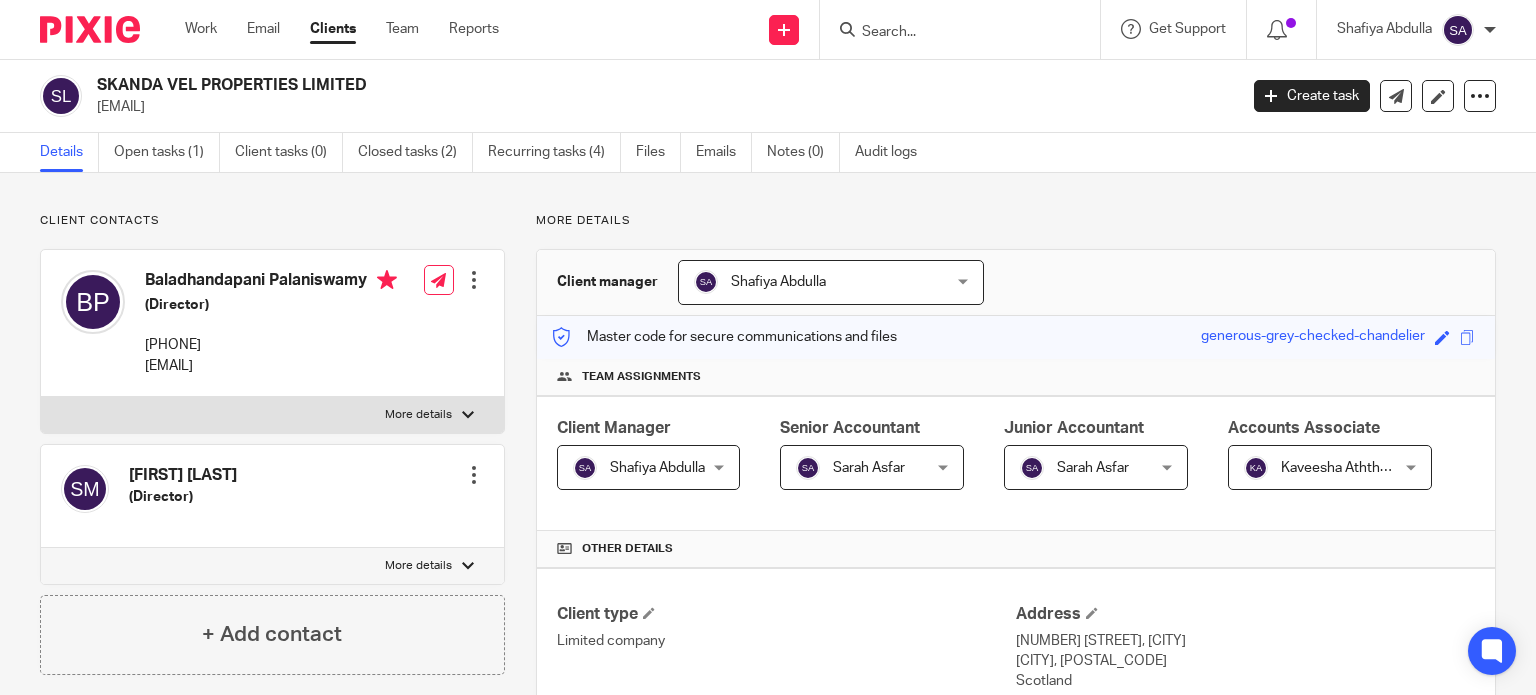 scroll, scrollTop: 0, scrollLeft: 0, axis: both 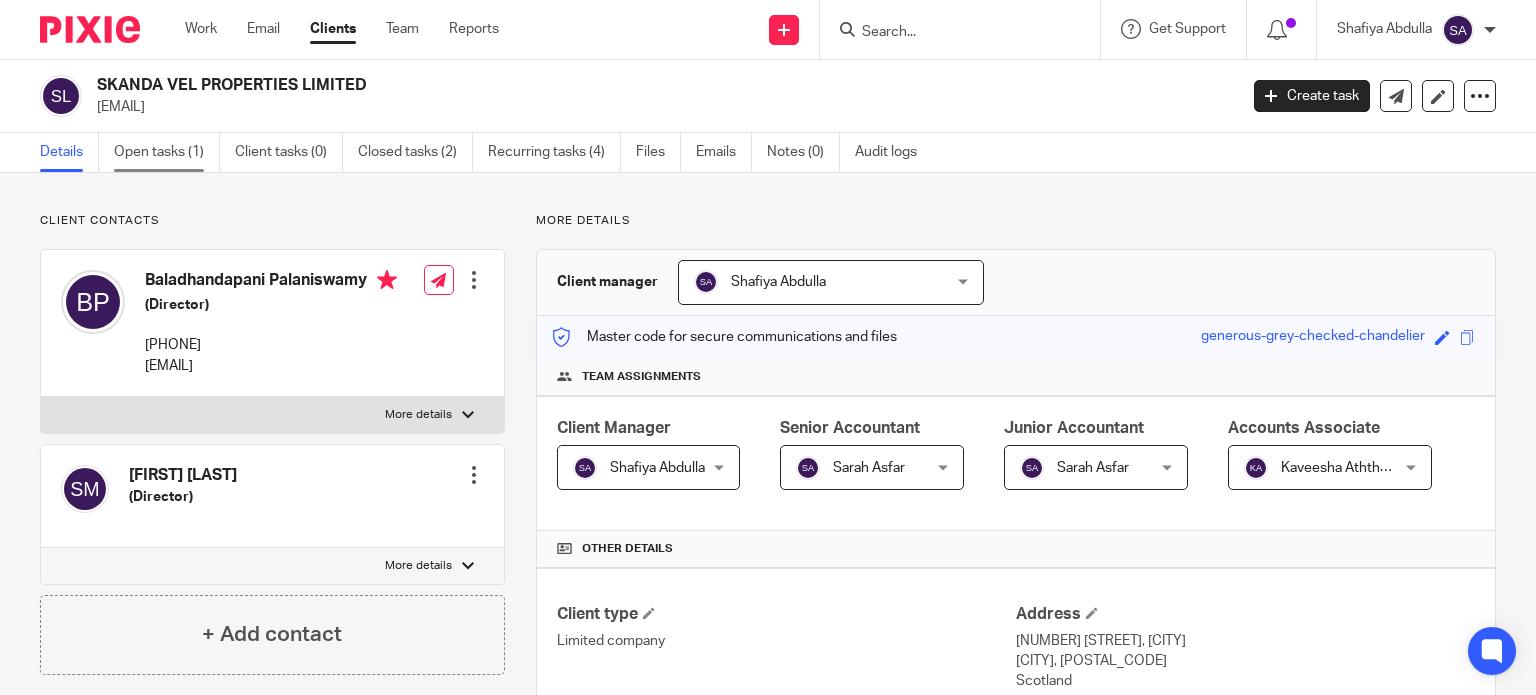 click on "Open tasks (1)" at bounding box center (167, 152) 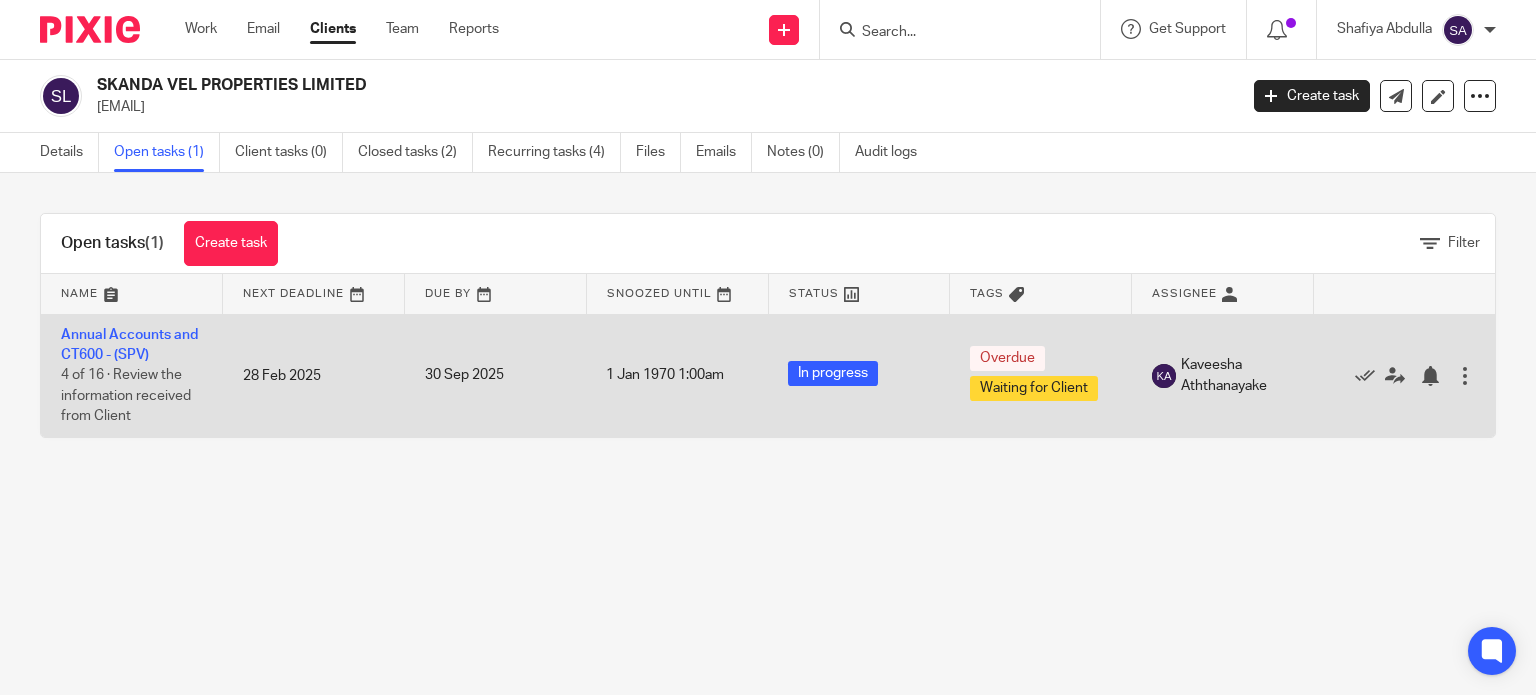 scroll, scrollTop: 0, scrollLeft: 0, axis: both 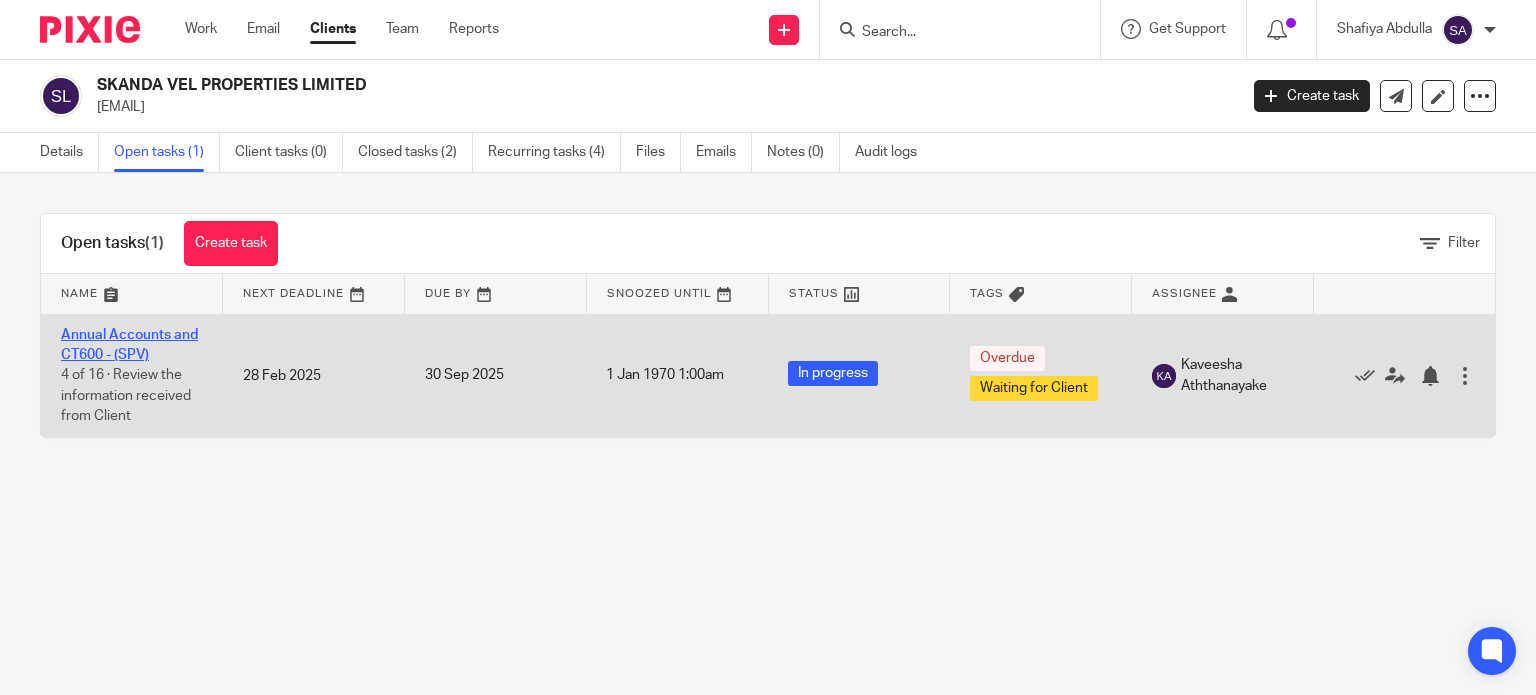 click on "Annual Accounts and CT600 - (SPV)" at bounding box center (129, 345) 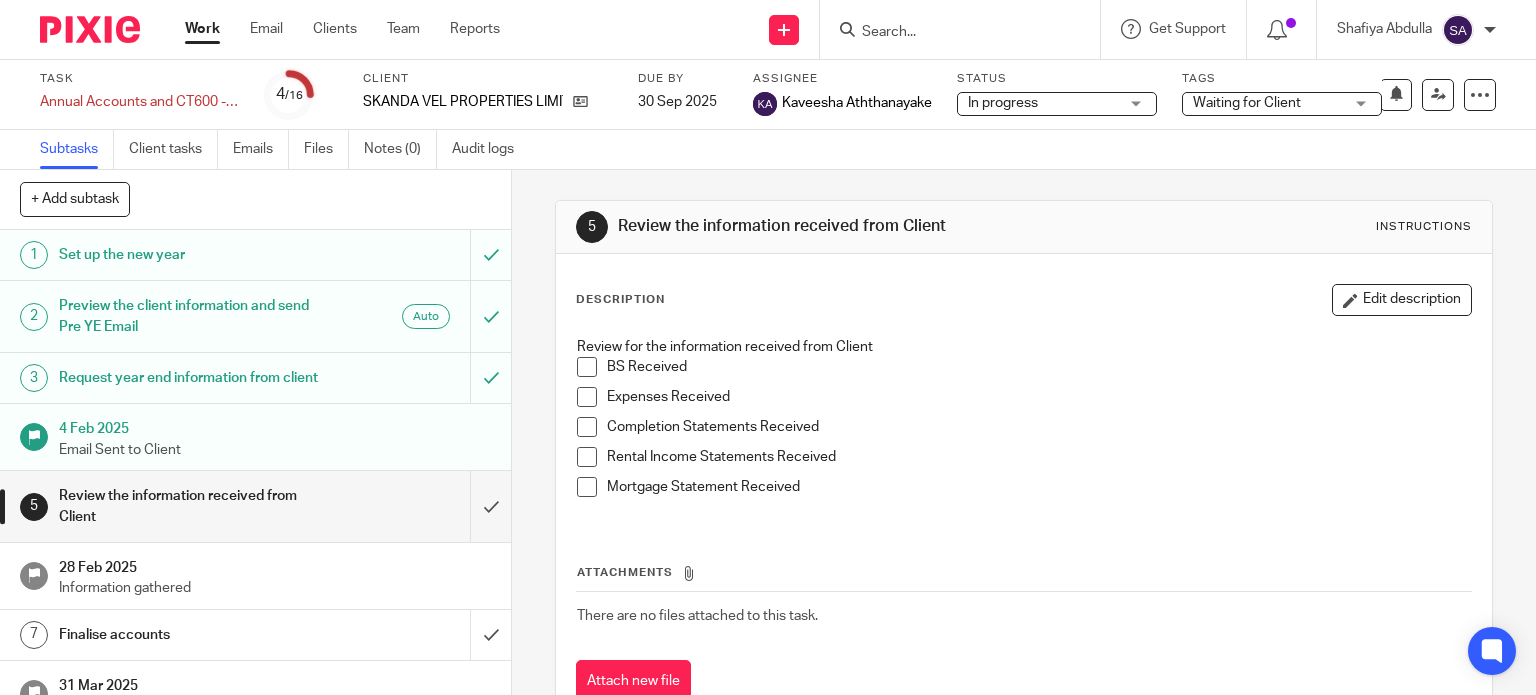 scroll, scrollTop: 0, scrollLeft: 0, axis: both 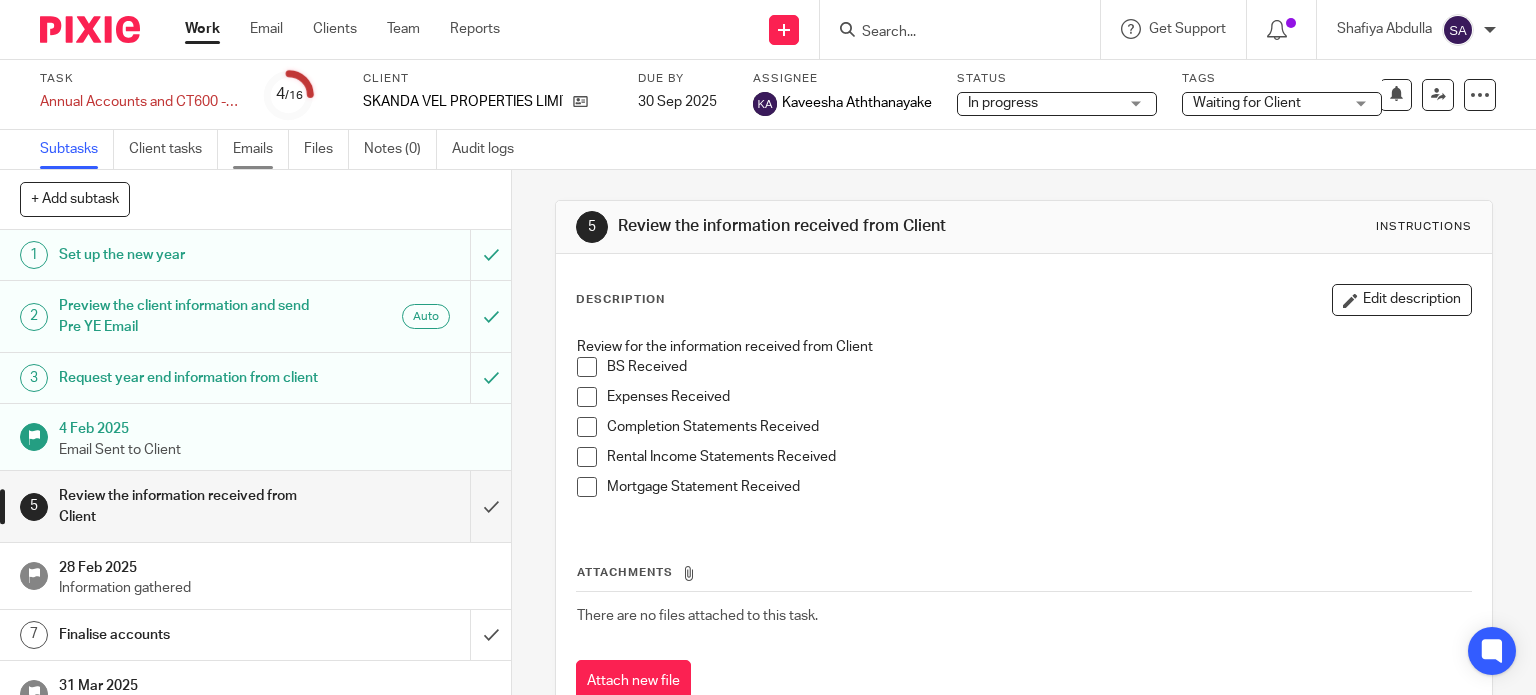 click on "Emails" at bounding box center [261, 149] 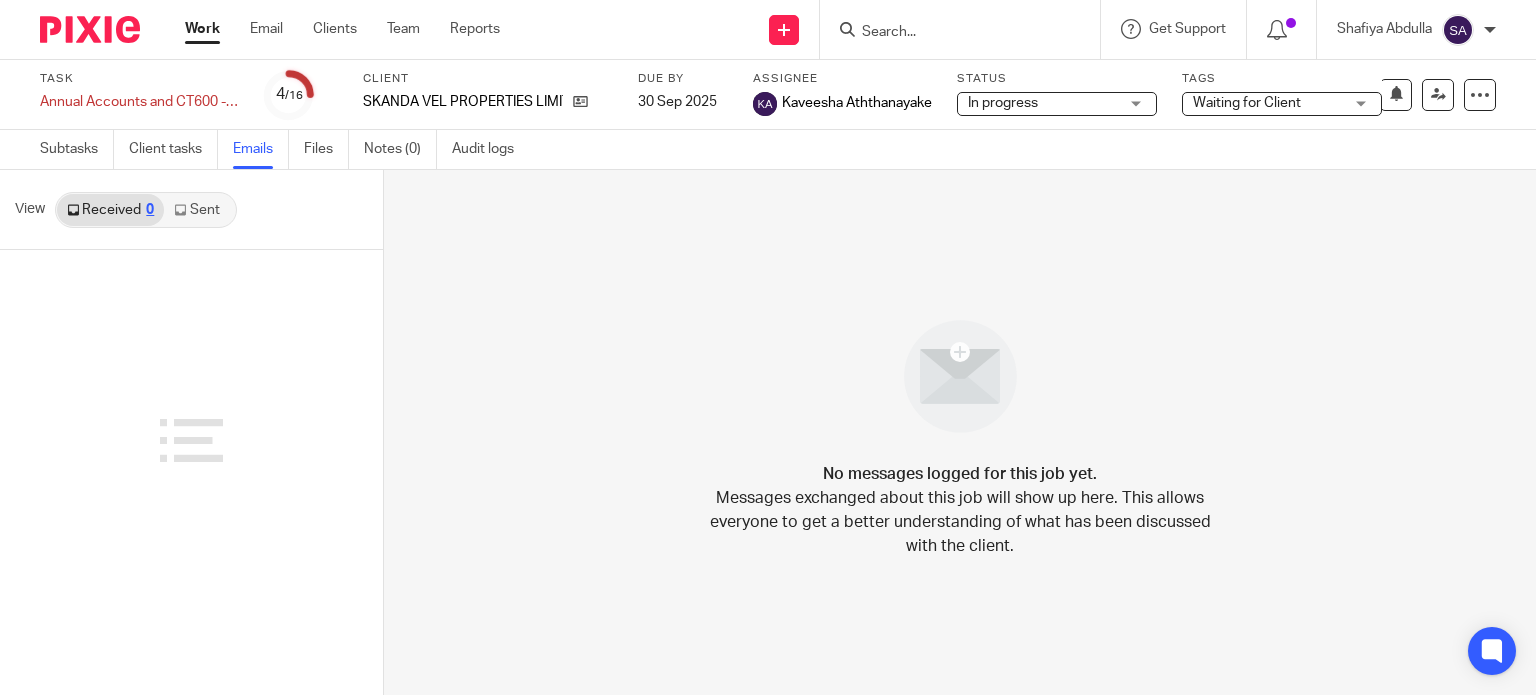 scroll, scrollTop: 0, scrollLeft: 0, axis: both 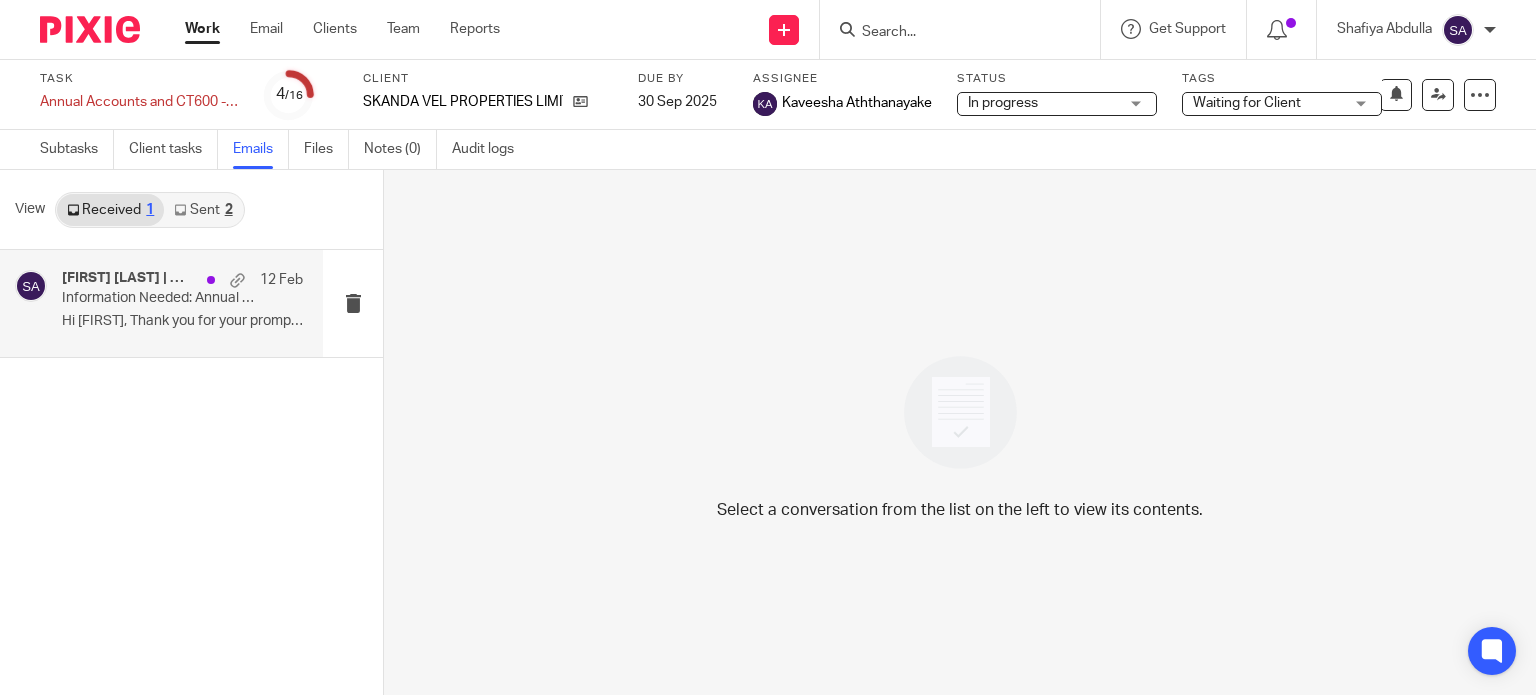 click on "[FIRST] [LAST] | WIS Accountancy, [FIRST] [LAST], [FIRST]
[DATE]   Information Needed: Annual Accounts FYE [DATE] - [COMPANY_NAME]   Hi [FIRST], Thank you for your prompt reply. ..." at bounding box center [182, 303] 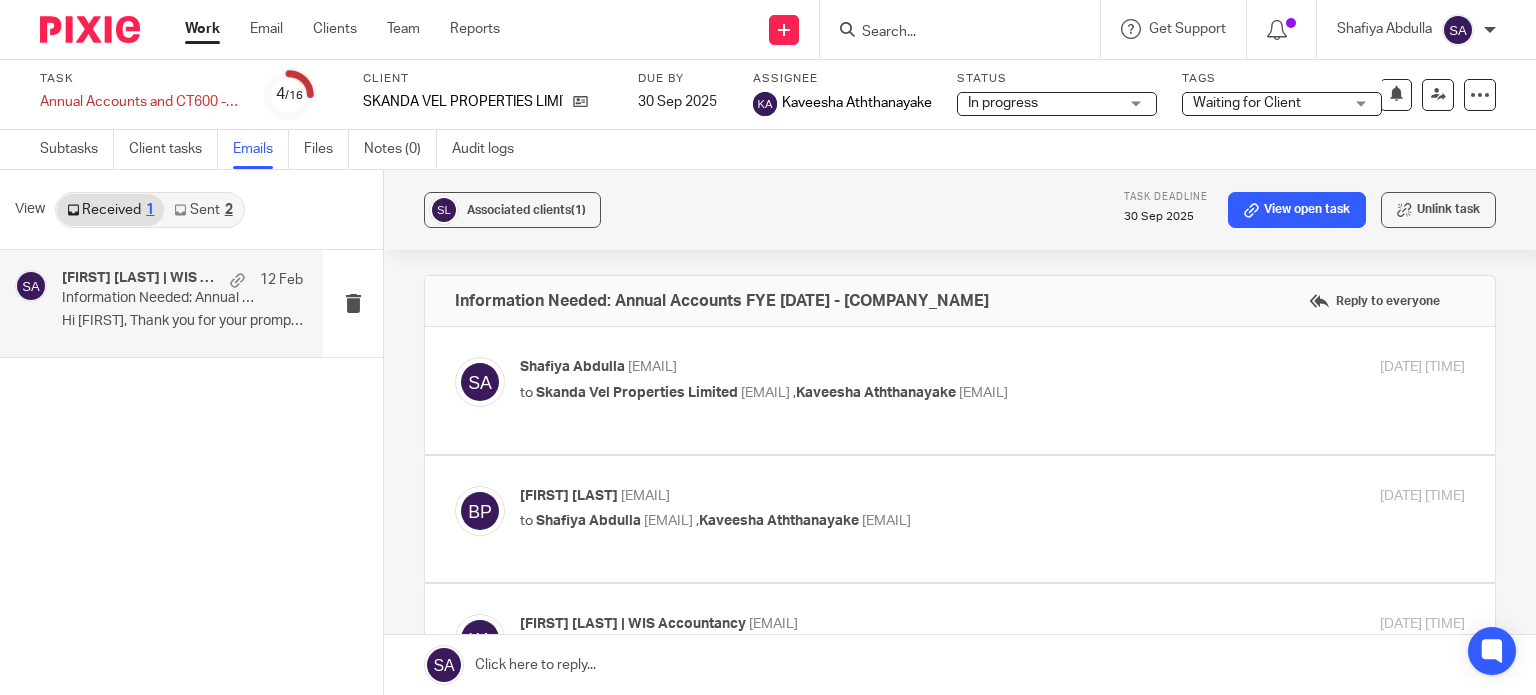 scroll, scrollTop: 0, scrollLeft: 0, axis: both 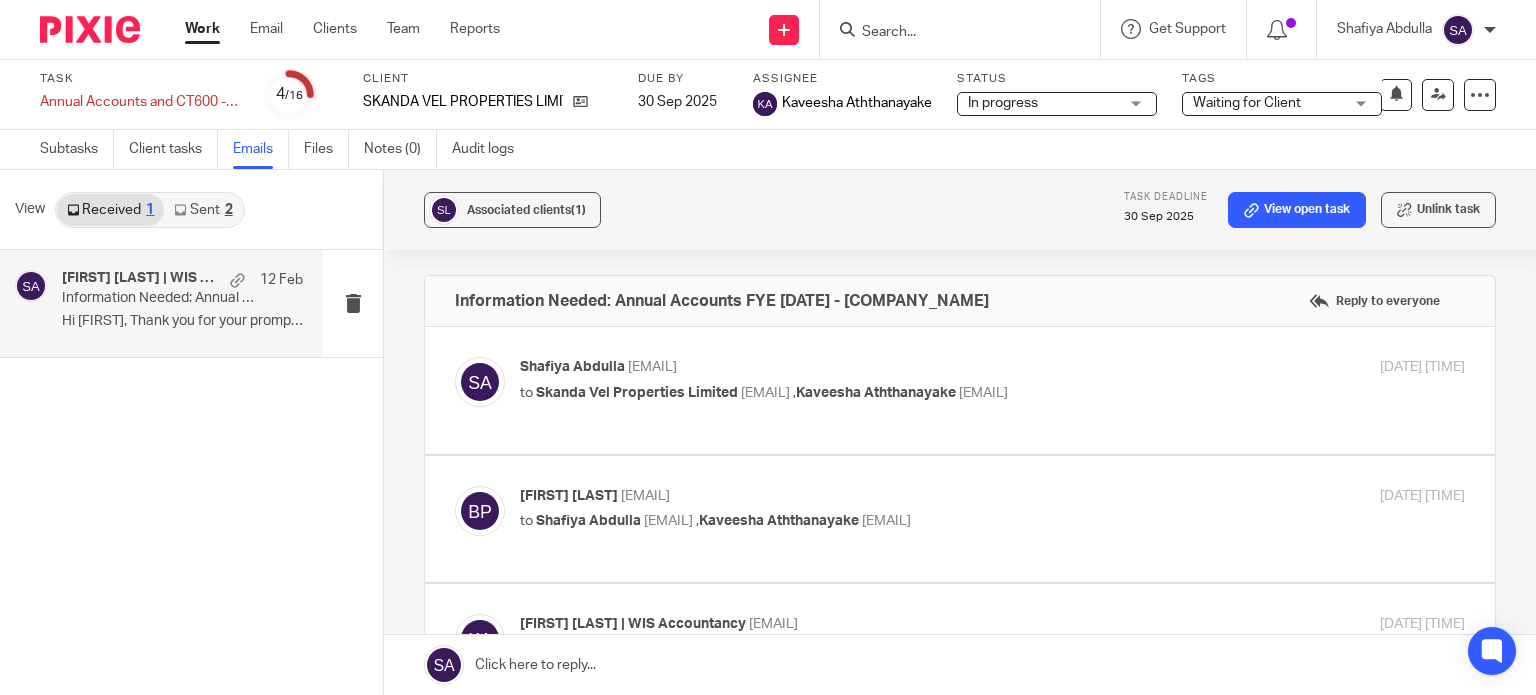 click at bounding box center [950, 33] 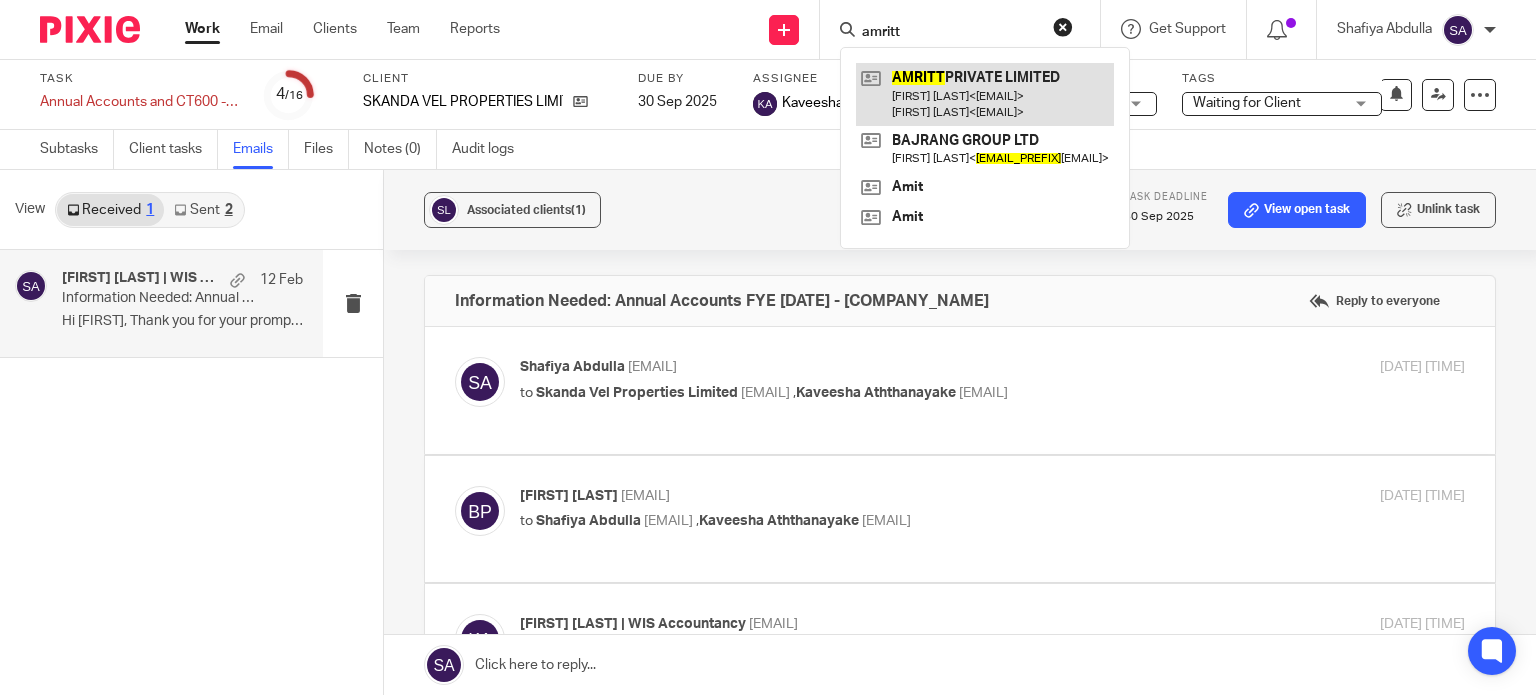 type on "amritt" 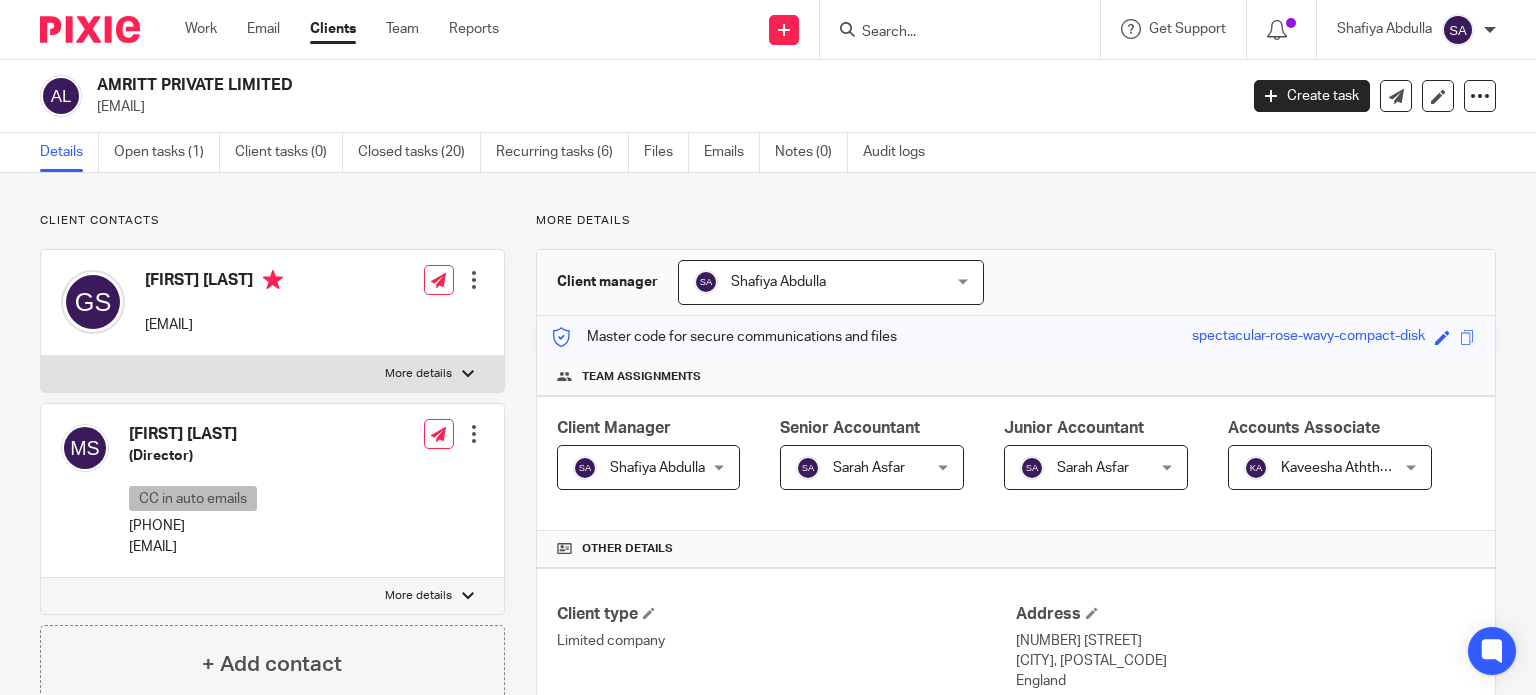 scroll, scrollTop: 0, scrollLeft: 0, axis: both 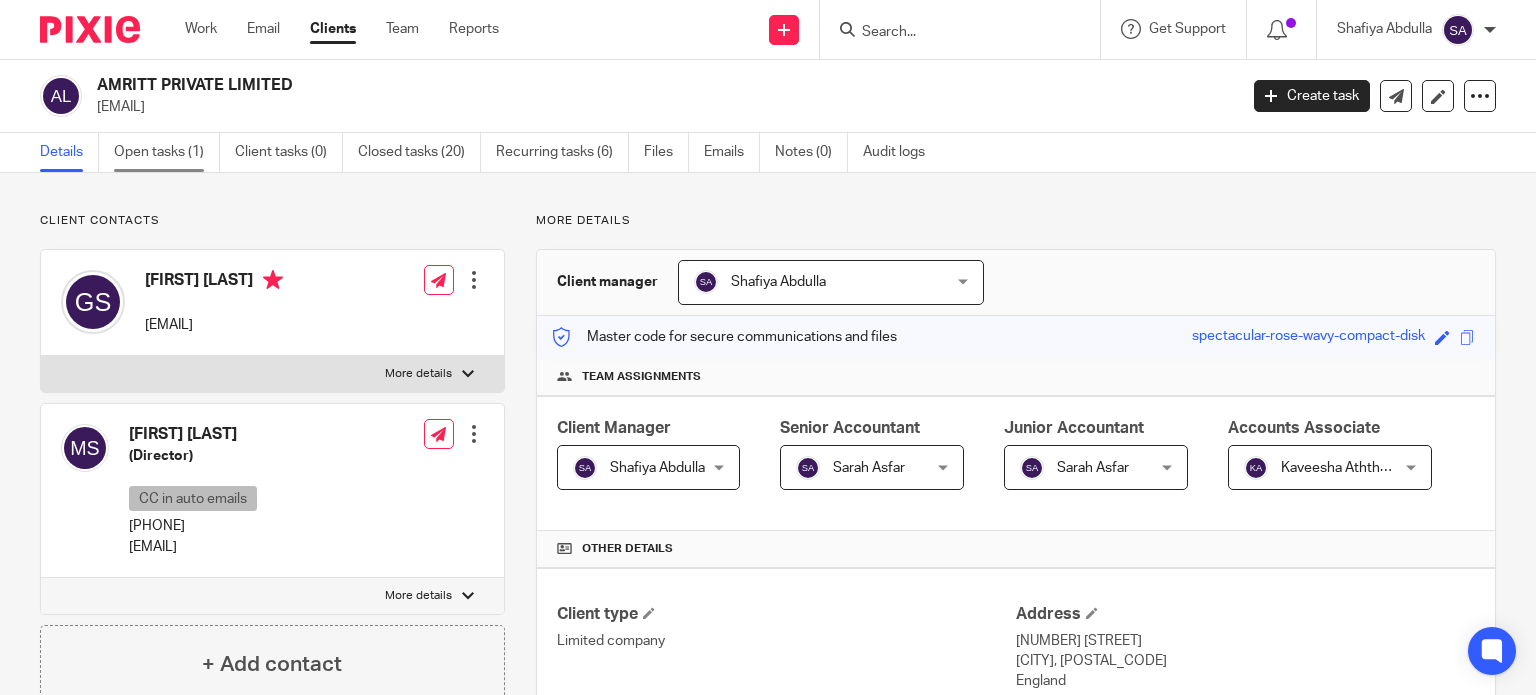 click on "Open tasks (1)" at bounding box center [167, 152] 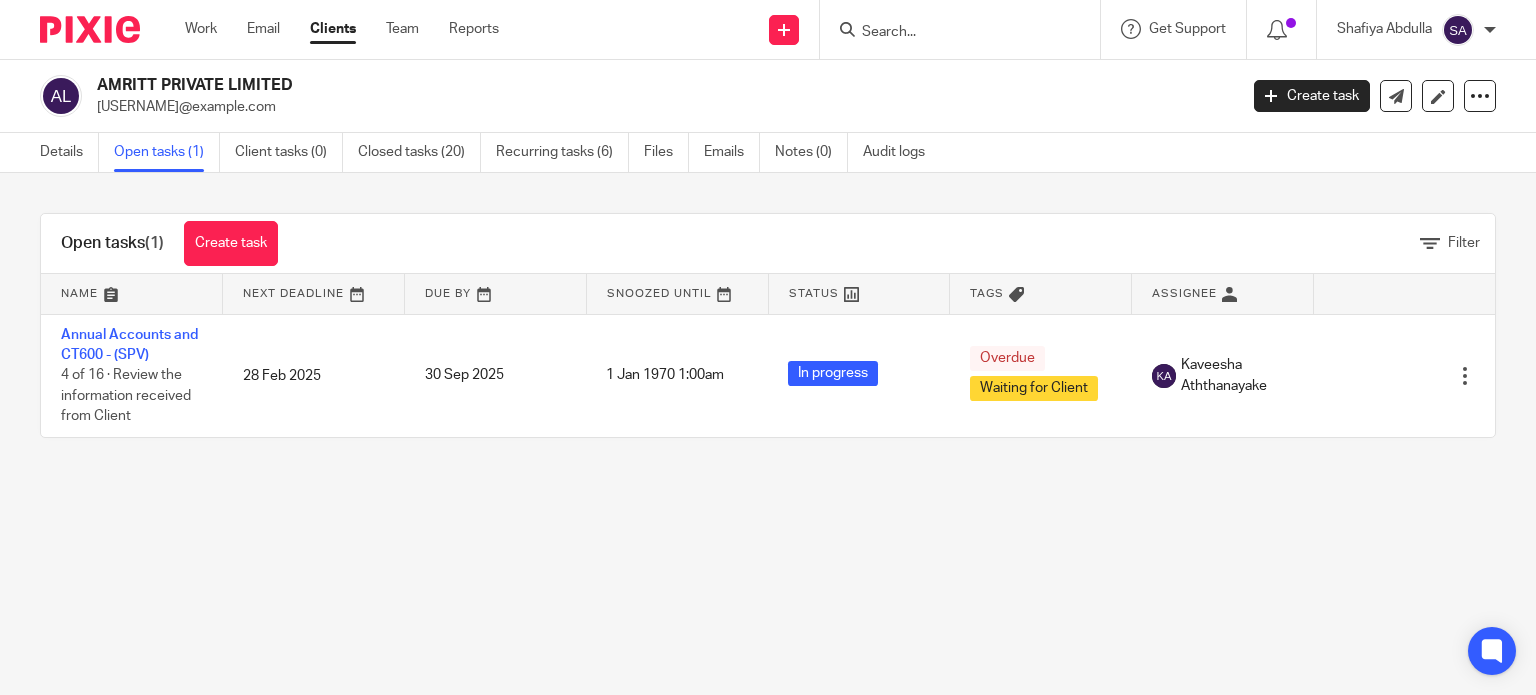 scroll, scrollTop: 0, scrollLeft: 0, axis: both 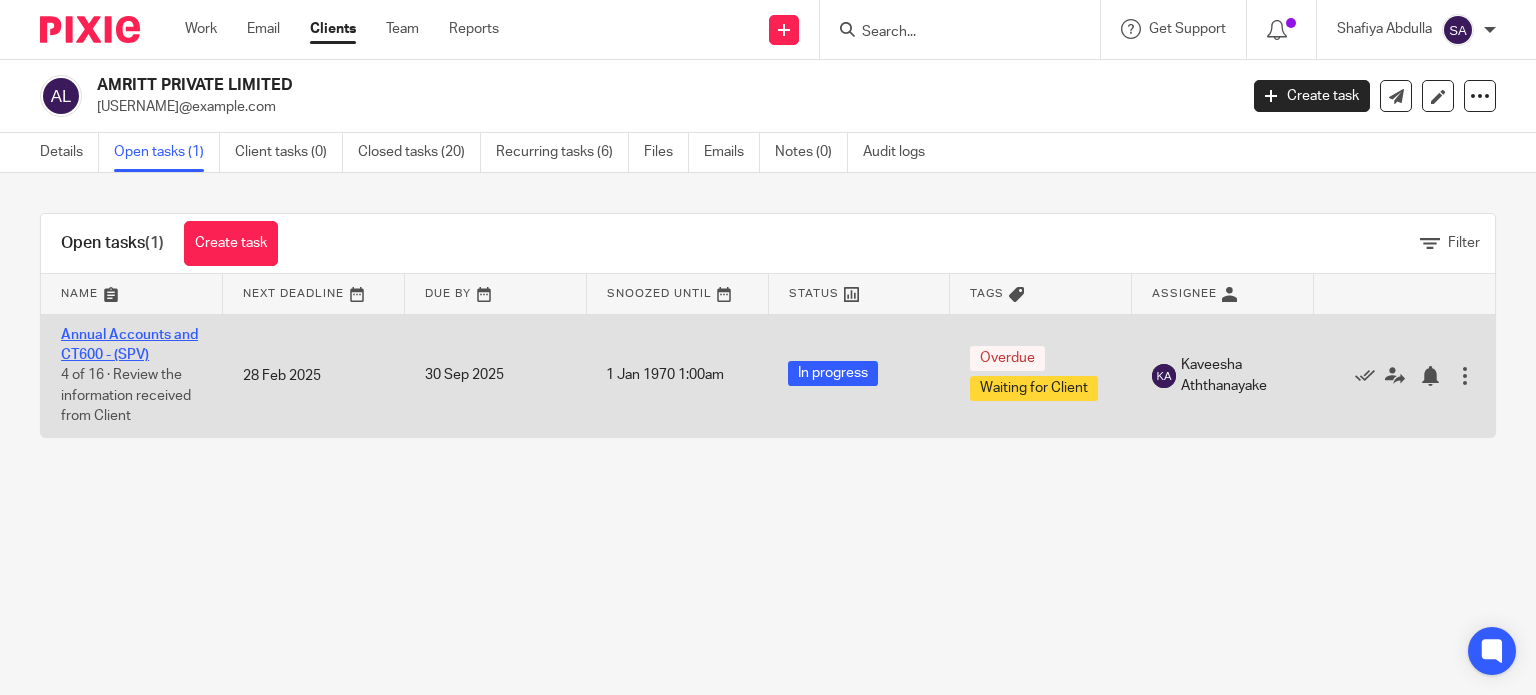 click on "Annual Accounts and CT600 - (SPV)" at bounding box center [129, 345] 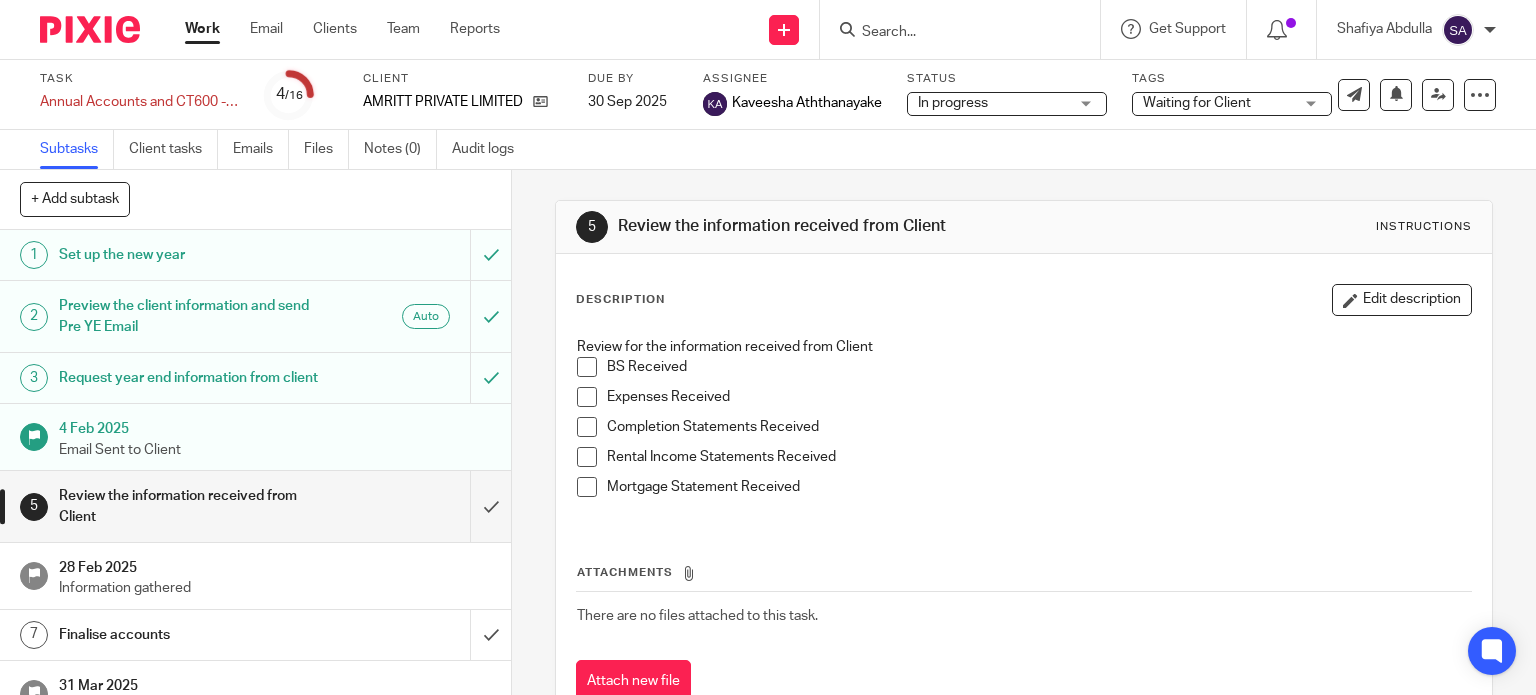 scroll, scrollTop: 0, scrollLeft: 0, axis: both 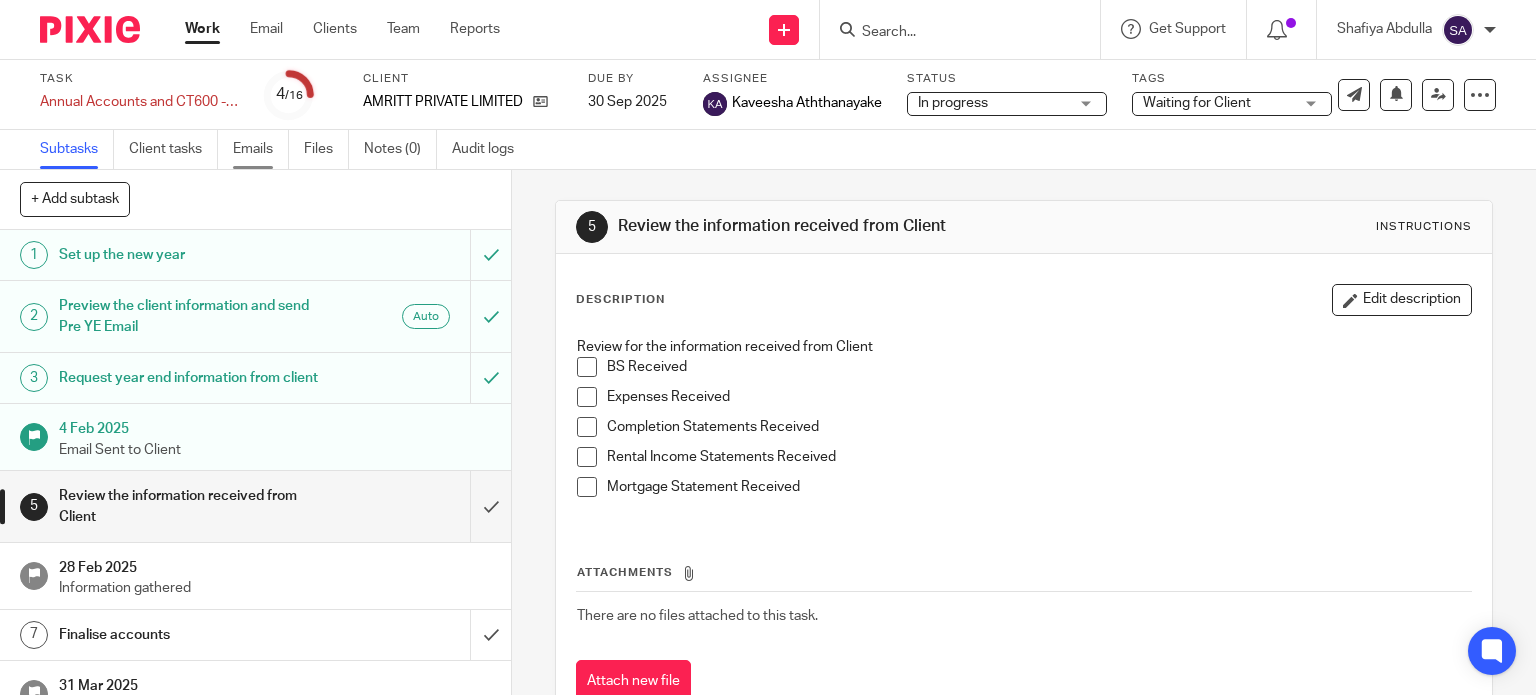 click on "Emails" at bounding box center (261, 149) 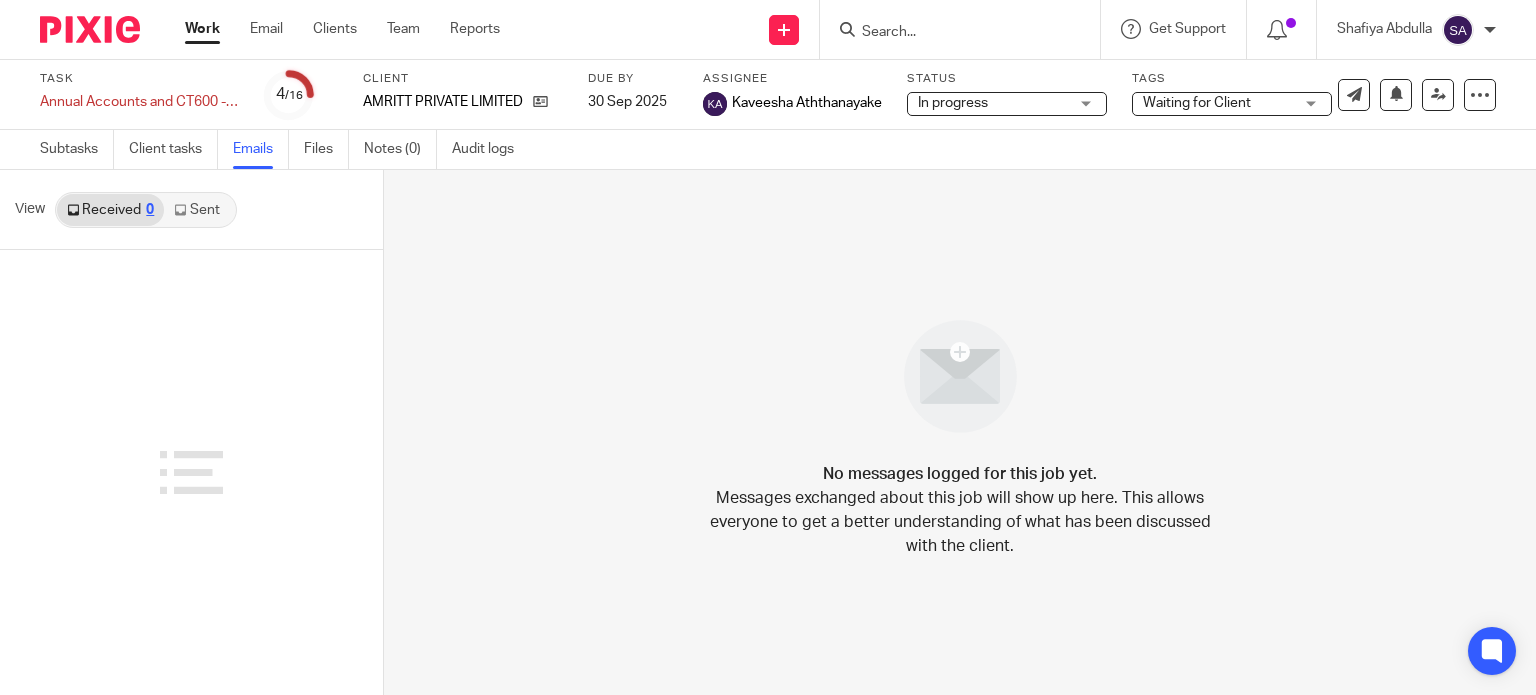 scroll, scrollTop: 0, scrollLeft: 0, axis: both 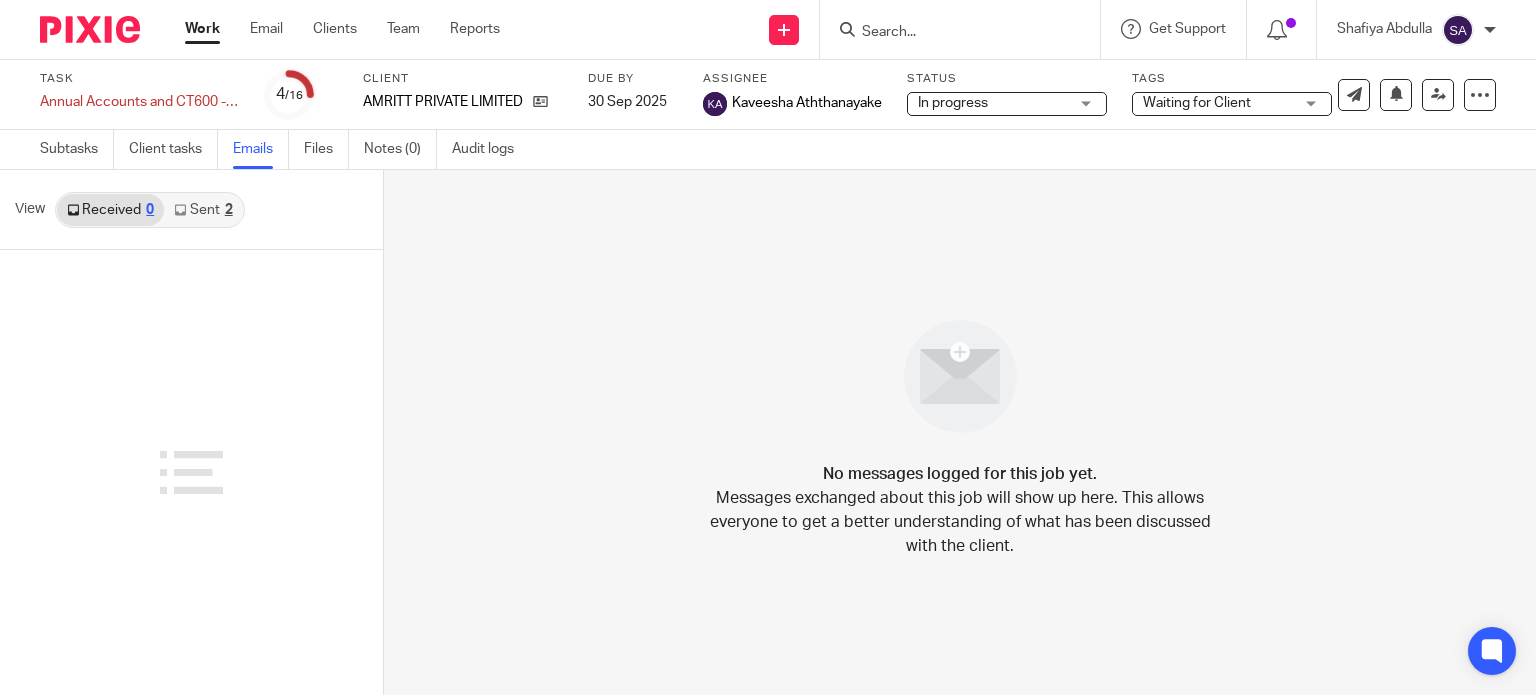 click on "Sent
2" at bounding box center (203, 210) 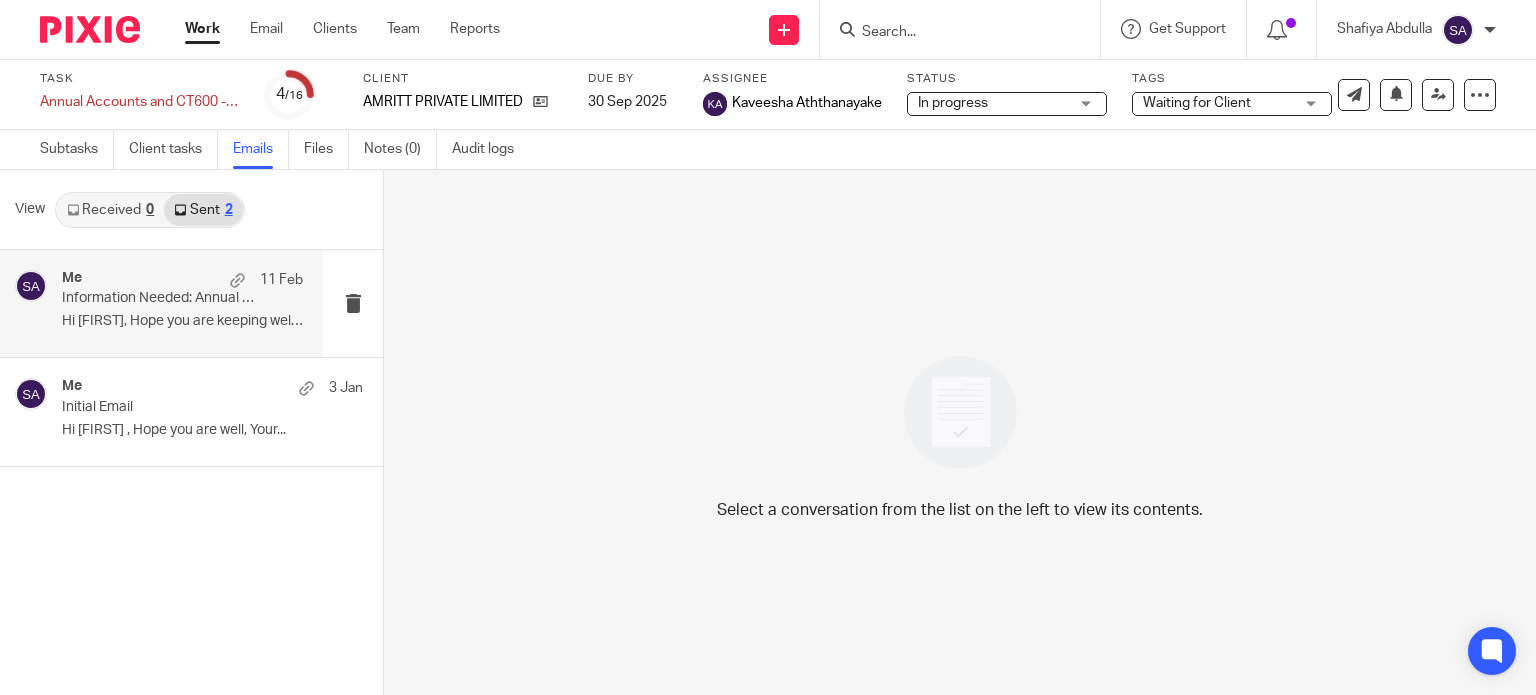 click on "Me
11 Feb" at bounding box center (182, 280) 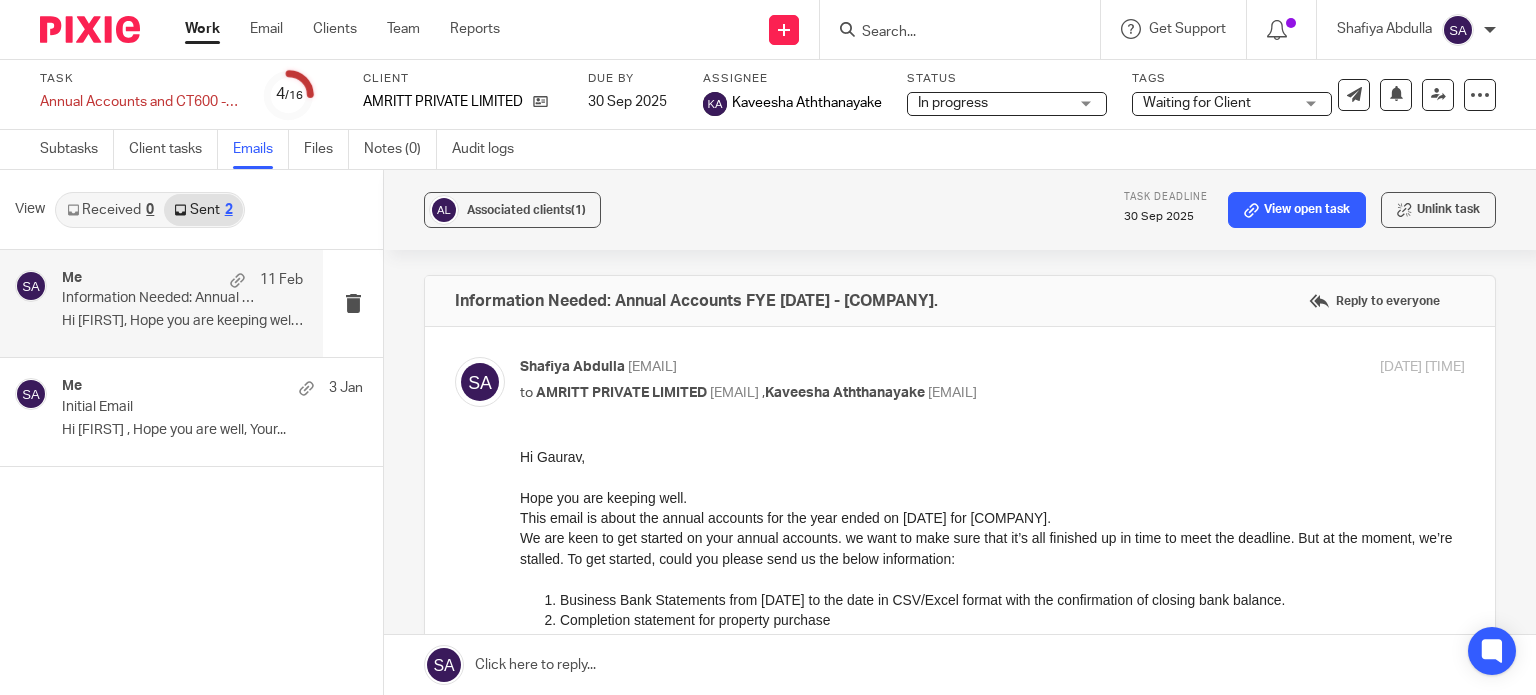 scroll, scrollTop: 0, scrollLeft: 0, axis: both 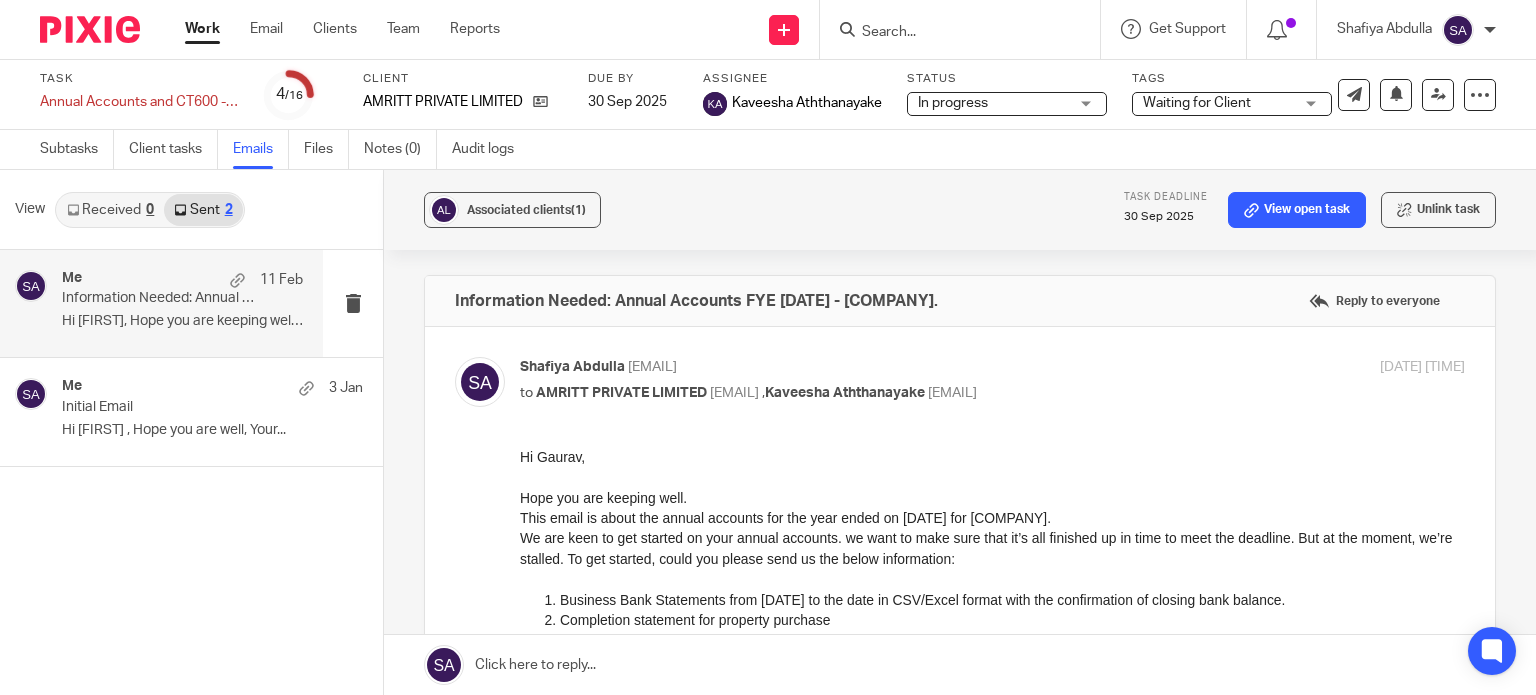 click at bounding box center (960, 29) 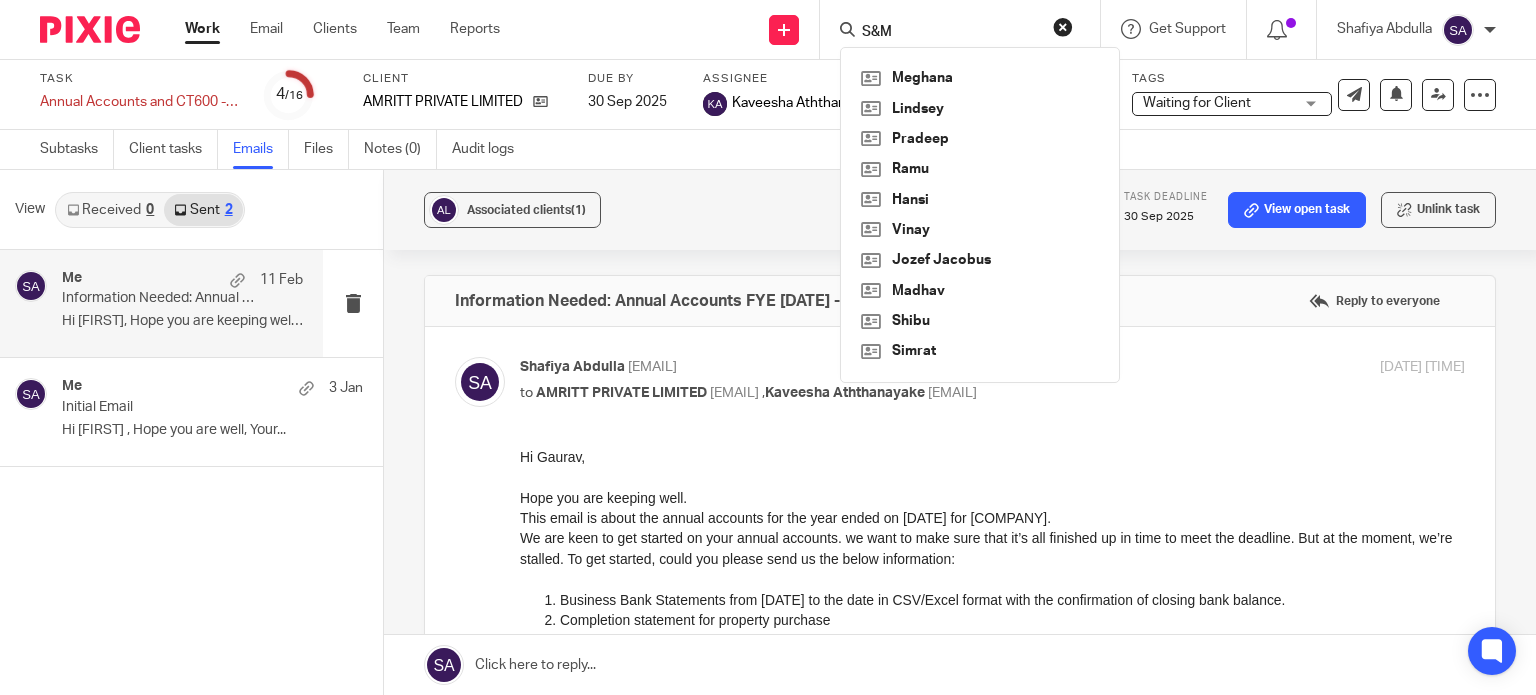 click at bounding box center (0, 0) 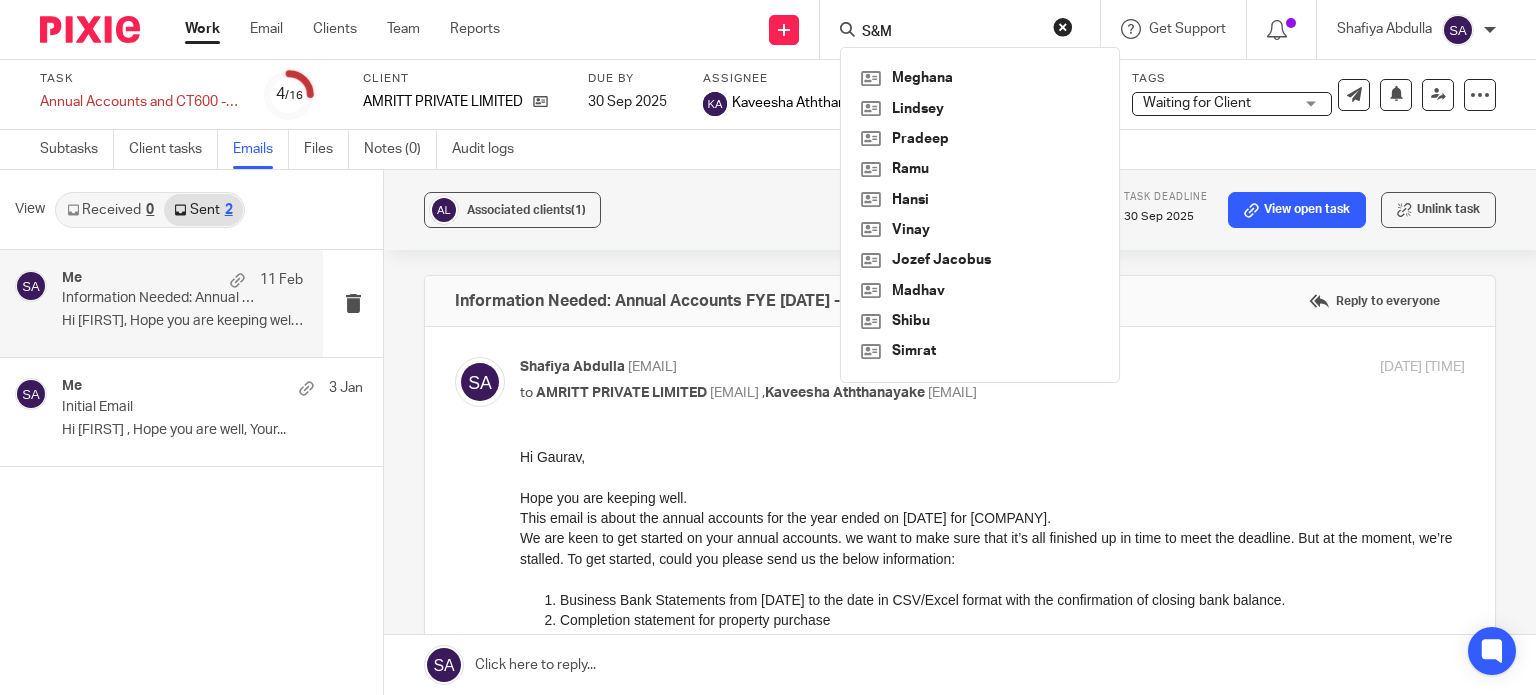 click on "S&M" at bounding box center [950, 33] 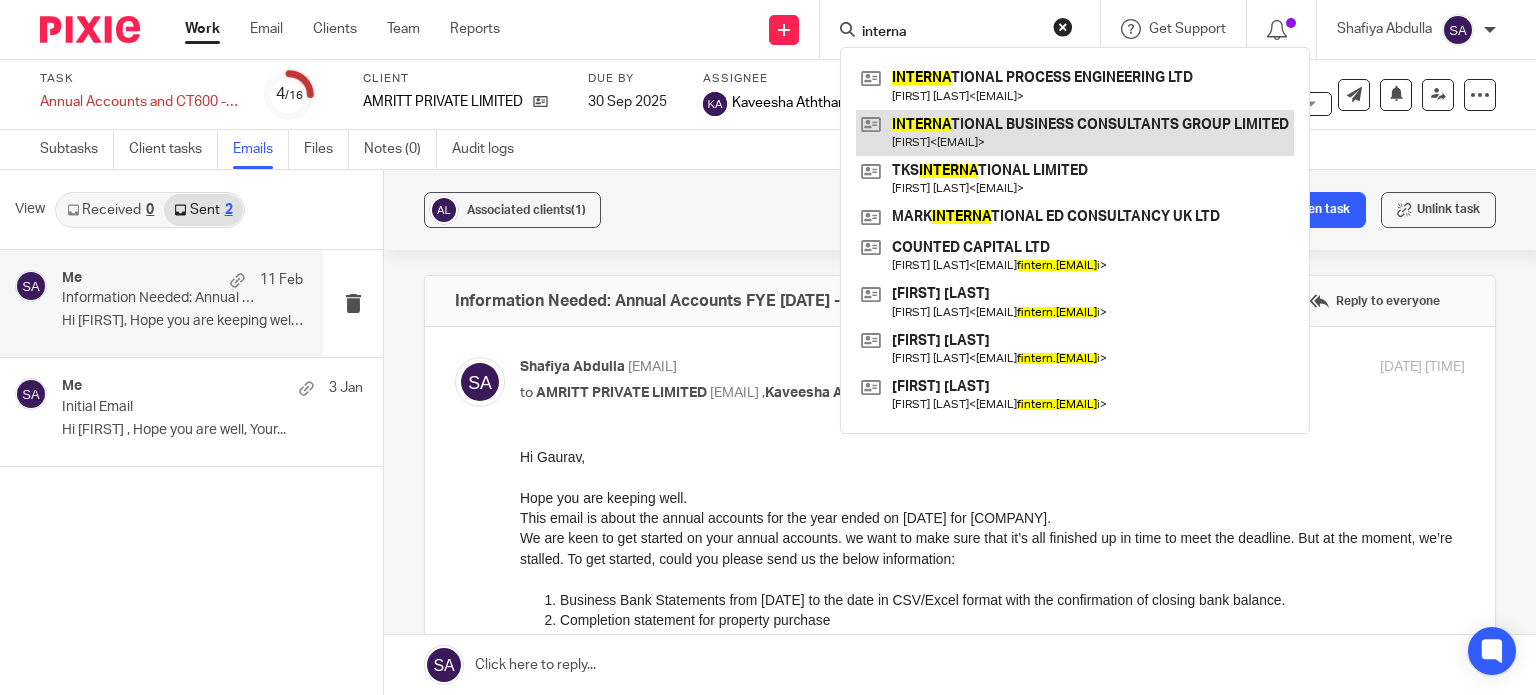 type on "interna" 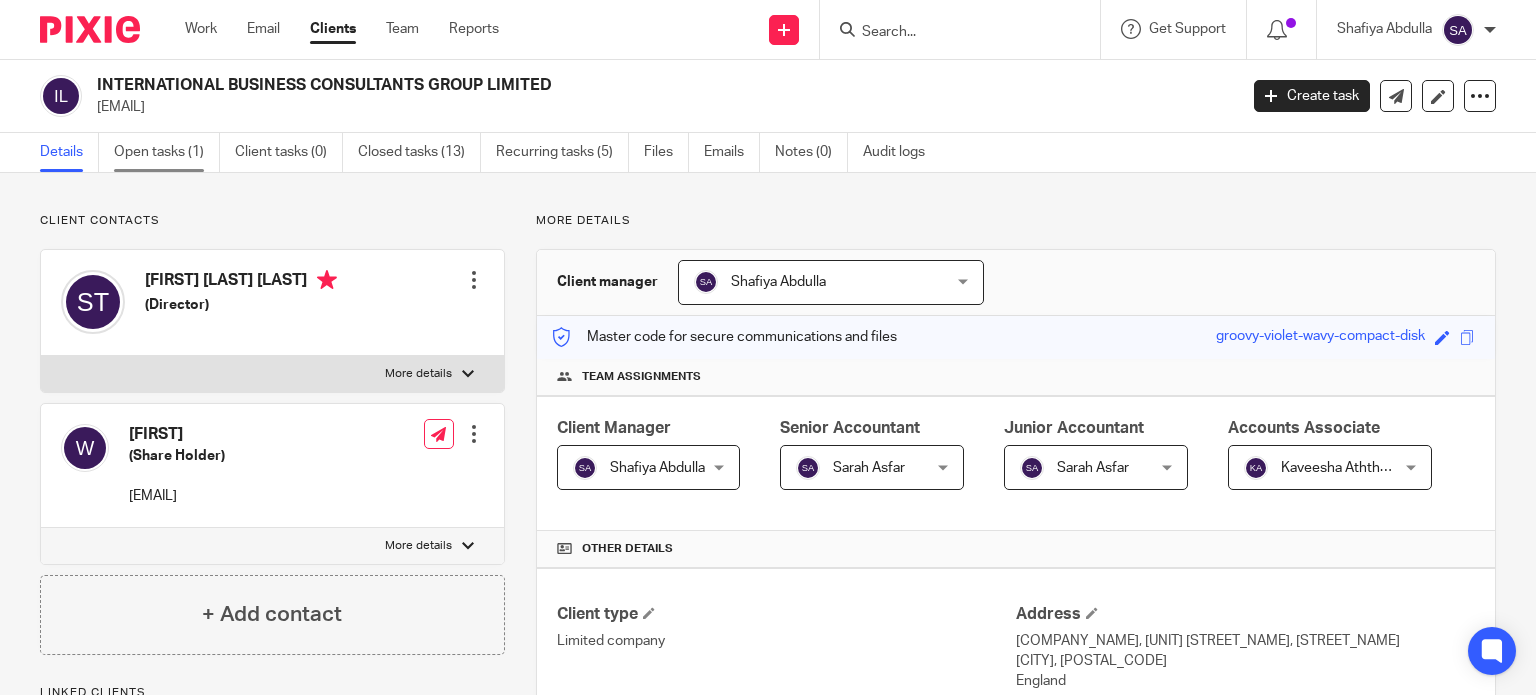 scroll, scrollTop: 0, scrollLeft: 0, axis: both 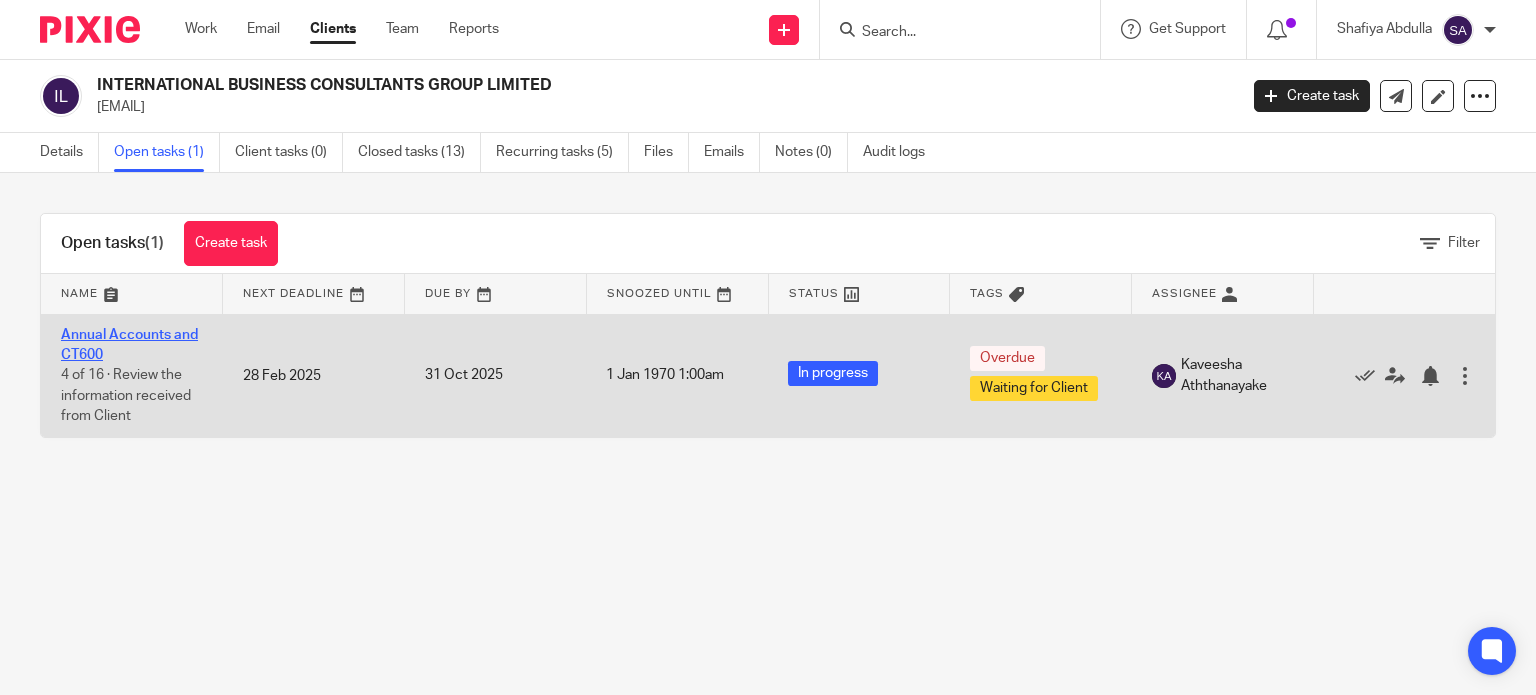 click on "Annual Accounts and CT600" at bounding box center (129, 345) 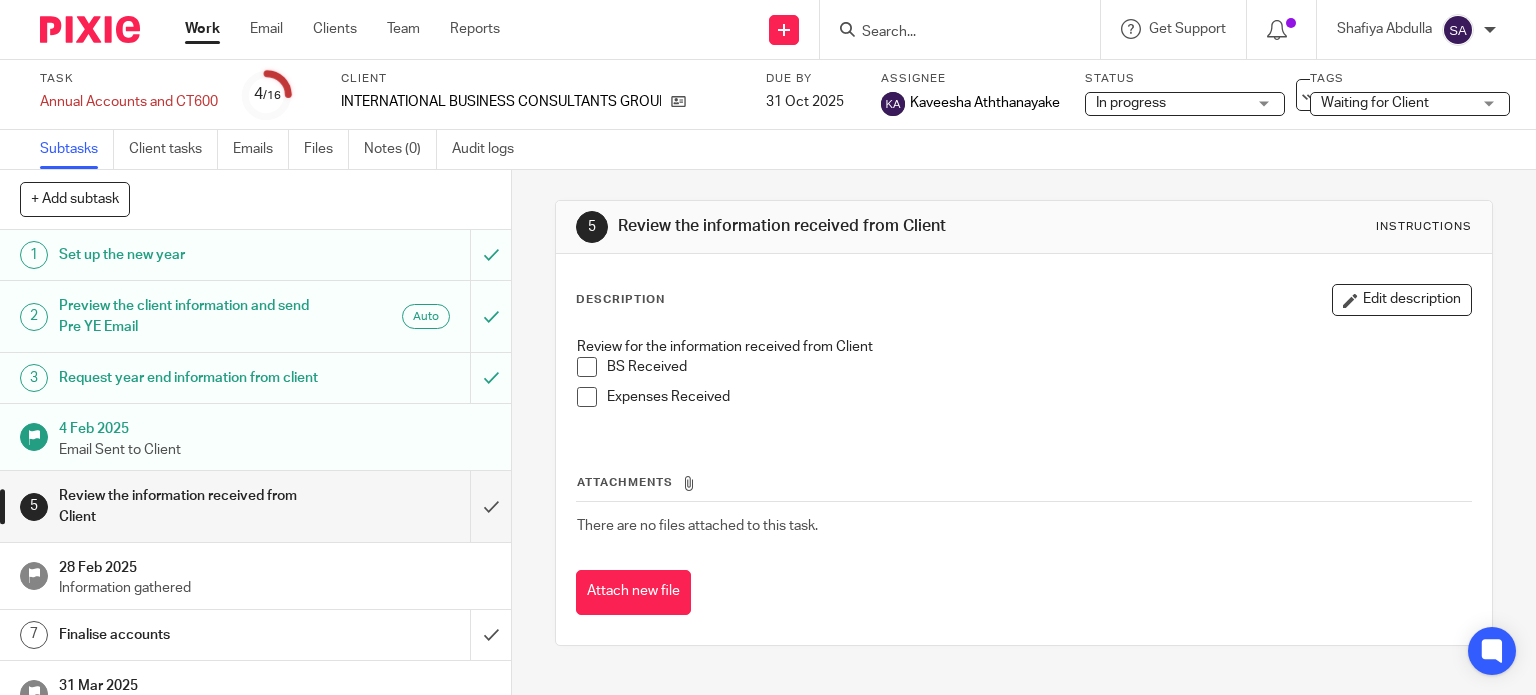 scroll, scrollTop: 0, scrollLeft: 0, axis: both 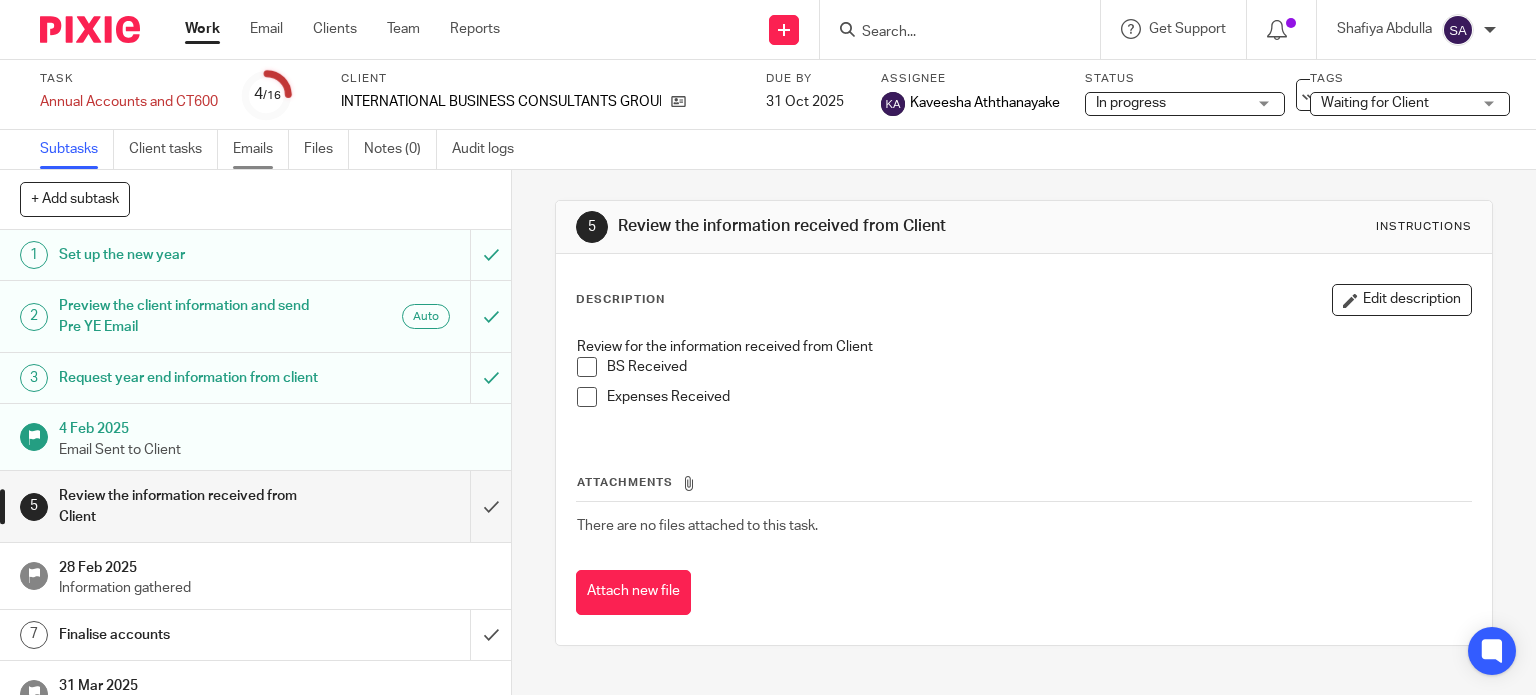 click on "Emails" at bounding box center [261, 149] 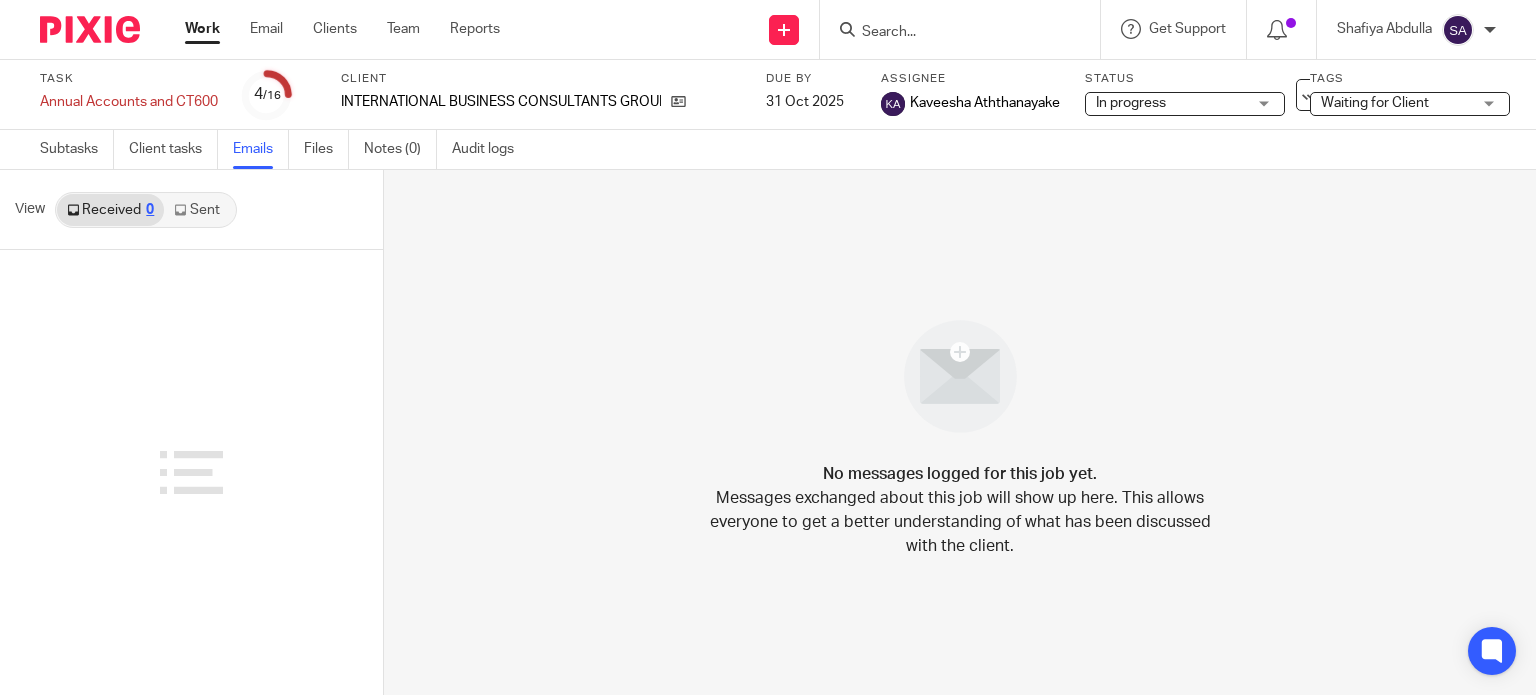 scroll, scrollTop: 0, scrollLeft: 0, axis: both 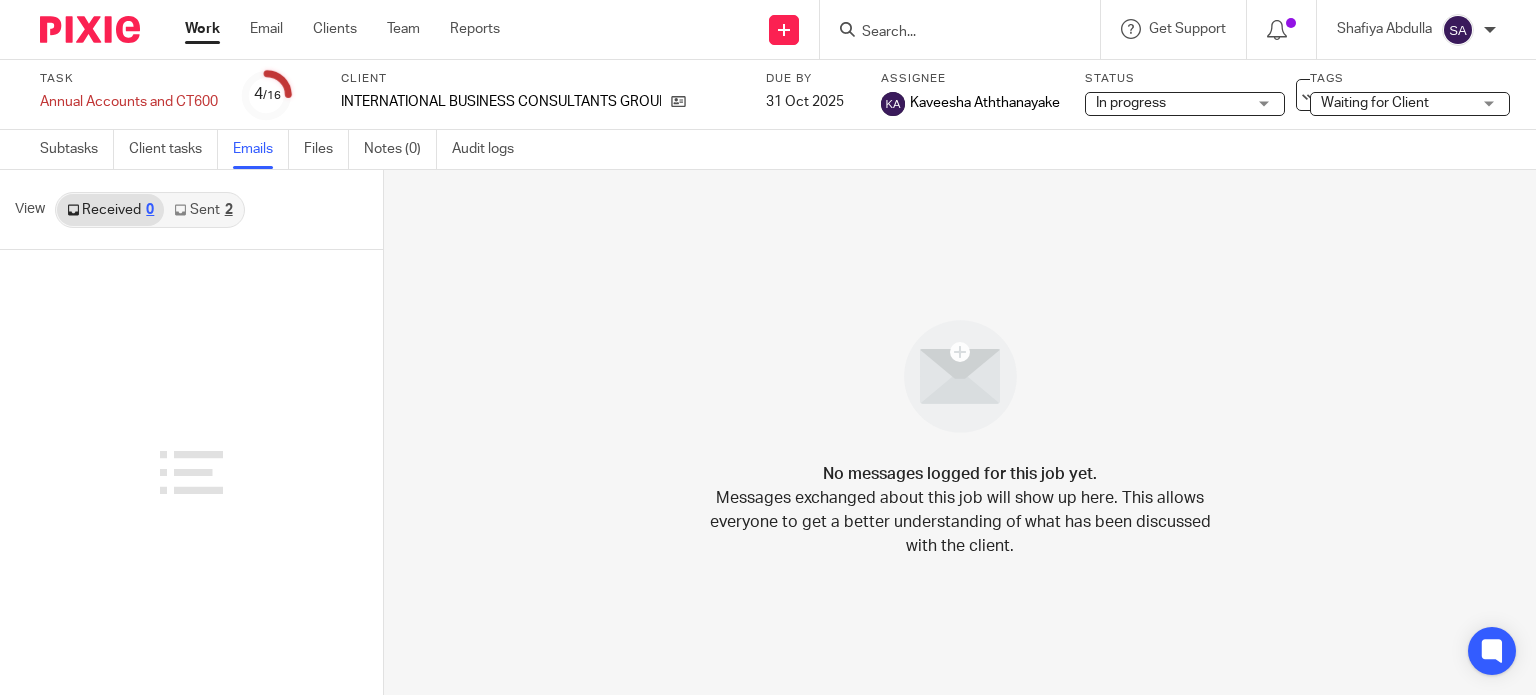 click on "Sent
2" at bounding box center (203, 210) 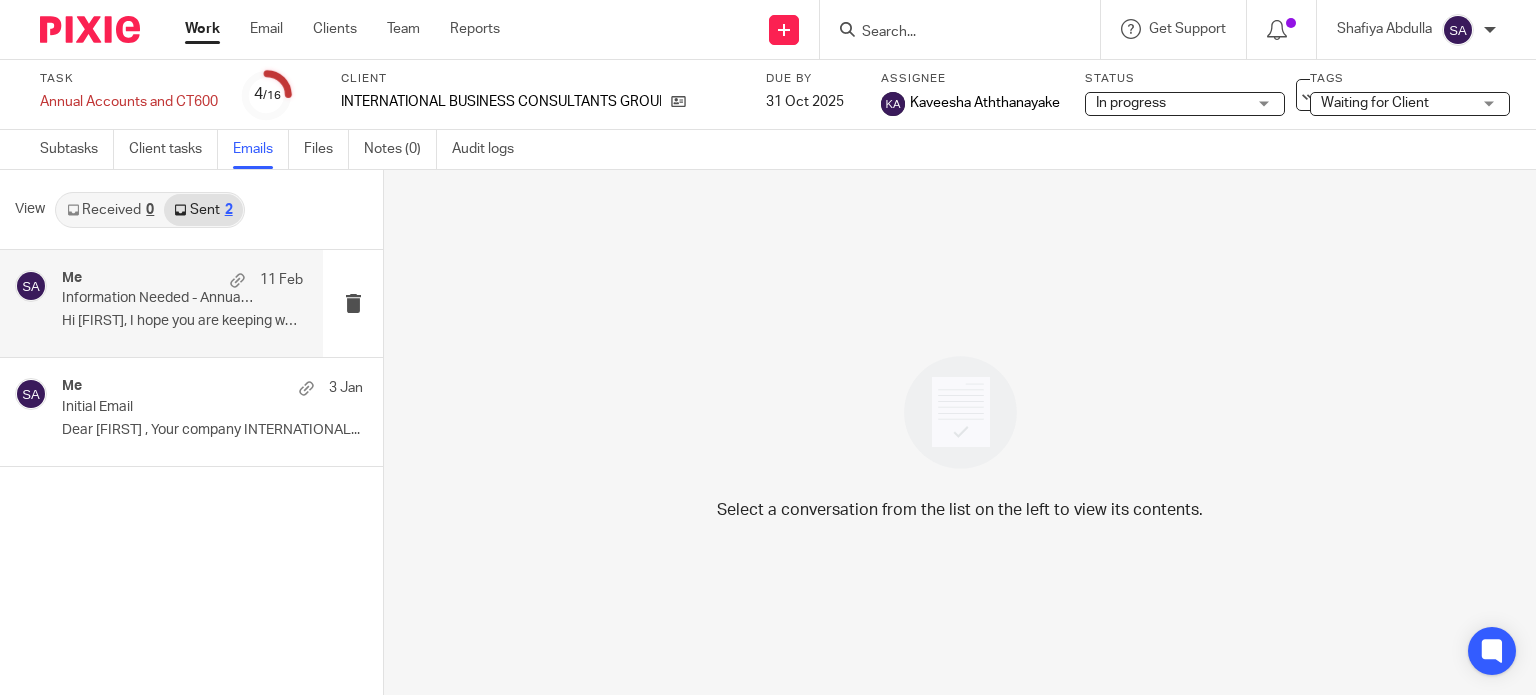 click on "Me
11 Feb   Information Needed  - Annual Accounts FYE 31 Jan 2025 - INTERNATIONAL BUSINESS CONSULTANTS GROUP LIMITED   Hi Sheela,     I hope you are keeping well.    ..." at bounding box center (182, 303) 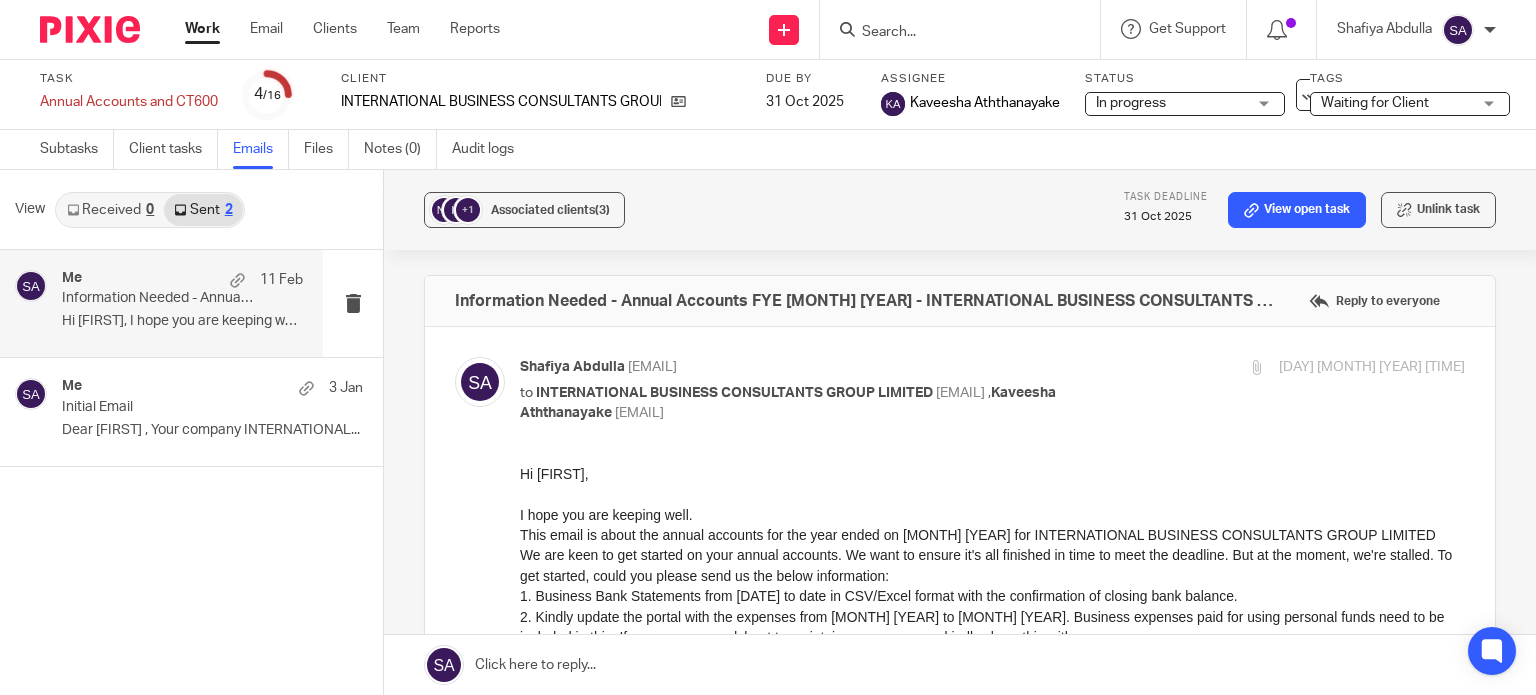 scroll, scrollTop: 0, scrollLeft: 0, axis: both 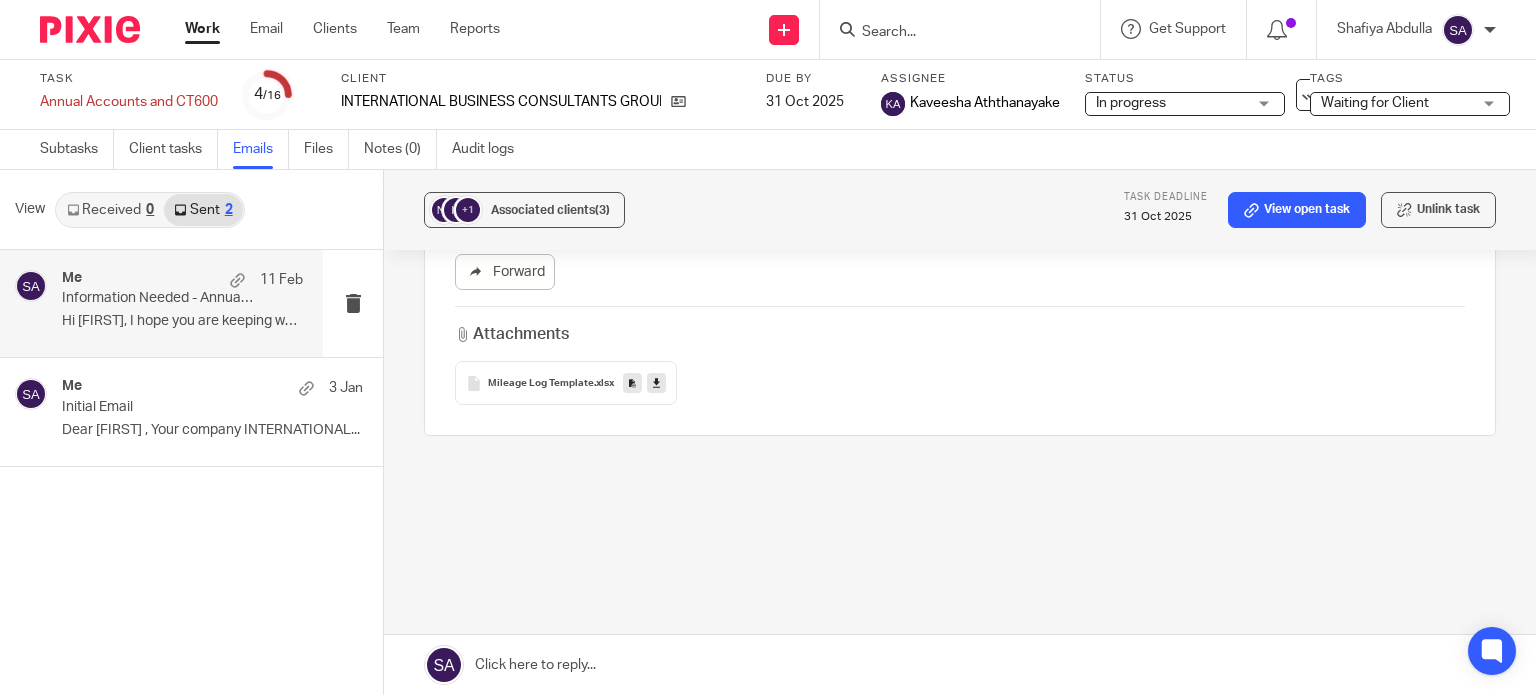 click at bounding box center (950, 33) 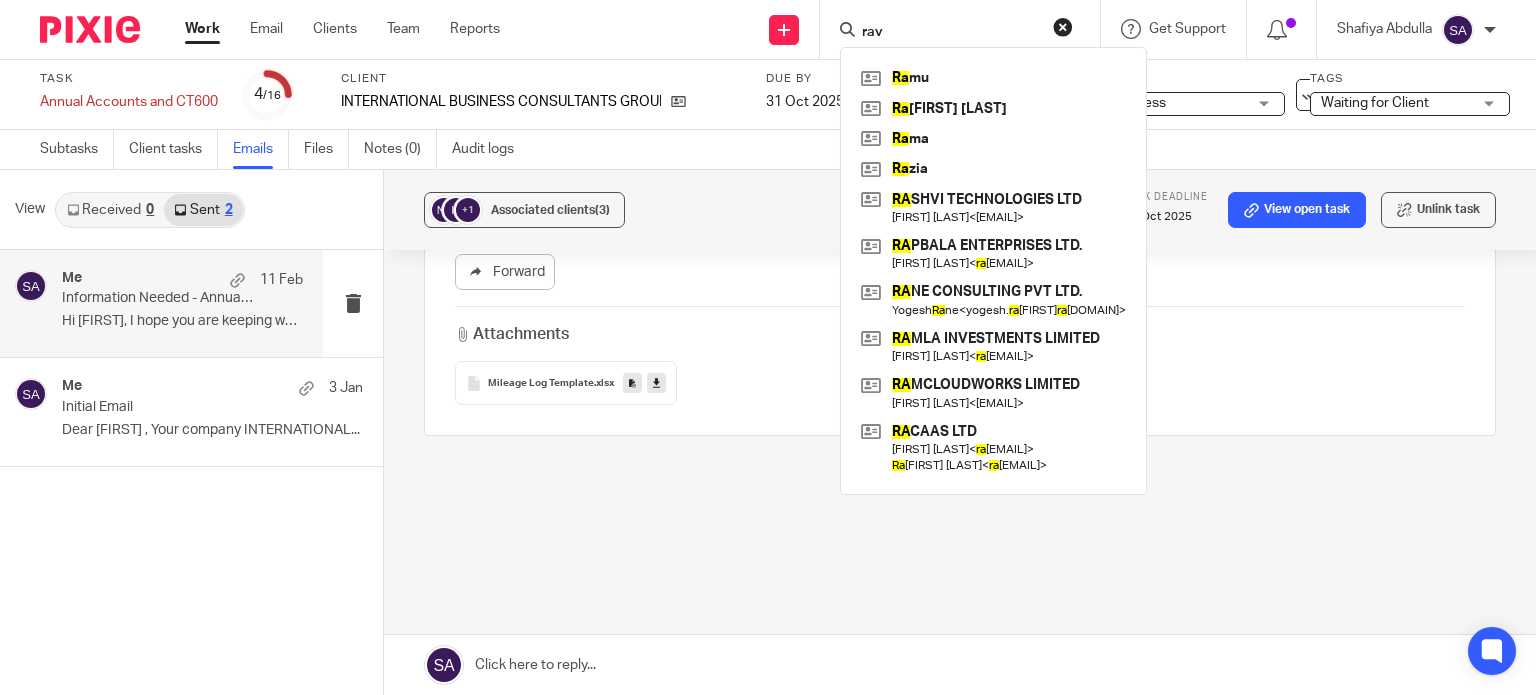 type on "ravv" 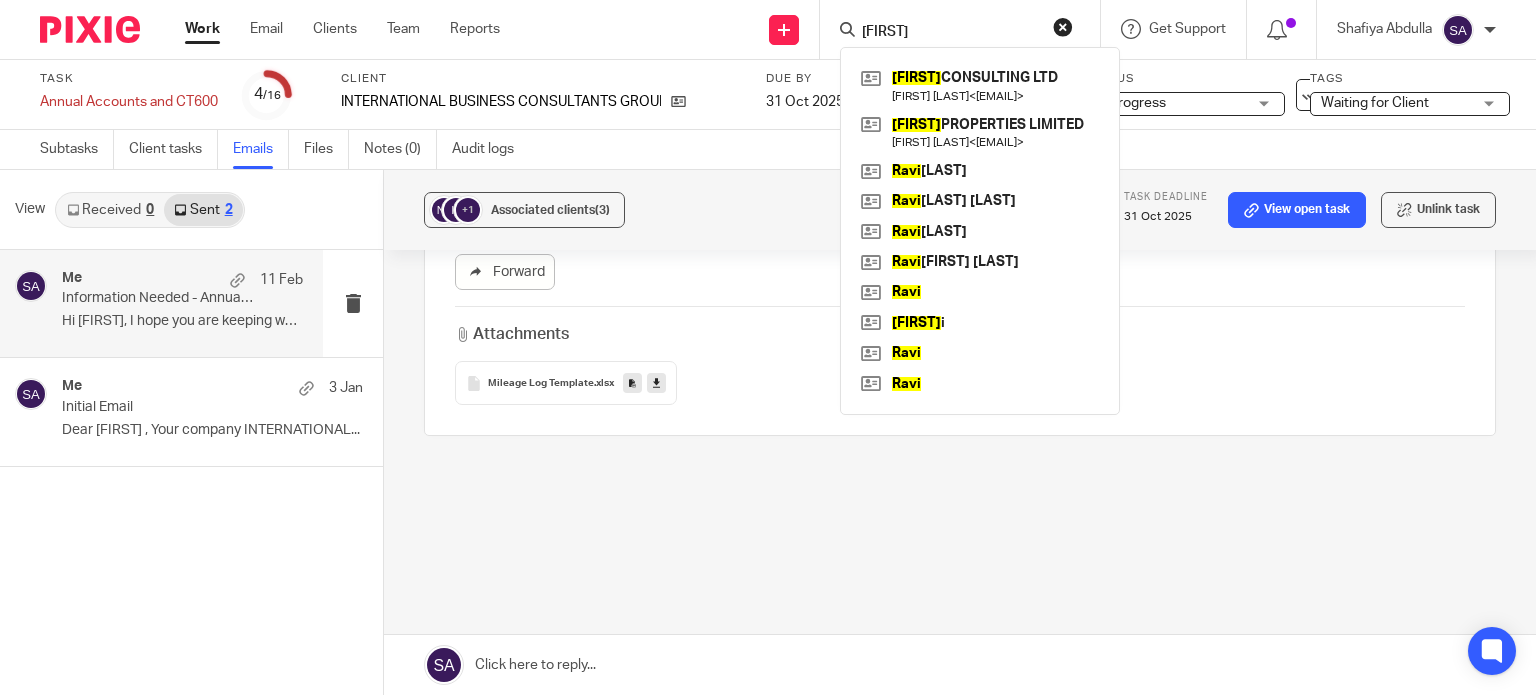 drag, startPoint x: 923, startPoint y: 24, endPoint x: 739, endPoint y: 45, distance: 185.19449 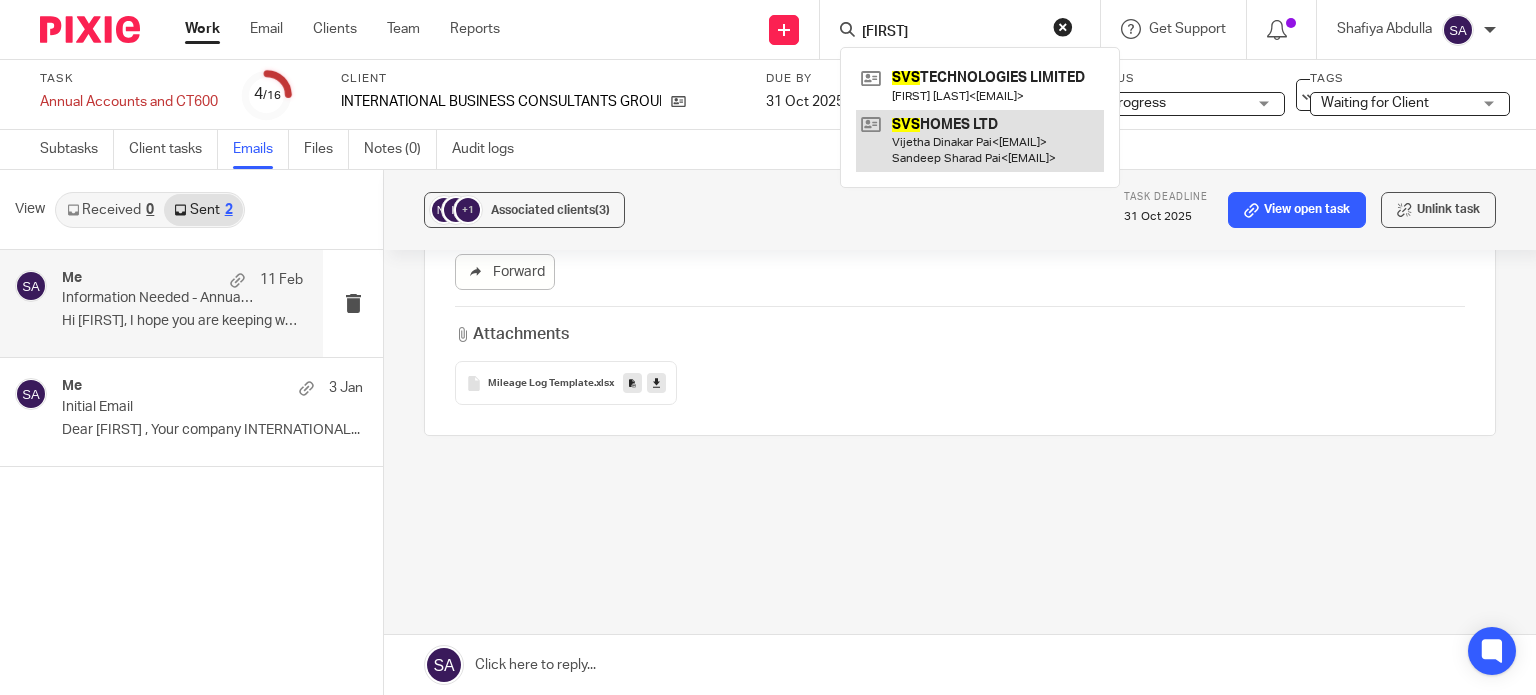 type on "svs" 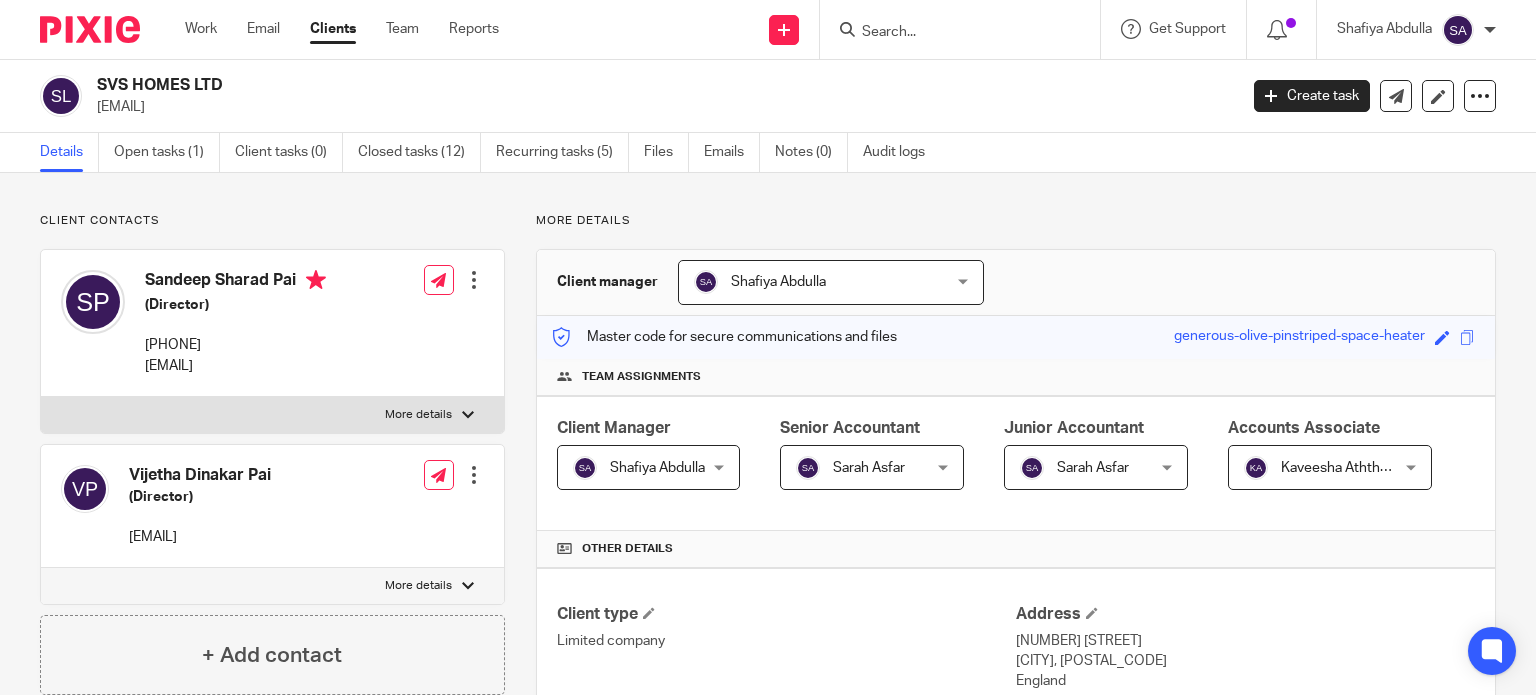 scroll, scrollTop: 0, scrollLeft: 0, axis: both 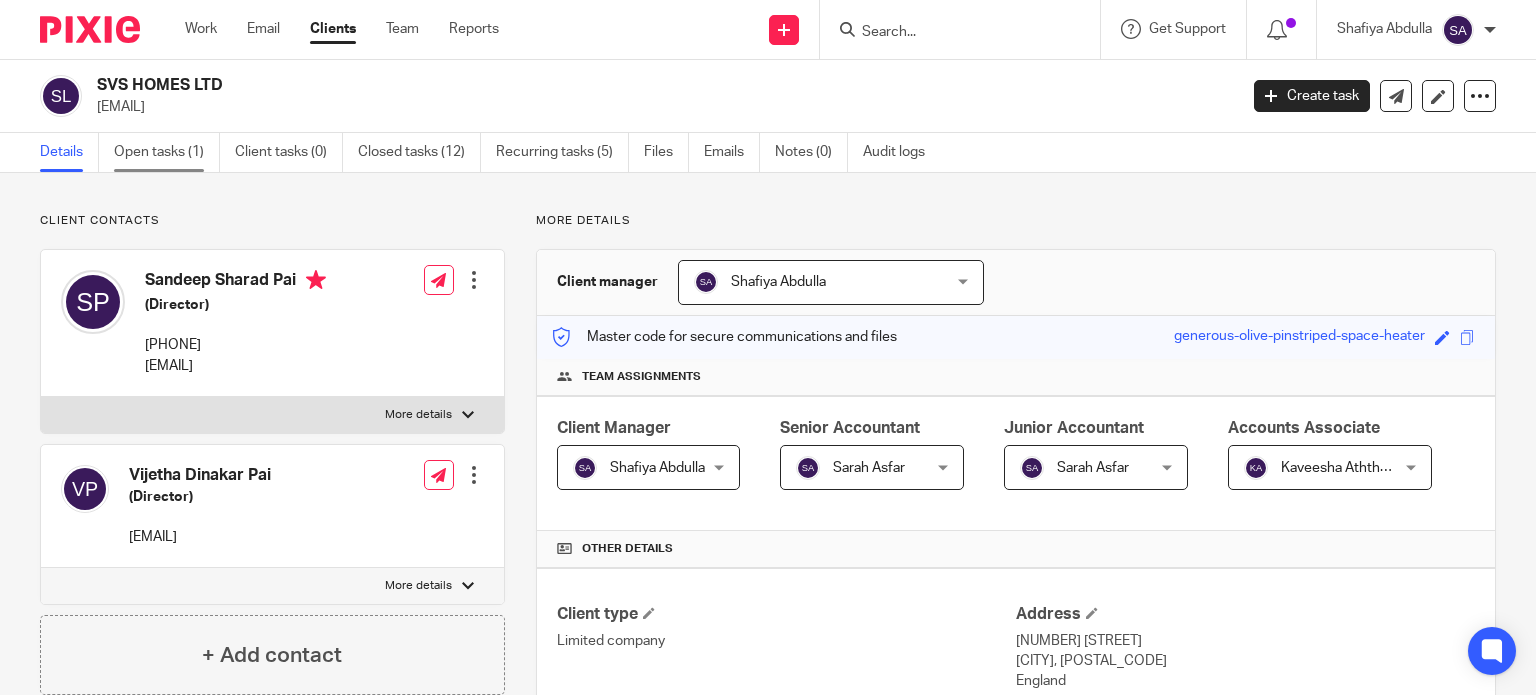 click on "Open tasks (1)" at bounding box center [167, 152] 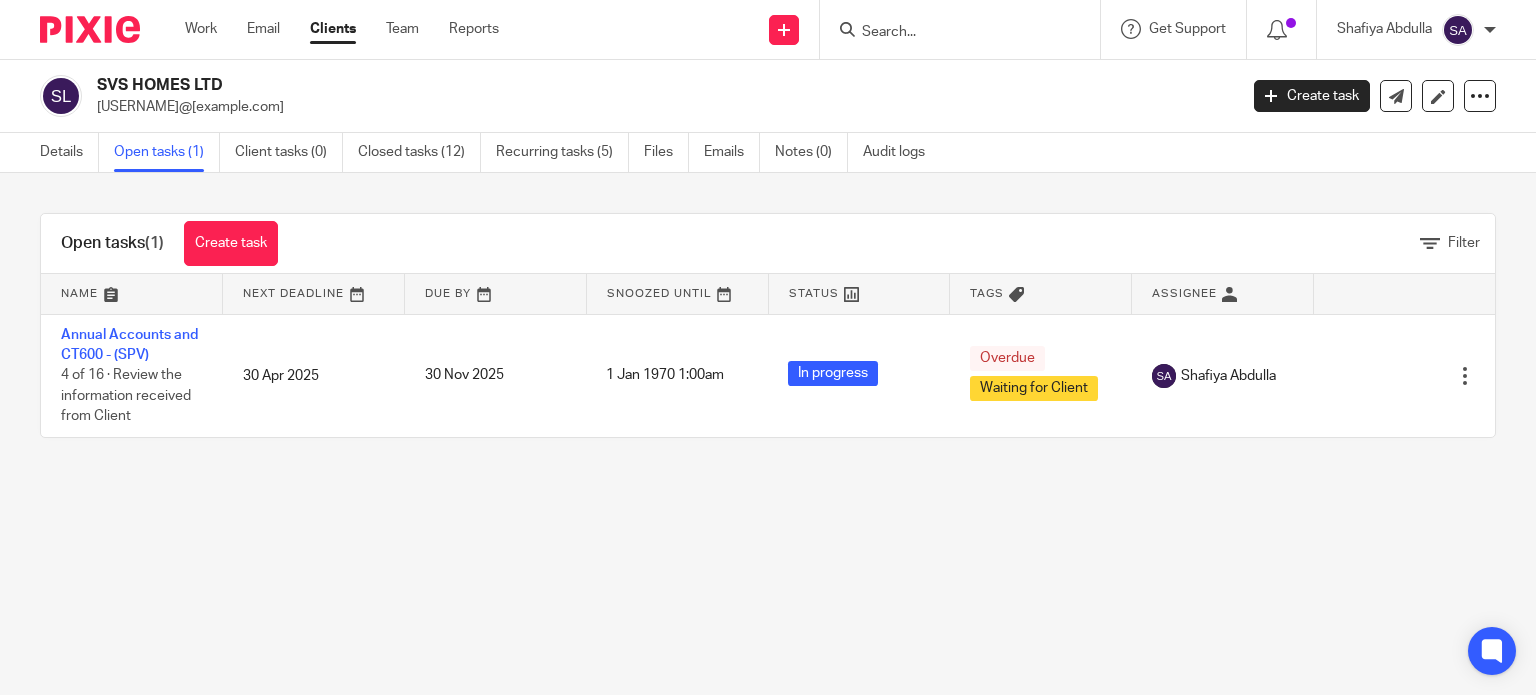 scroll, scrollTop: 0, scrollLeft: 0, axis: both 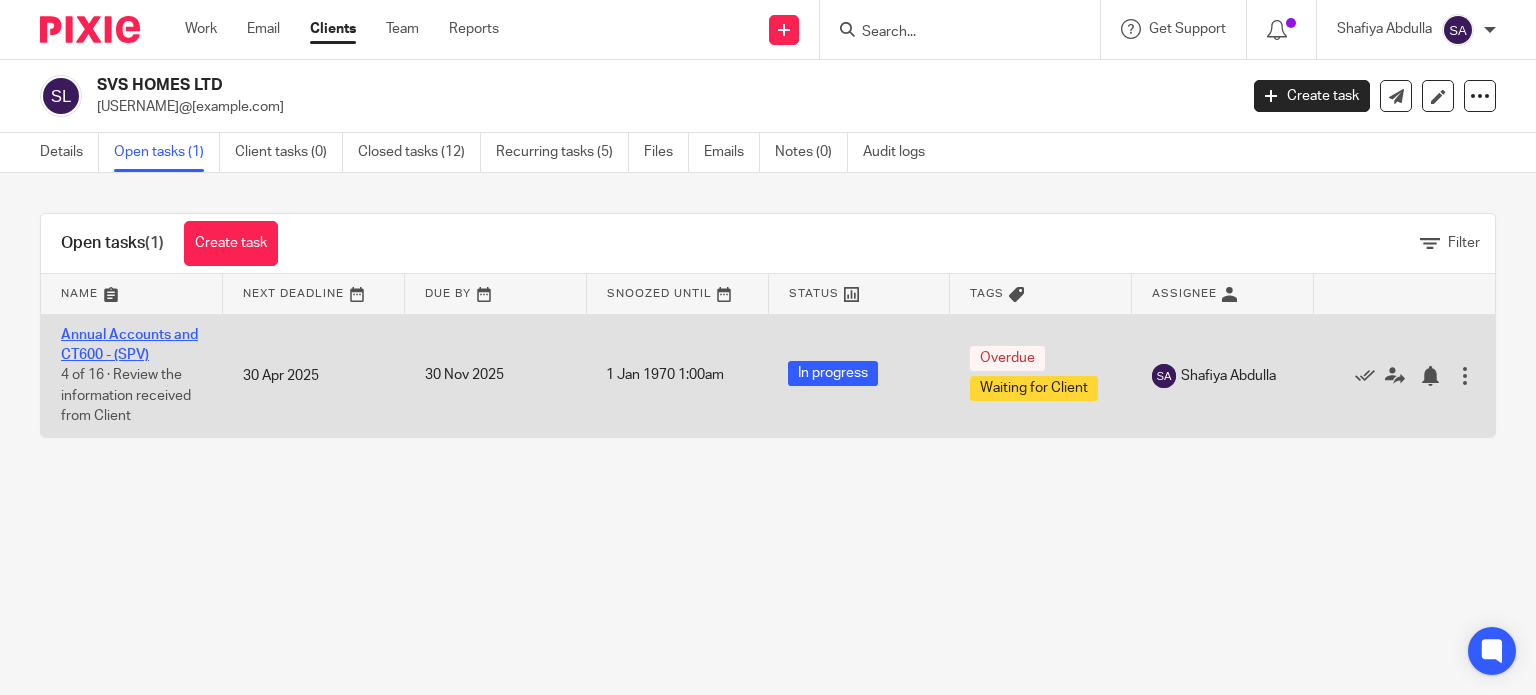 click on "Annual Accounts and CT600 - (SPV)" at bounding box center [129, 345] 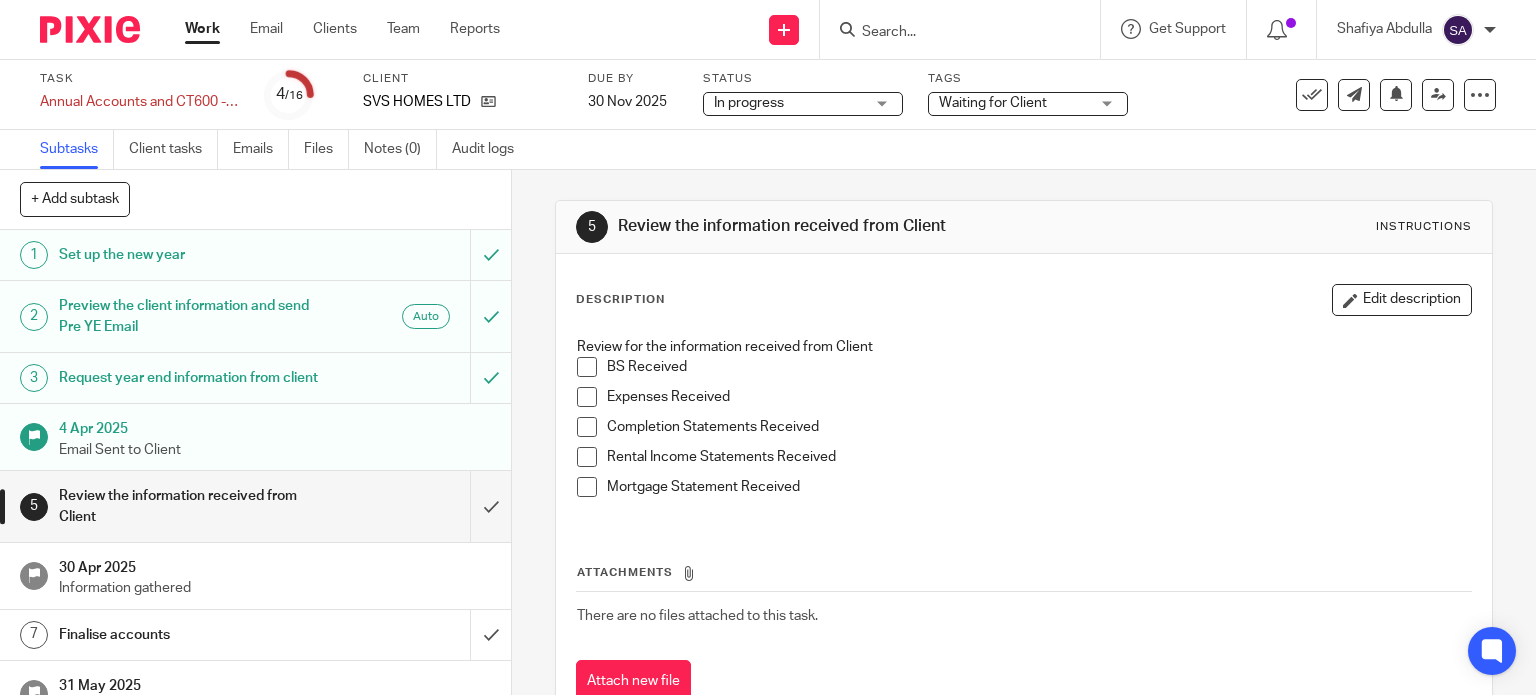 scroll, scrollTop: 0, scrollLeft: 0, axis: both 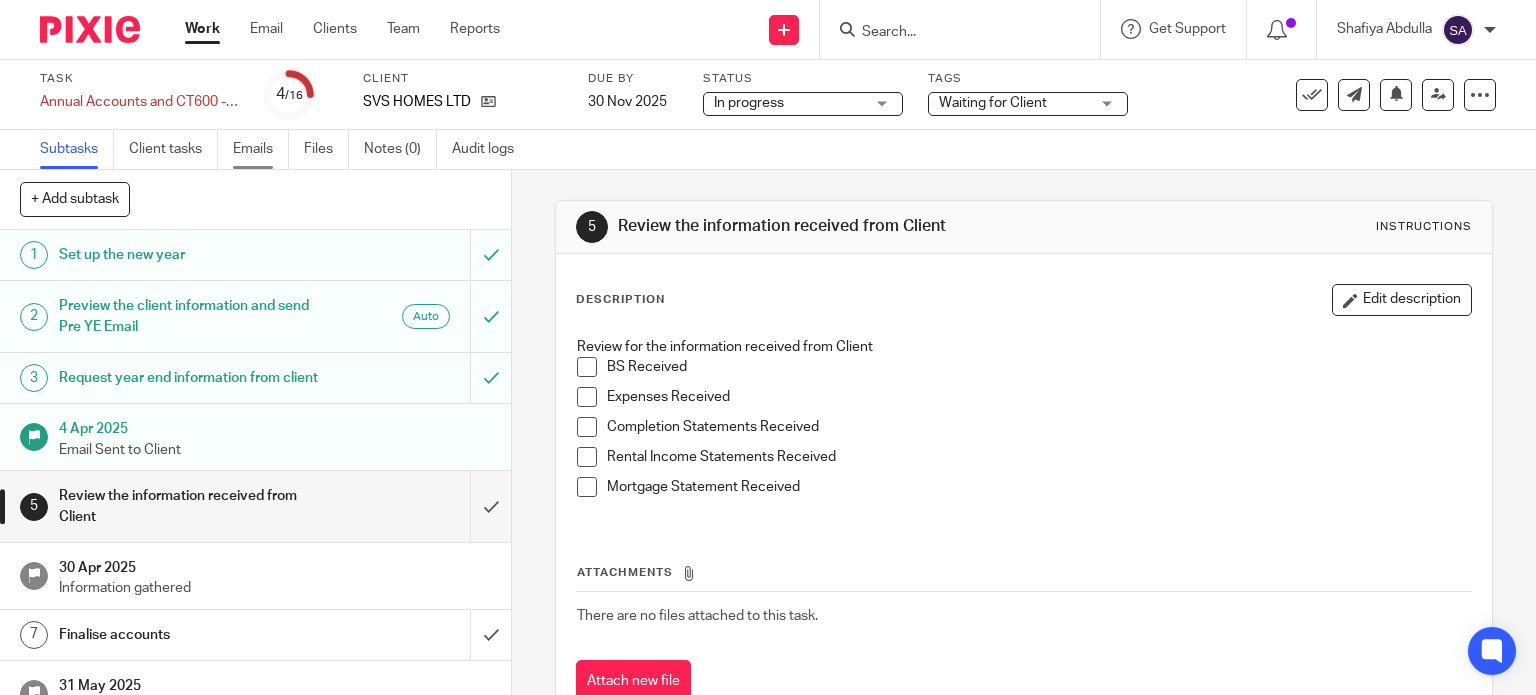 click on "Emails" at bounding box center [261, 149] 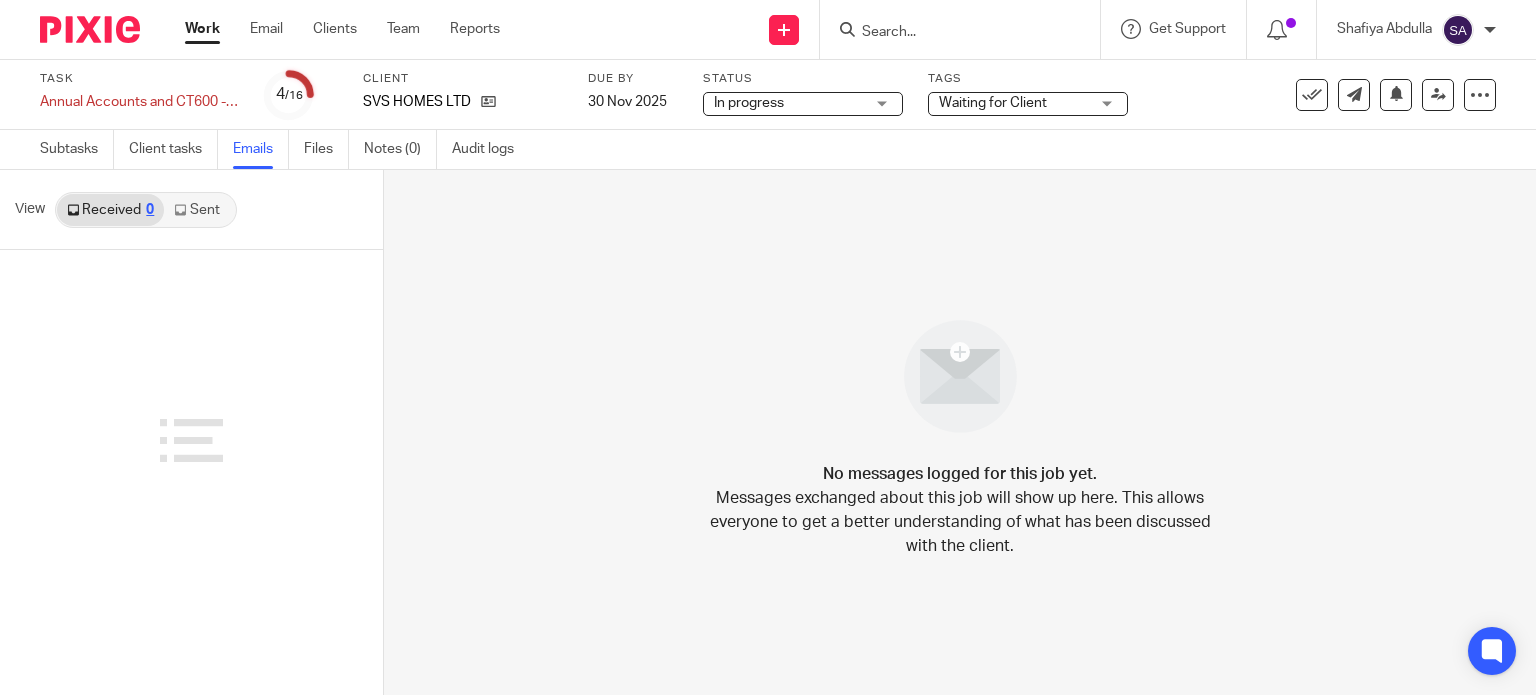 scroll, scrollTop: 0, scrollLeft: 0, axis: both 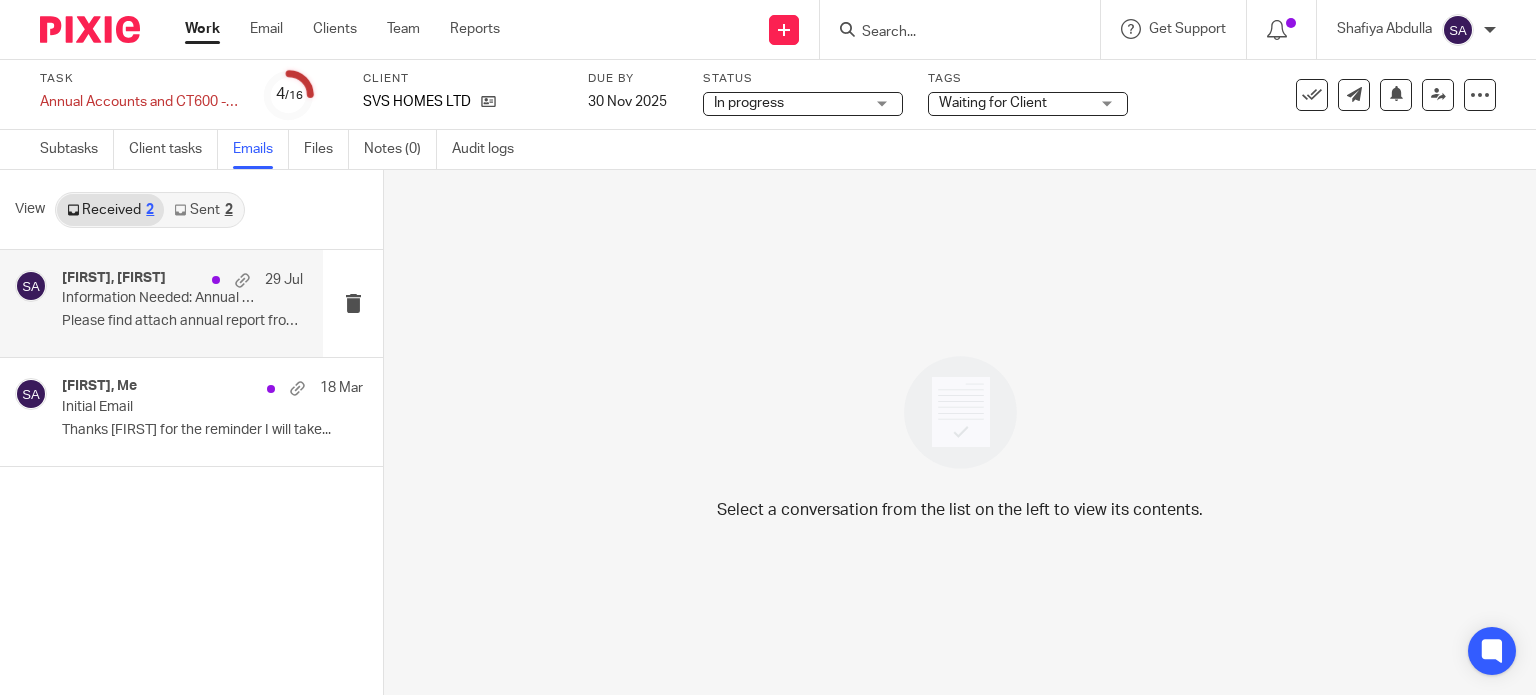 click on "Sandeep, Sajith Chandra Senadeera I WIS Accountancy, Me
29 Jul" at bounding box center [182, 280] 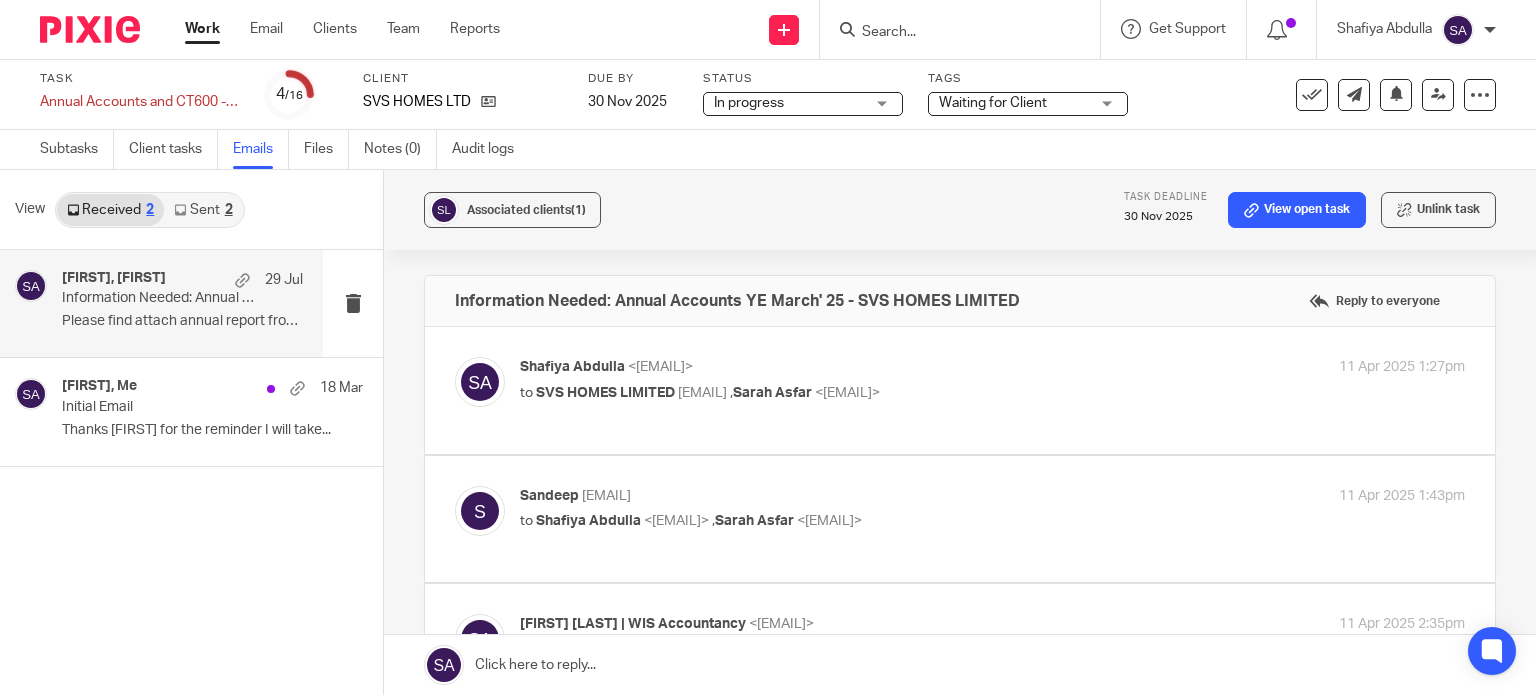 scroll, scrollTop: 0, scrollLeft: 0, axis: both 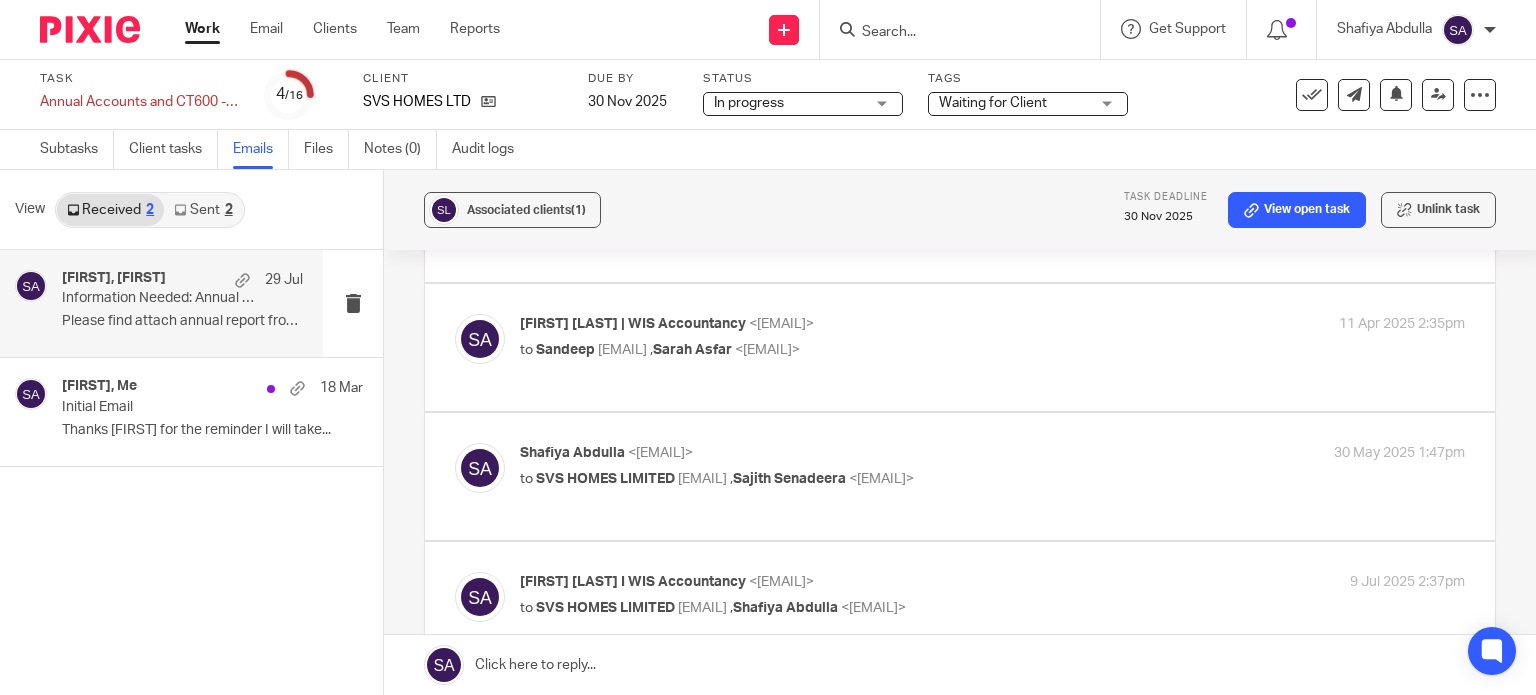 click on "Shafiya Abdulla | WIS Accountancy
<shafiya.abdulla@wis-accountancy.co.uk>" at bounding box center [835, 324] 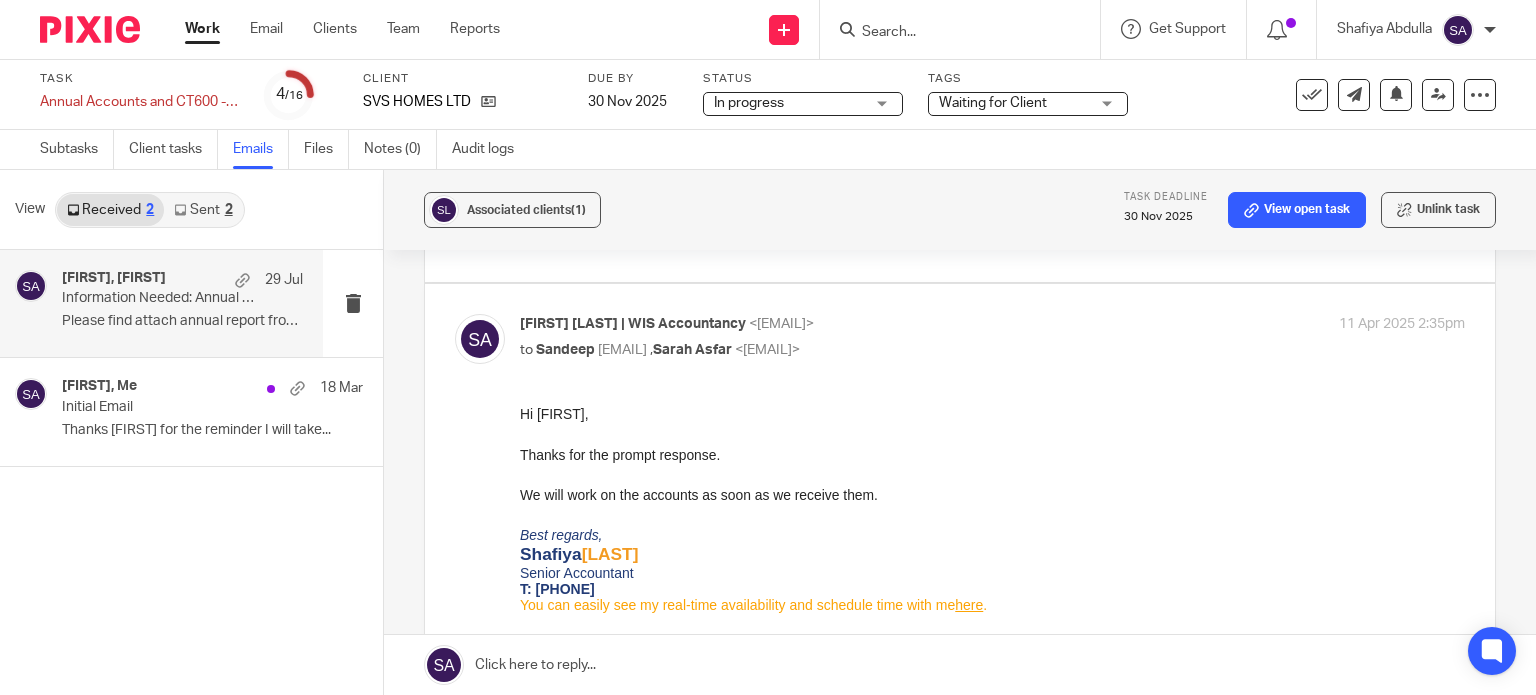 scroll, scrollTop: 0, scrollLeft: 0, axis: both 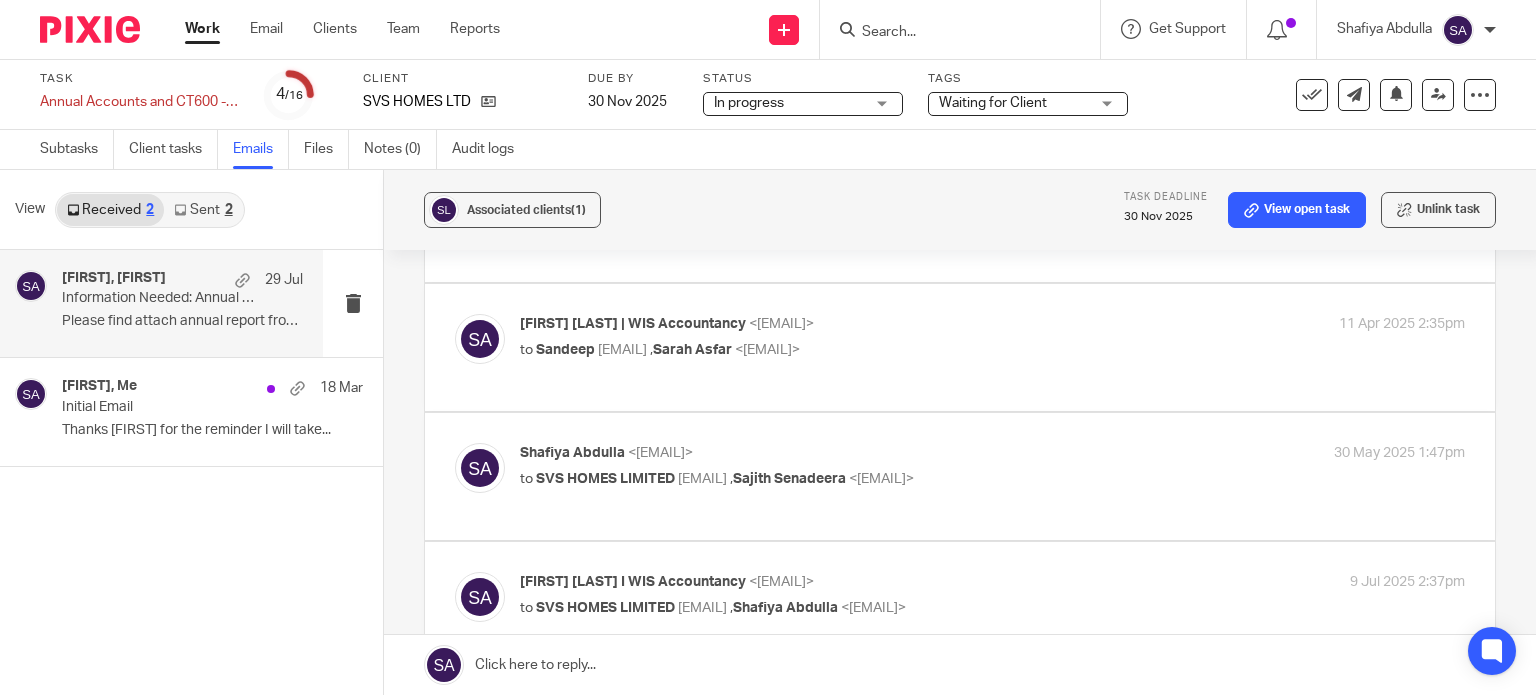 click on "Shafiya Abdulla
<shafiya.abdulla@wis-accountancy.co.uk>" at bounding box center (835, 453) 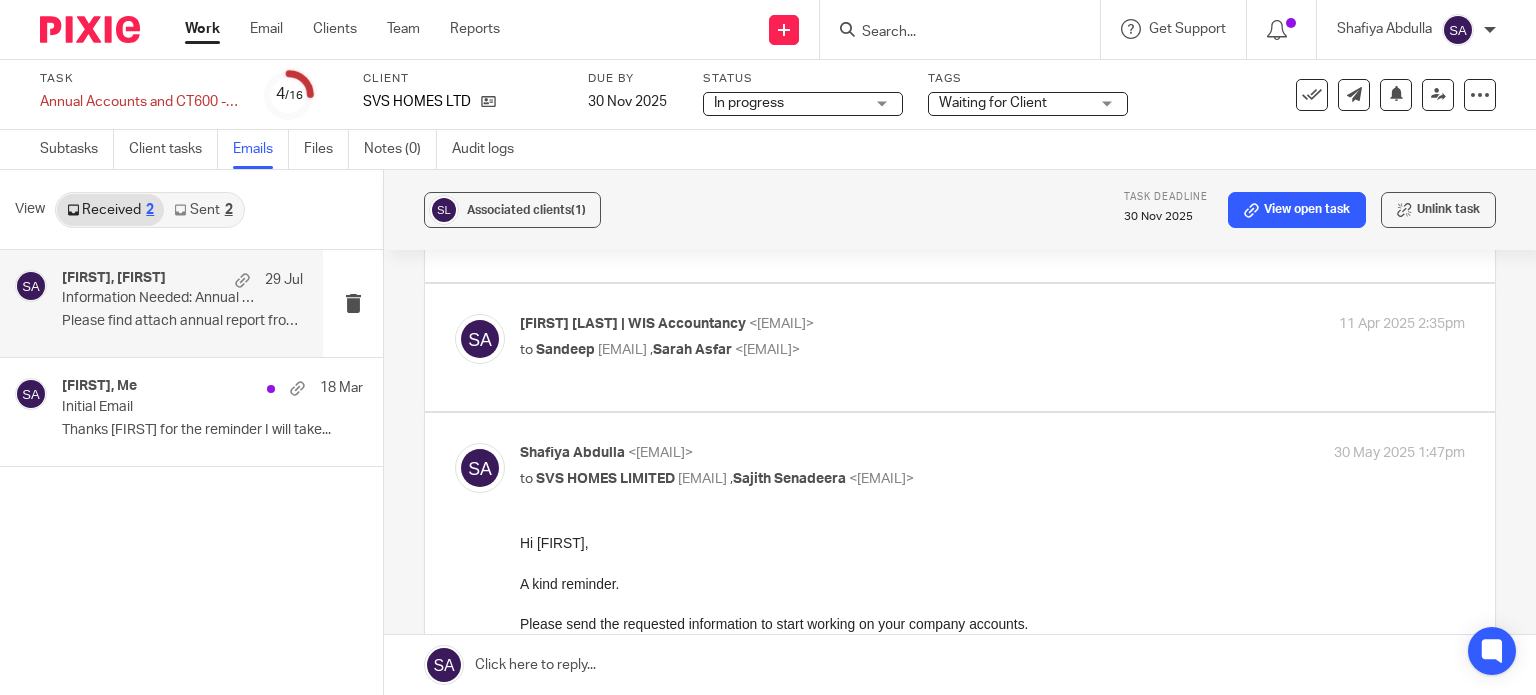 scroll, scrollTop: 0, scrollLeft: 0, axis: both 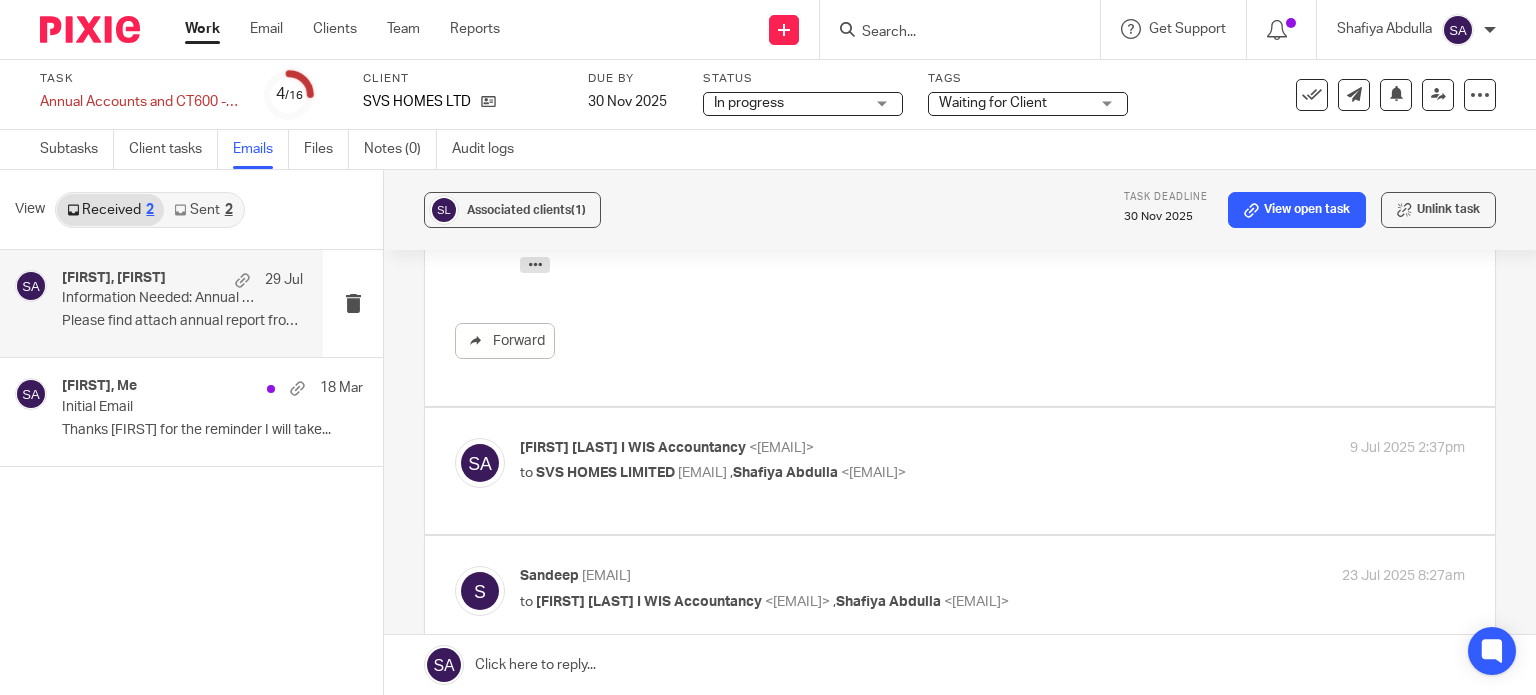 click on "Sajith Chandra Senadeera I WIS Accountancy
<sajith@wis-accountancy.co.uk>   to
SVS HOMES LIMITED
<sandeepspai@gmail.com>   ,
Shafiya Abdulla
<shafiya.abdulla@wis-accountancy.co.uk>       9 Jul 2025 2:37pm" at bounding box center (992, 463) 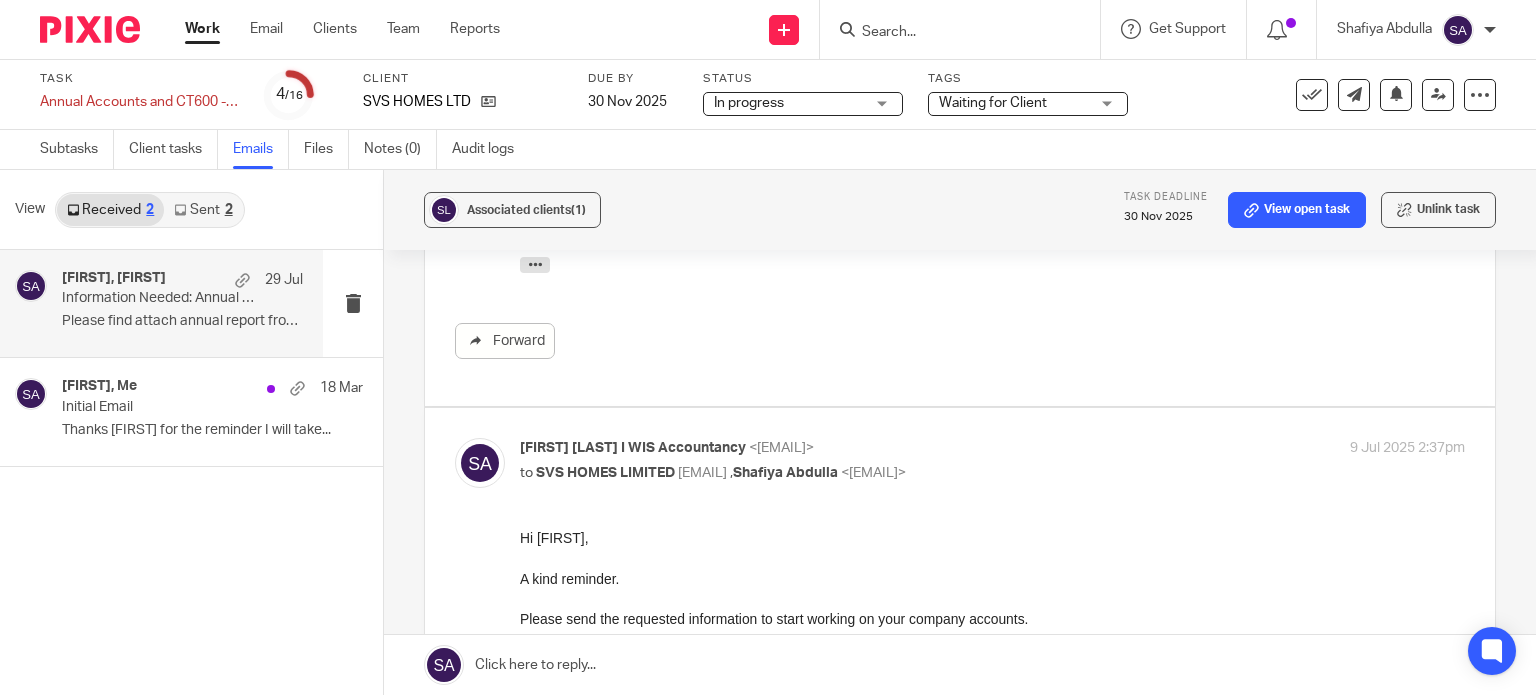 scroll, scrollTop: 0, scrollLeft: 0, axis: both 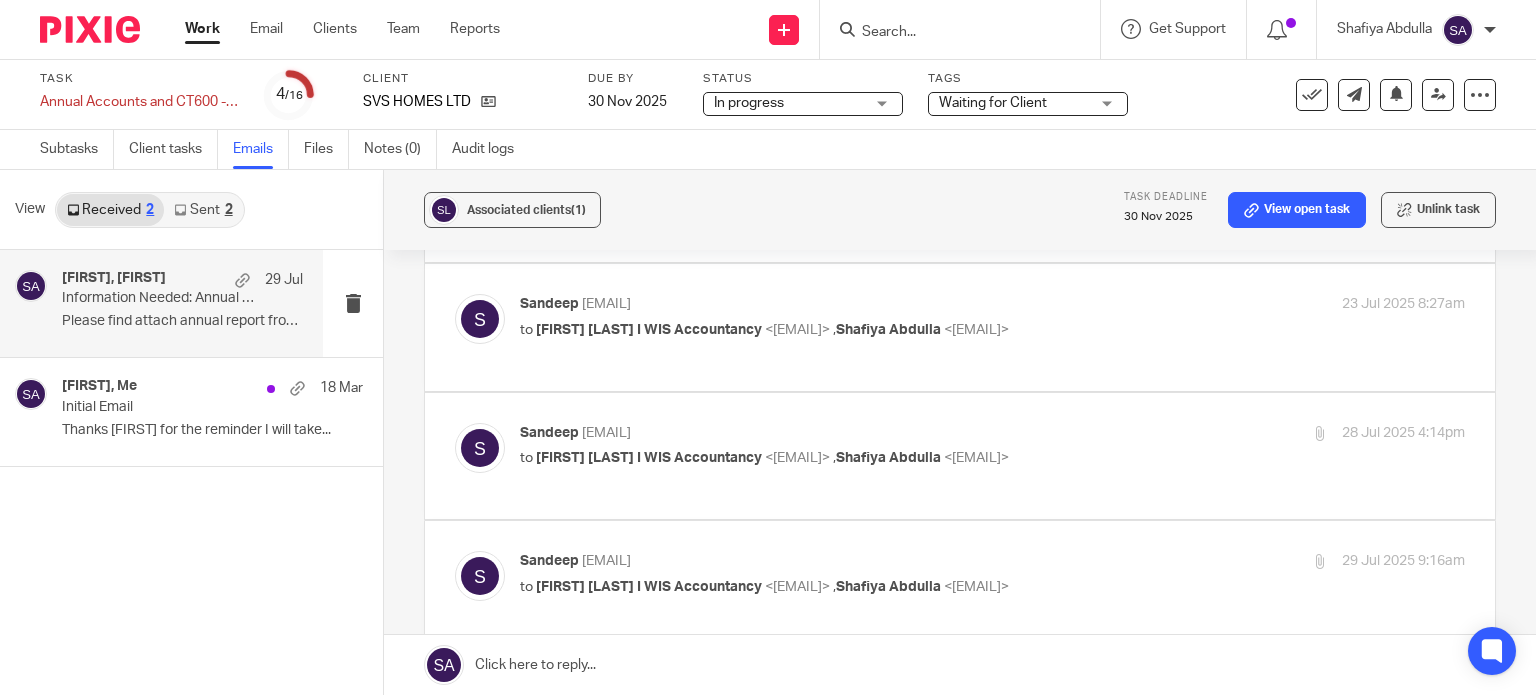 click on "Sandeep
<sandeepspai@gmail.com>" at bounding box center [835, 304] 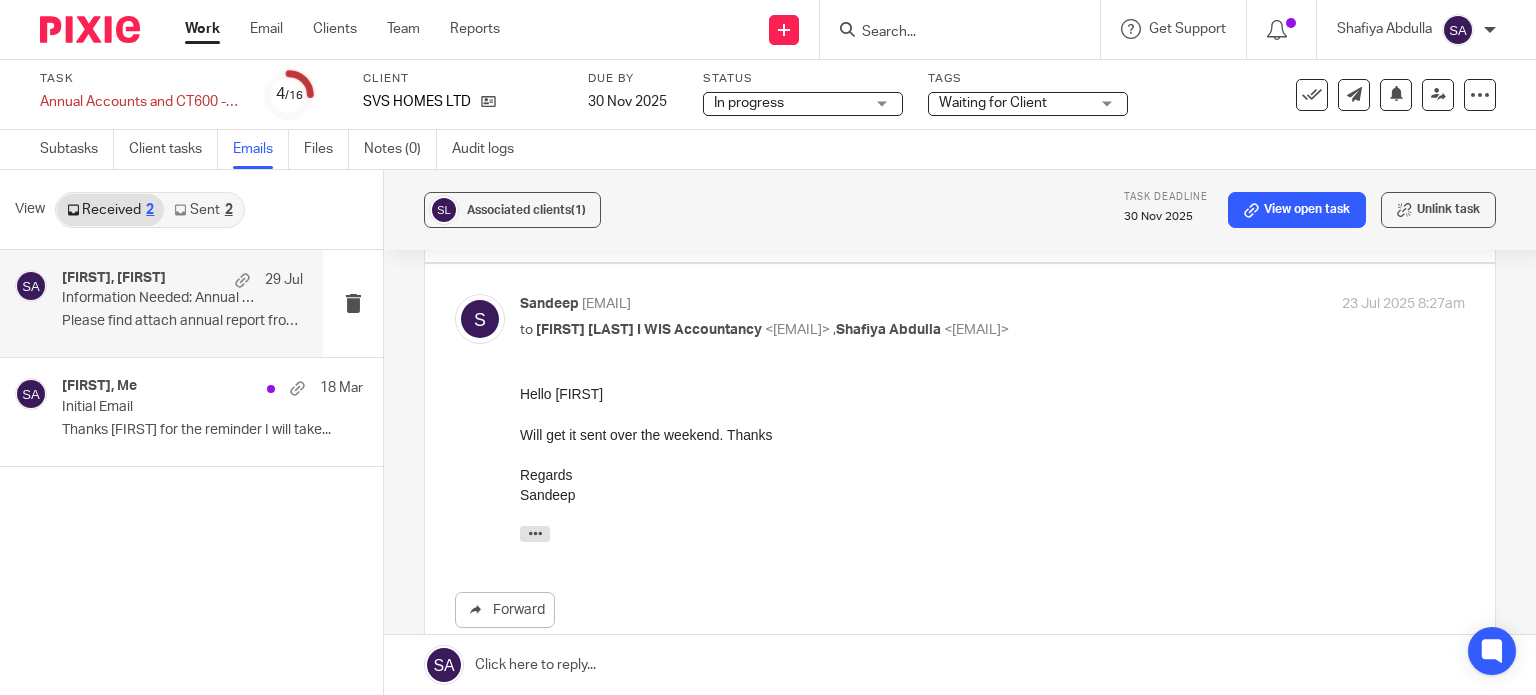 scroll, scrollTop: 0, scrollLeft: 0, axis: both 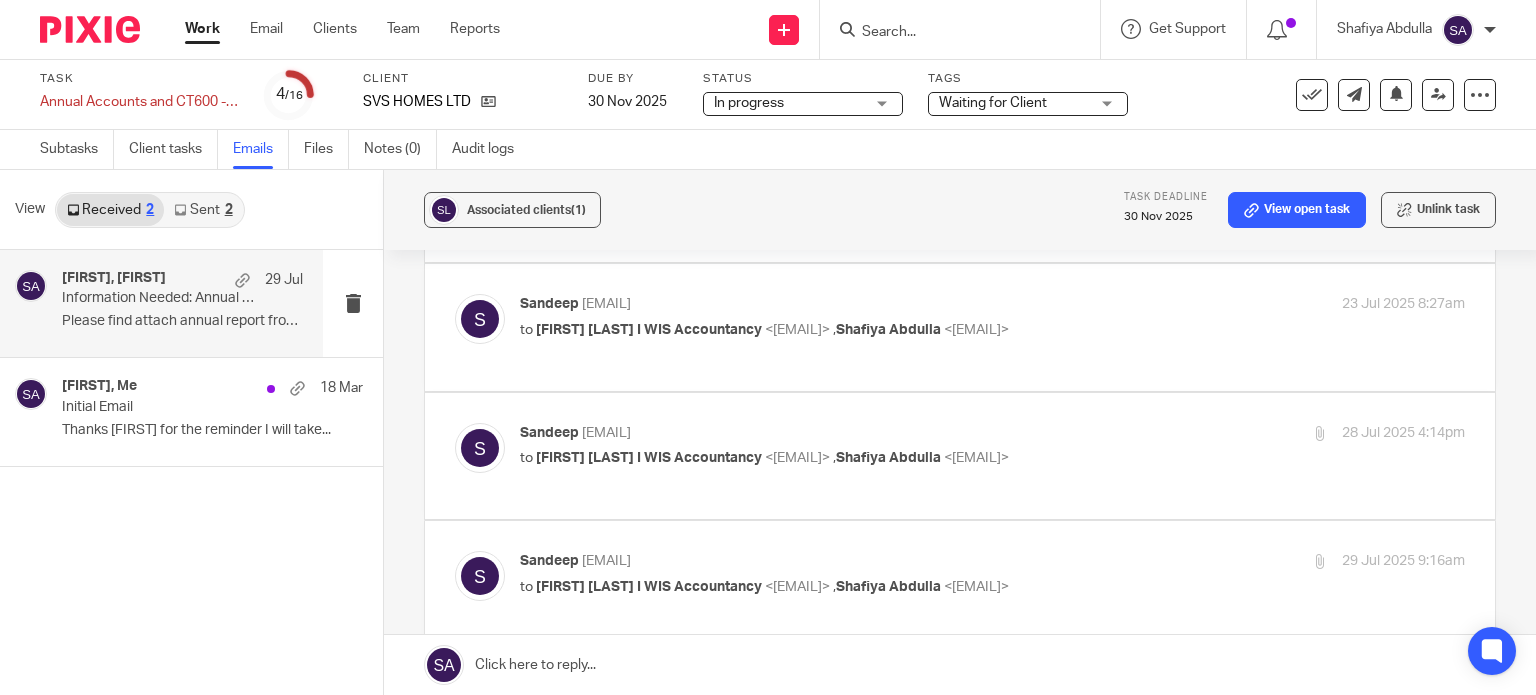 click on "Sandeep
<sandeepspai@gmail.com>   to
Sajith Chandra Senadeera I WIS Accountancy
<sajith@wis-accountancy.co.uk>   ,
Shafiya Abdulla
<shafiya.abdulla@wis-accountancy.co.uk>" at bounding box center (835, 446) 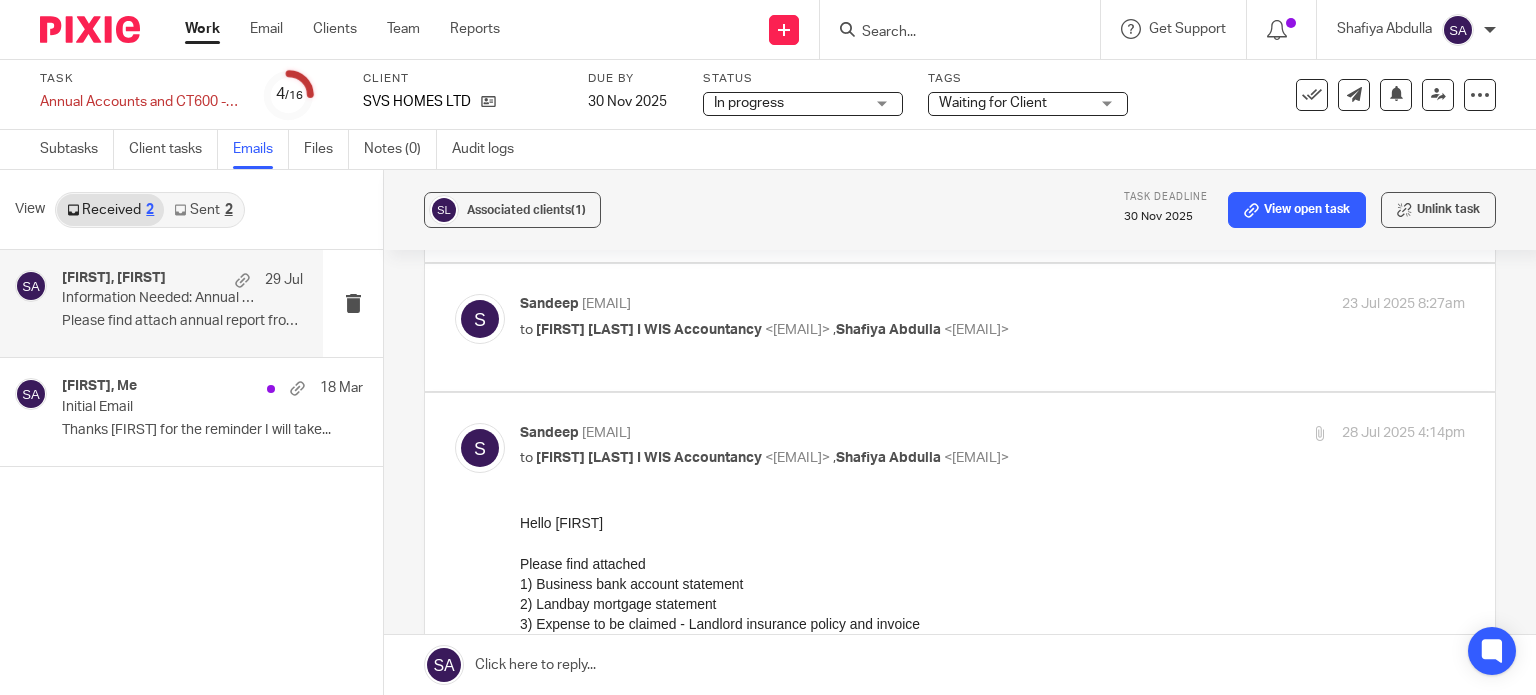 scroll, scrollTop: 0, scrollLeft: 0, axis: both 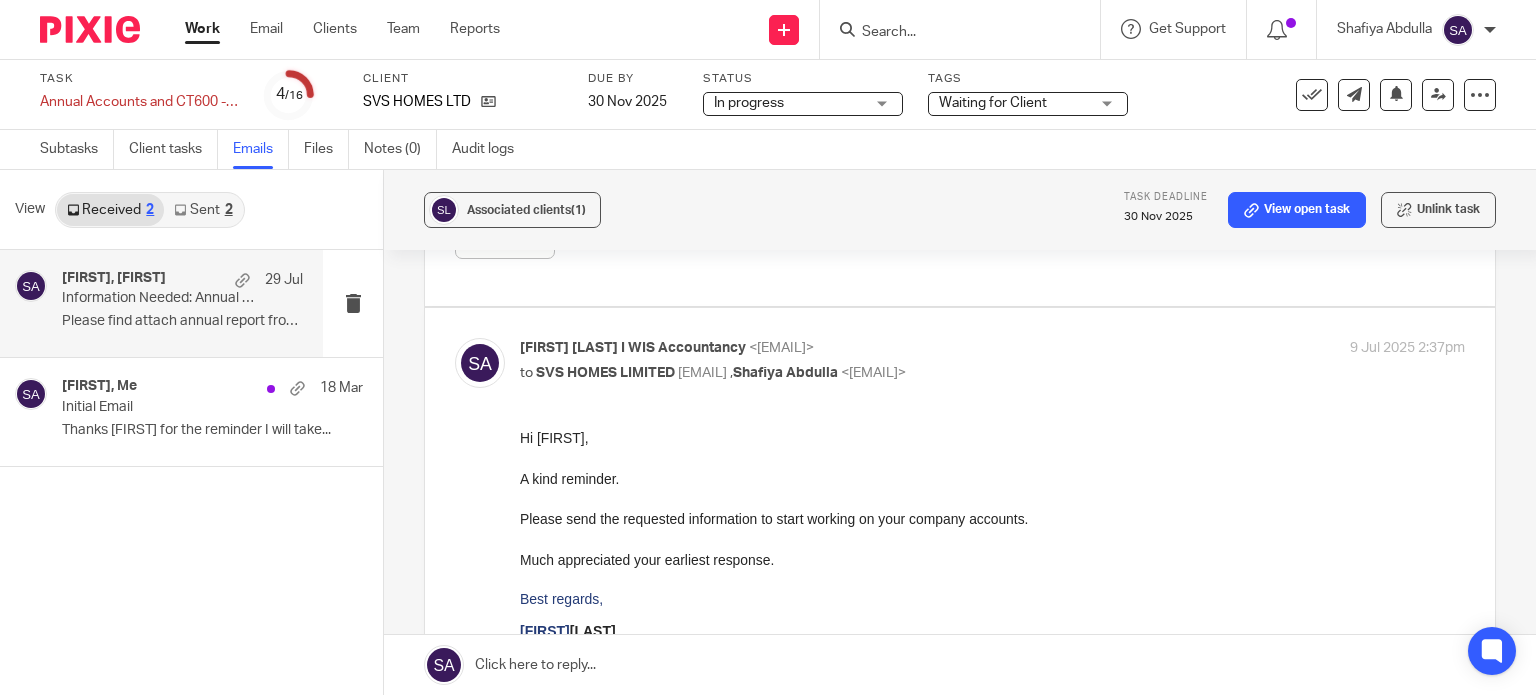click on "9 Jul 2025 2:37pm" at bounding box center (1307, 348) 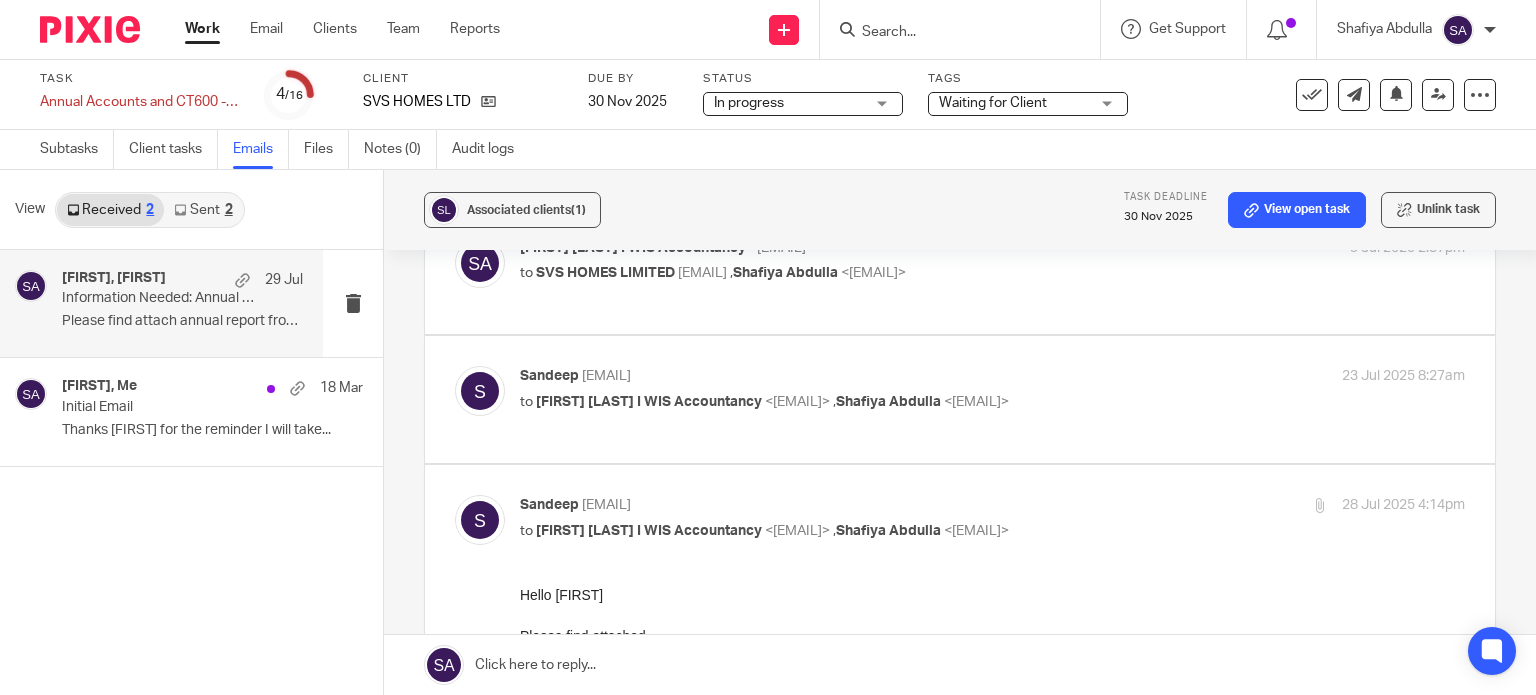 scroll, scrollTop: 1100, scrollLeft: 0, axis: vertical 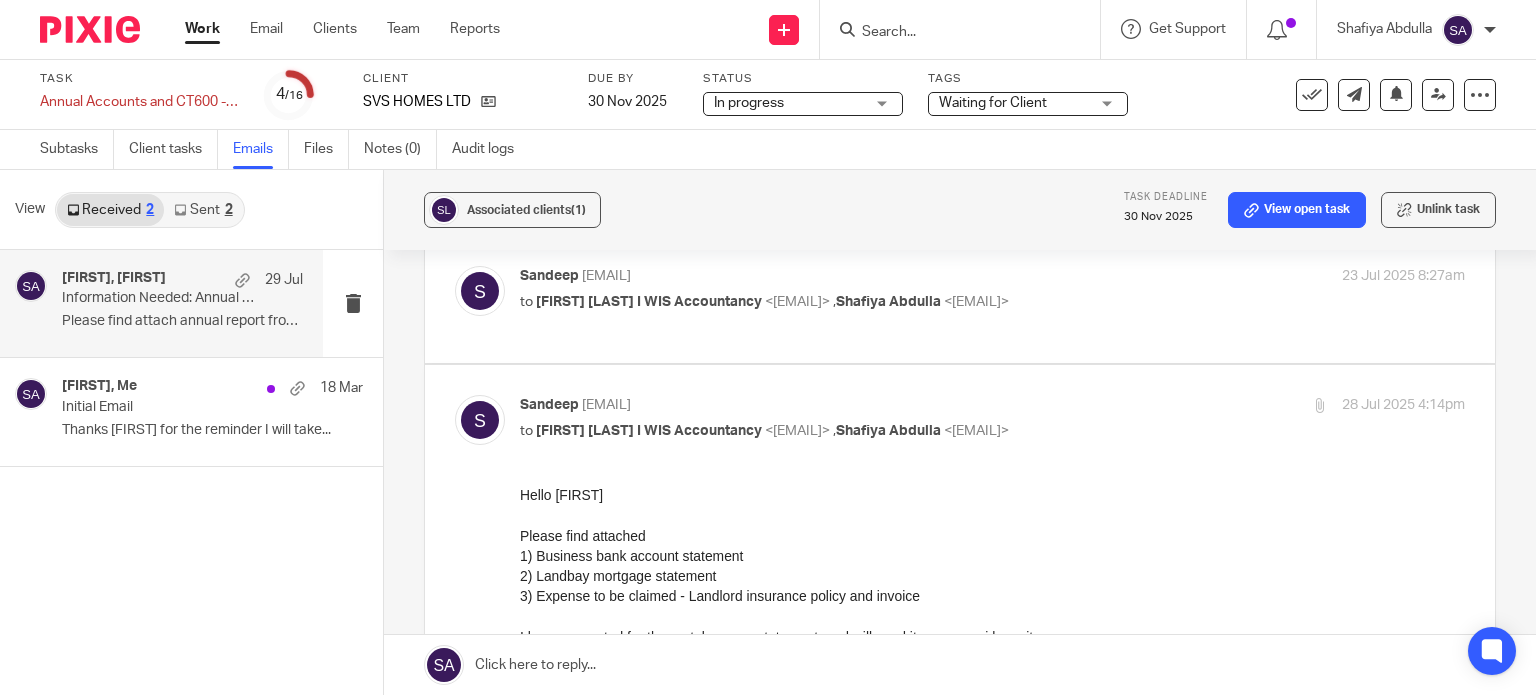 click on "to
Sajith Chandra Senadeera I WIS Accountancy
<sajith@wis-accountancy.co.uk>   ,
Shafiya Abdulla
<shafiya.abdulla@wis-accountancy.co.uk>" at bounding box center [835, 431] 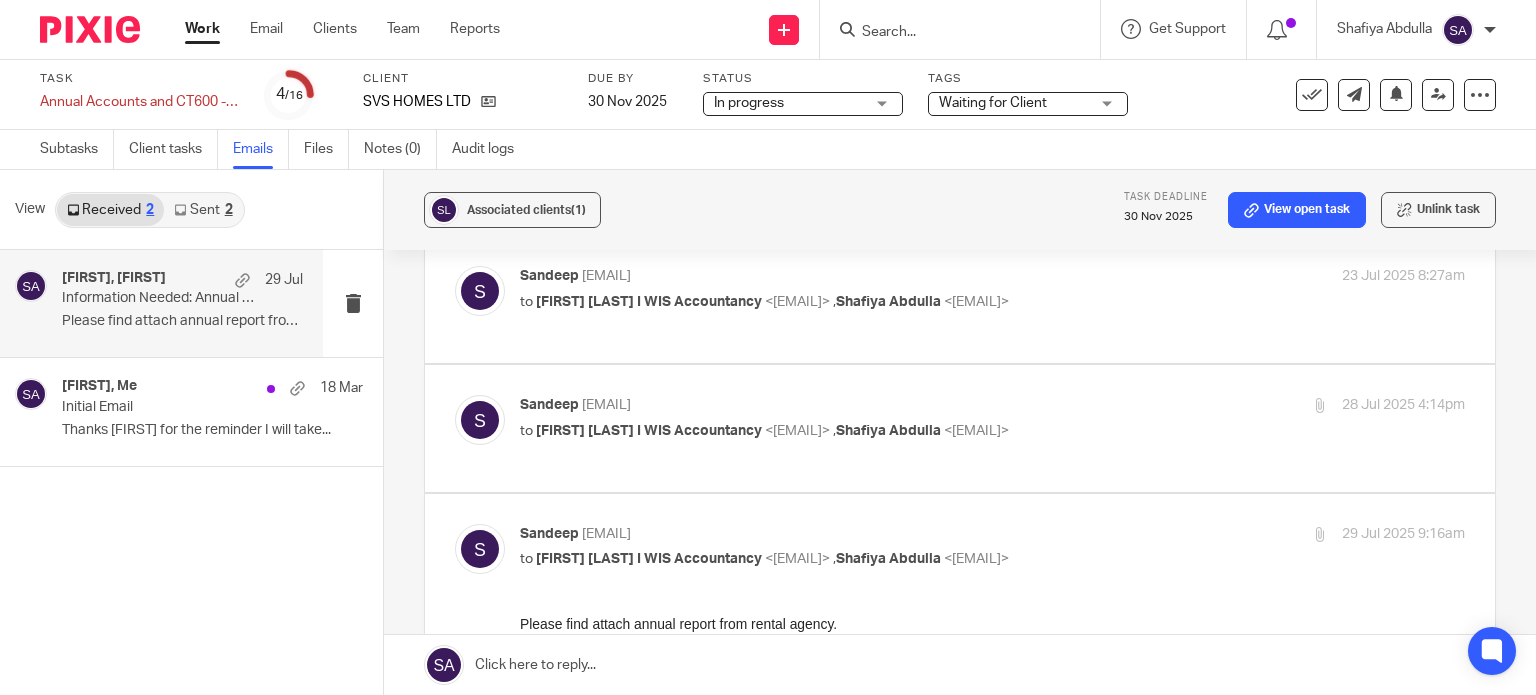 click on "to
Sajith Chandra Senadeera I WIS Accountancy
<sajith@wis-accountancy.co.uk>   ,
Shafiya Abdulla
<shafiya.abdulla@wis-accountancy.co.uk>" at bounding box center [835, 431] 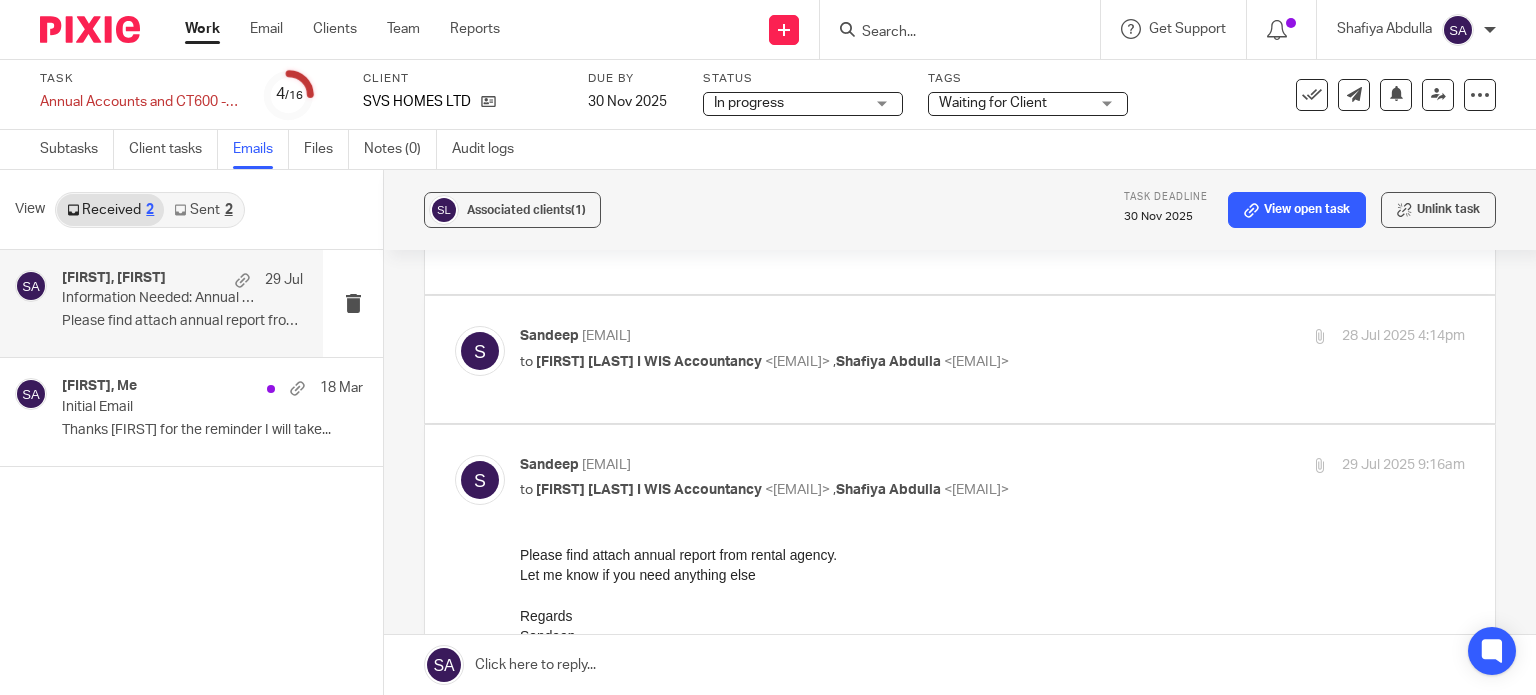 scroll, scrollTop: 1200, scrollLeft: 0, axis: vertical 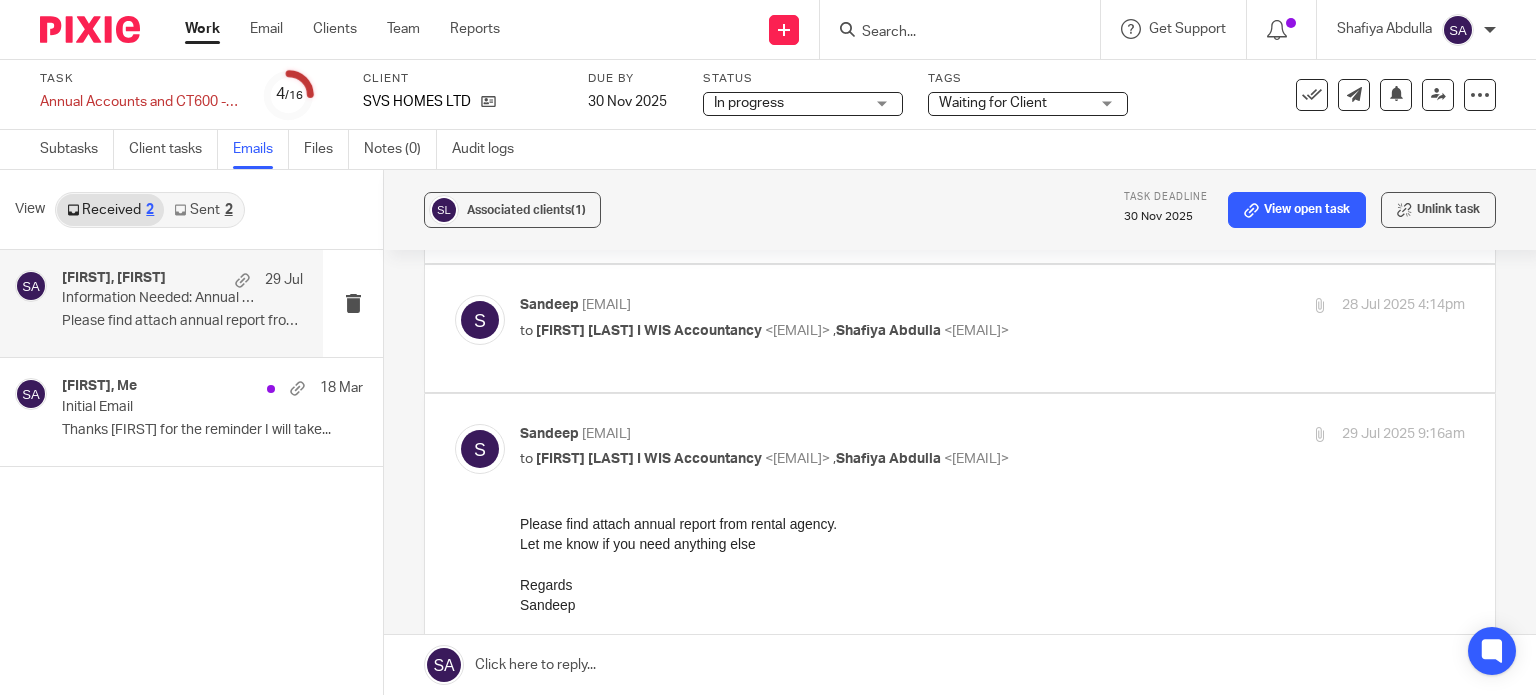 click on "28 Jul 2025 4:14pm" at bounding box center (1307, 305) 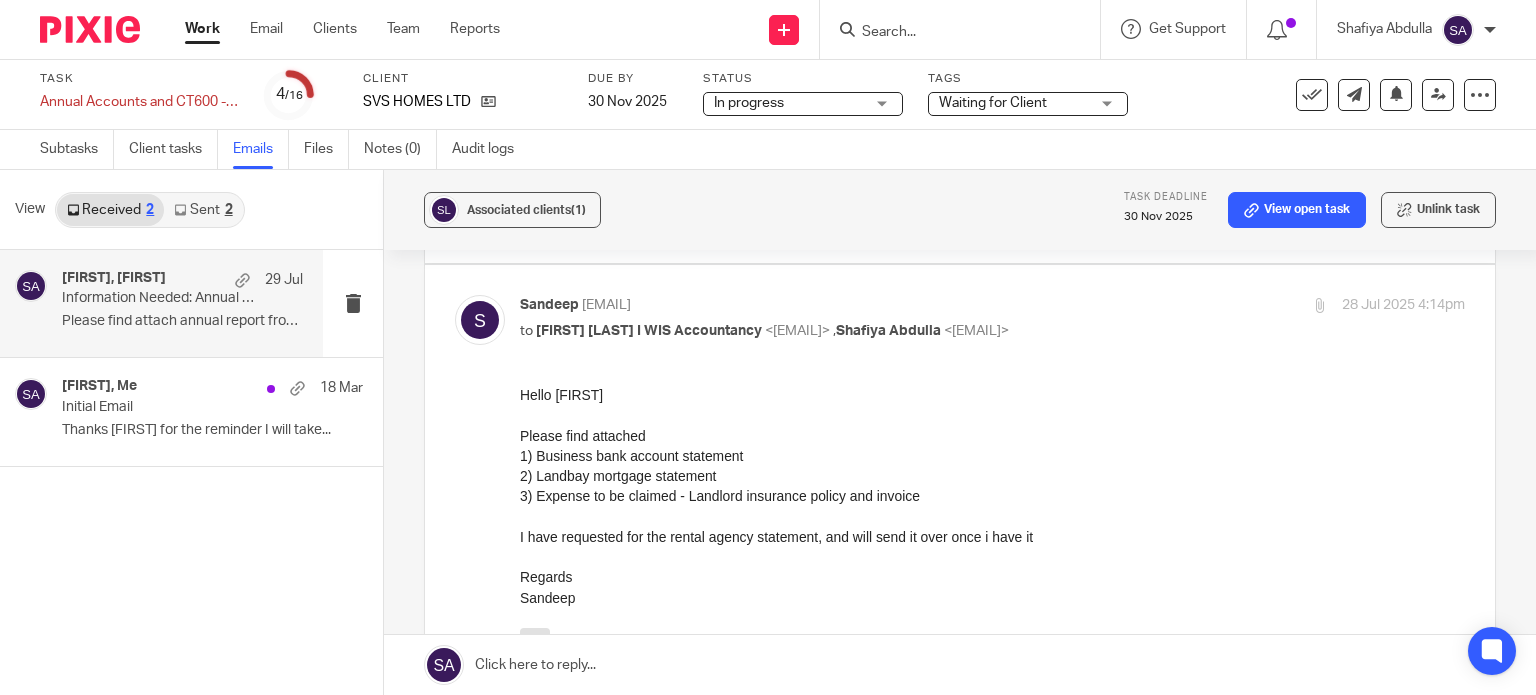 scroll, scrollTop: 0, scrollLeft: 0, axis: both 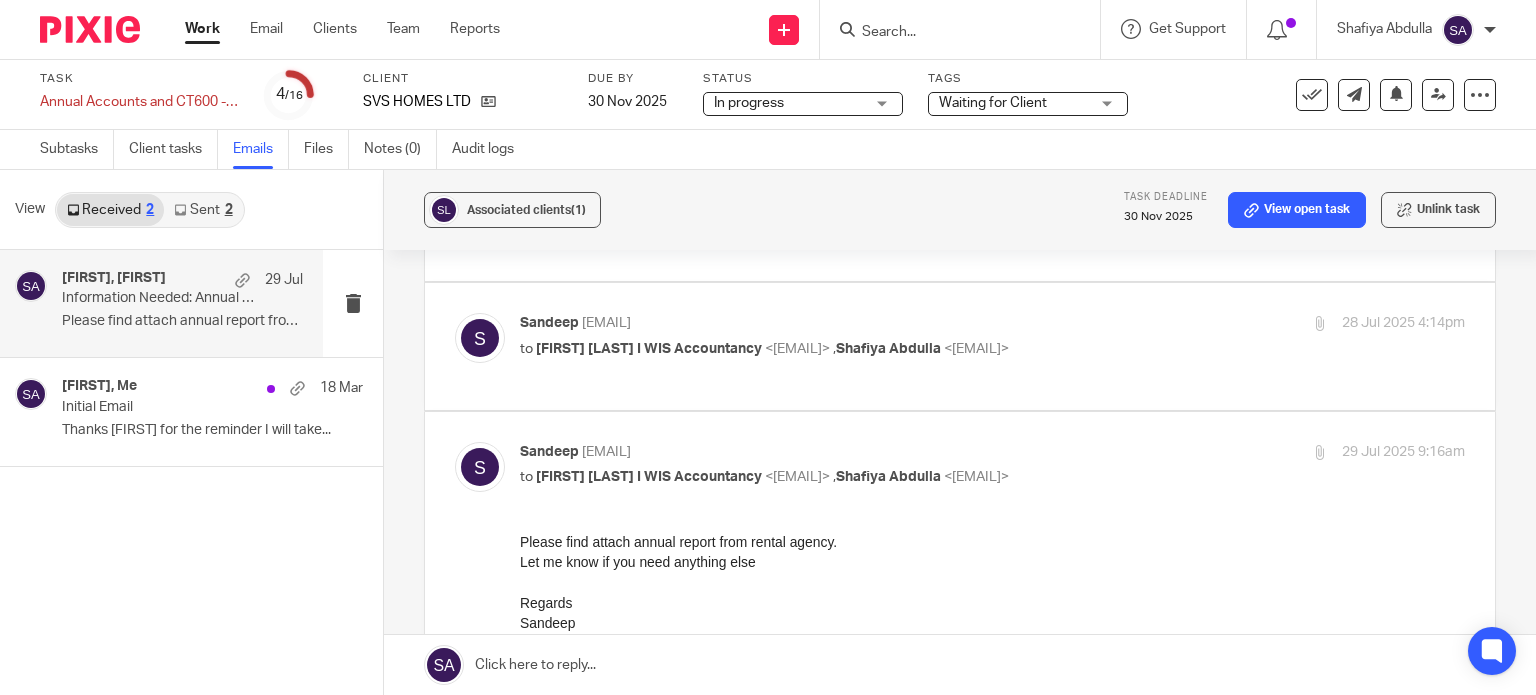 click on "Work" at bounding box center [202, 29] 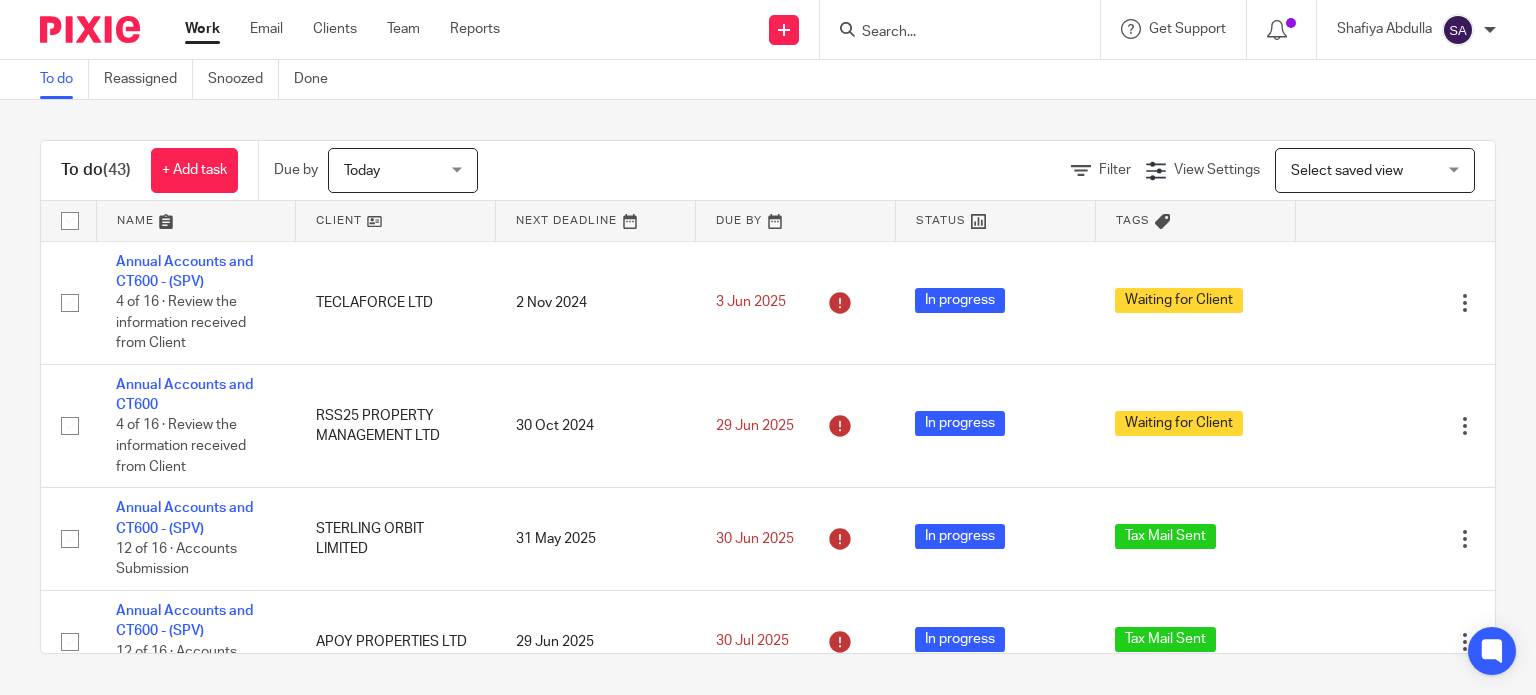 scroll, scrollTop: 0, scrollLeft: 0, axis: both 